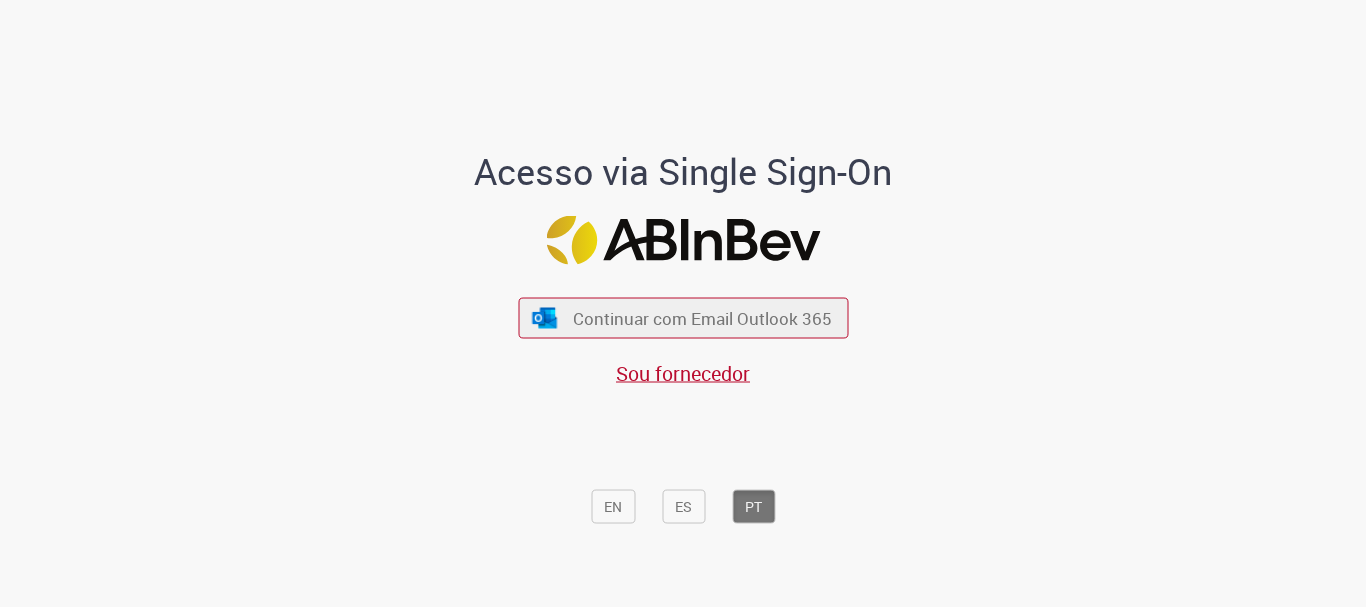 scroll, scrollTop: 0, scrollLeft: 0, axis: both 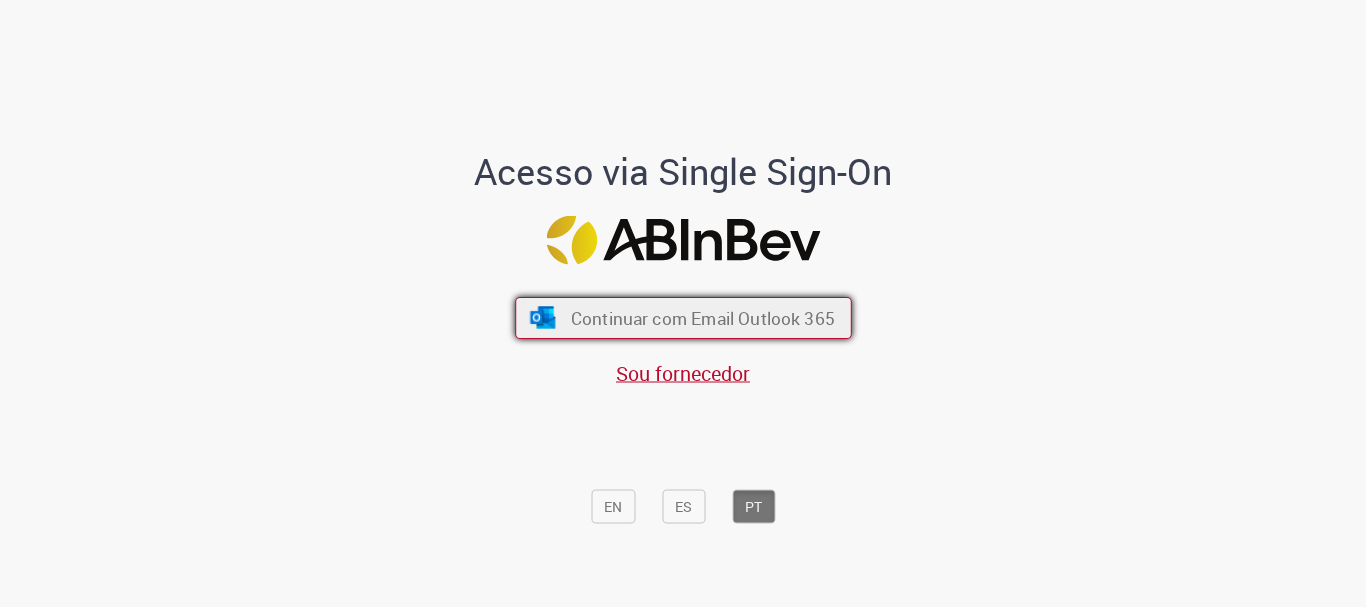click on "Continuar com Email Outlook 365" at bounding box center [702, 318] 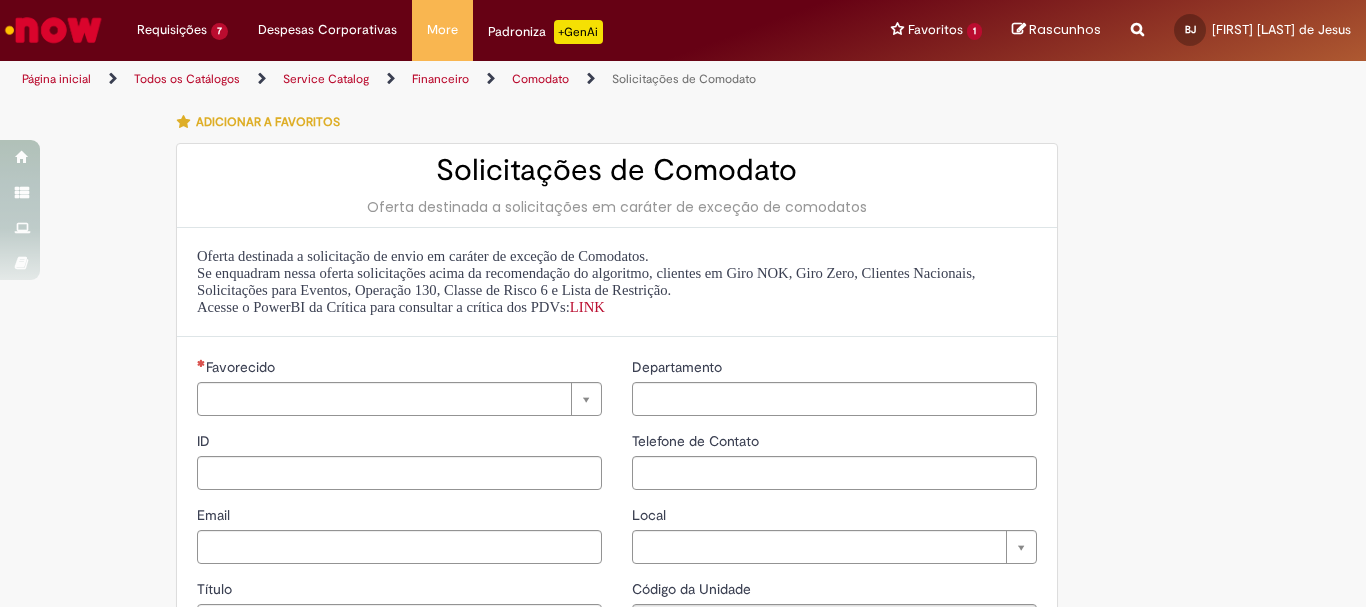 type on "**********" 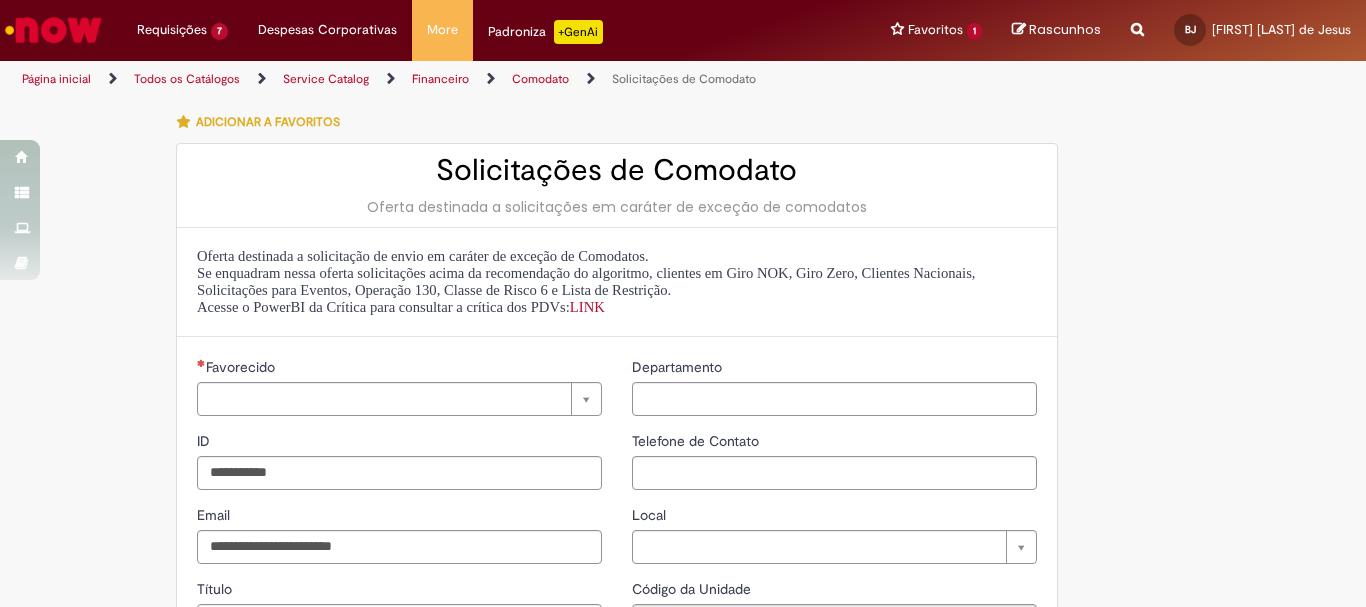 type on "**********" 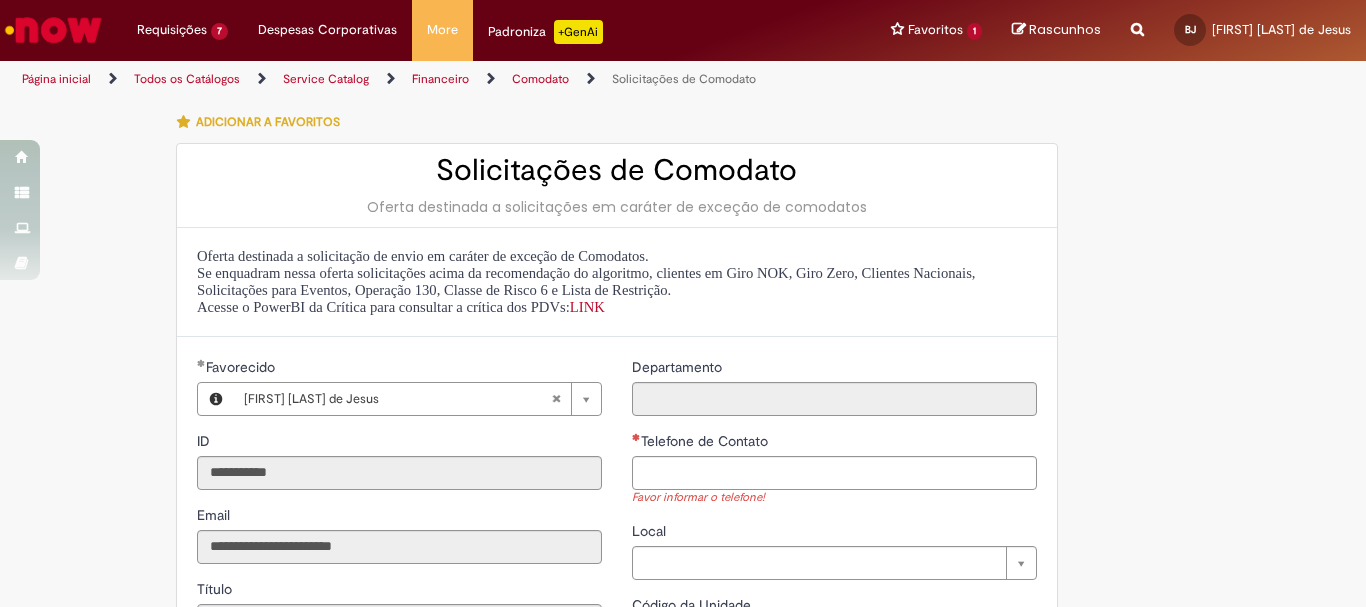 scroll, scrollTop: 0, scrollLeft: 0, axis: both 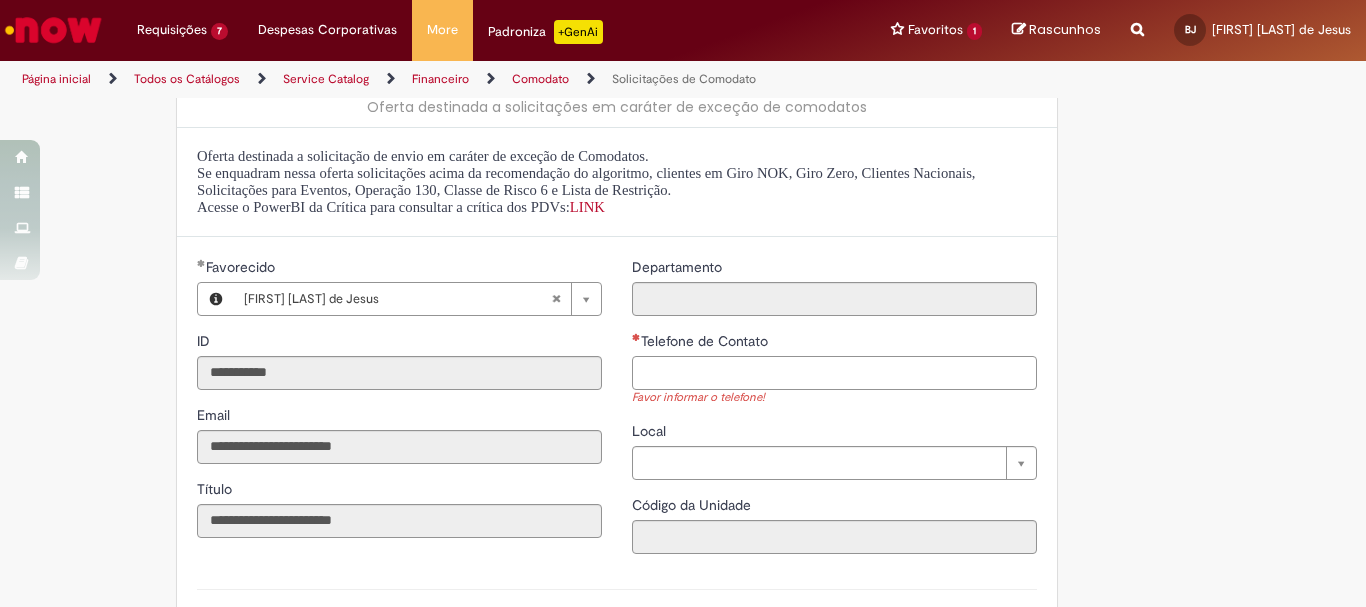 click on "Telefone de Contato" at bounding box center (834, 373) 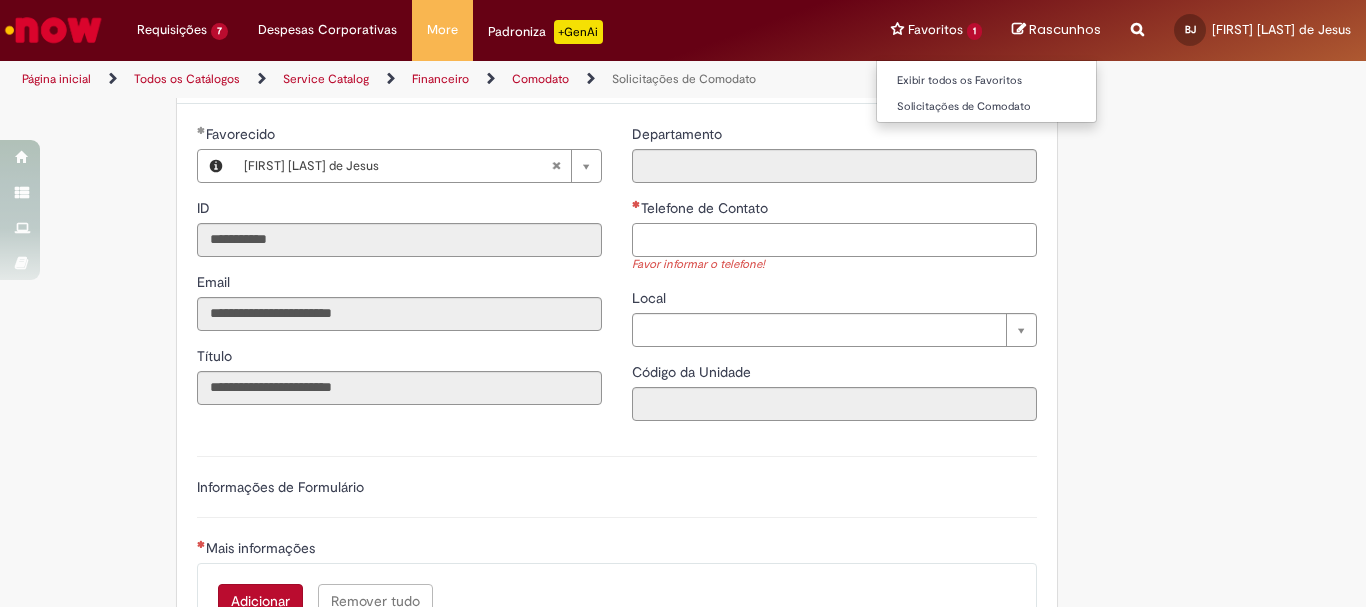 paste on "**********" 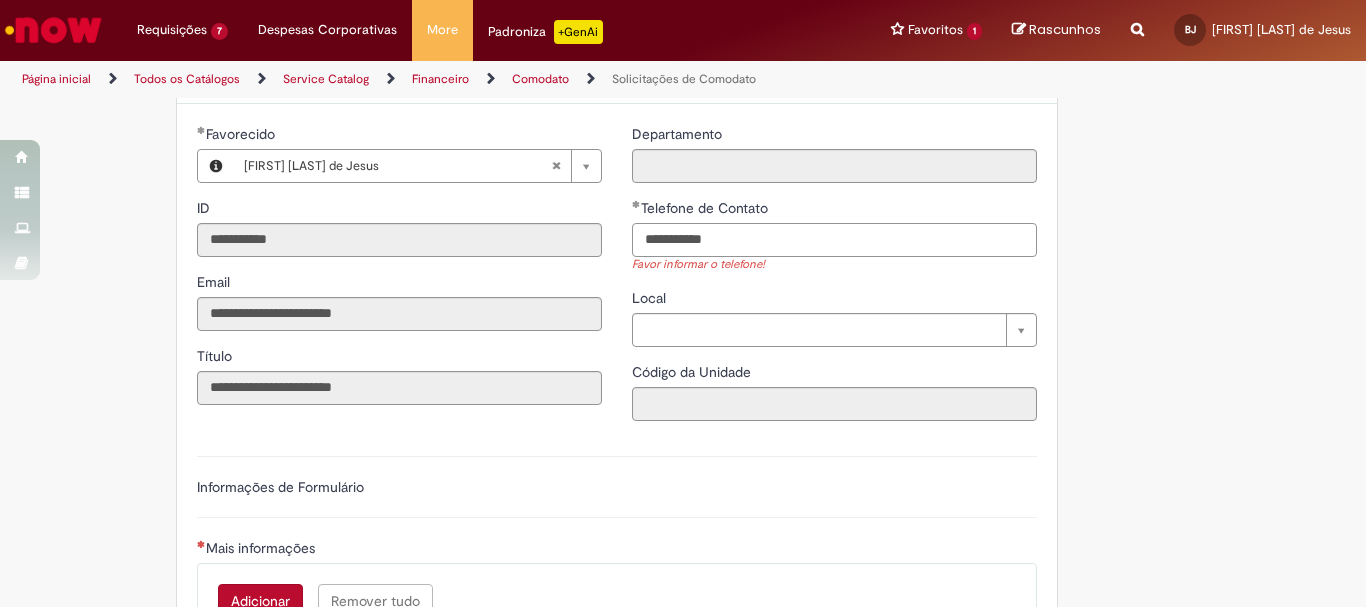 click on "**********" at bounding box center (834, 240) 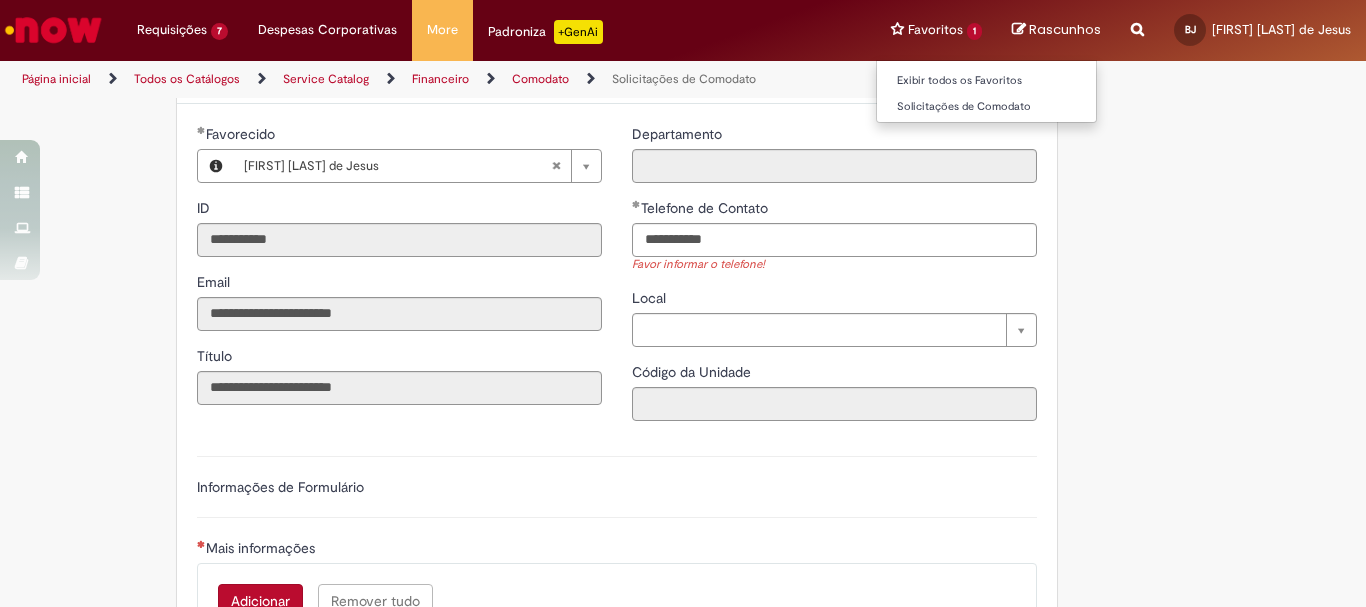 type on "**********" 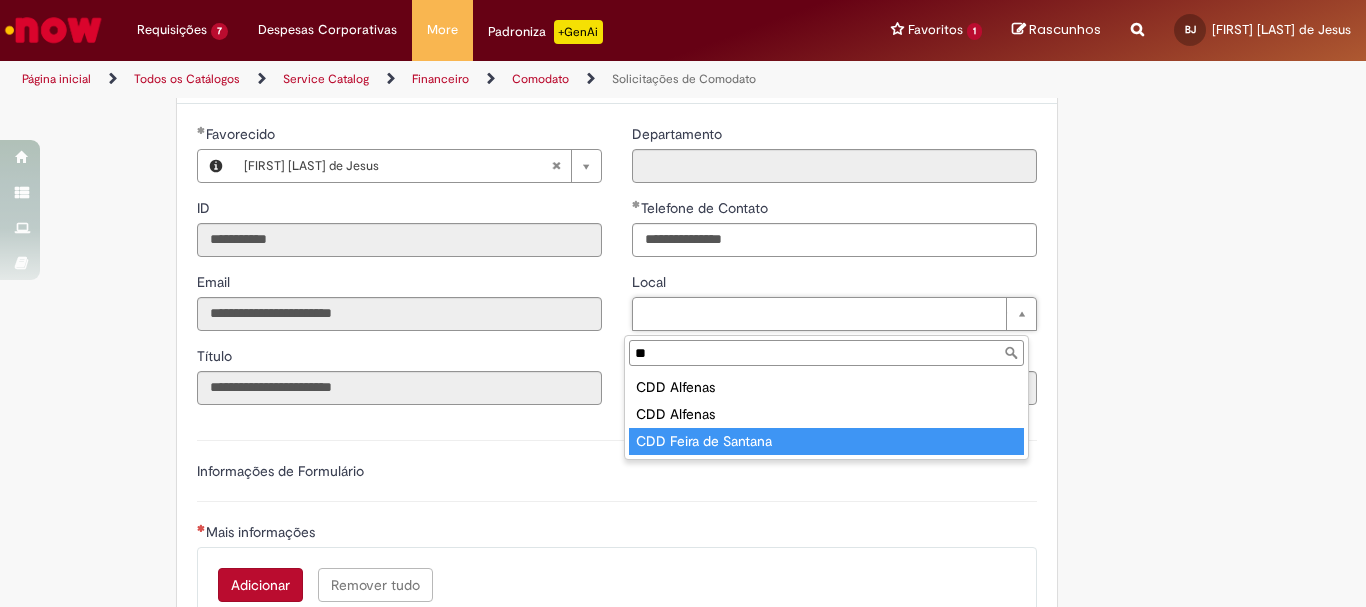 type on "**" 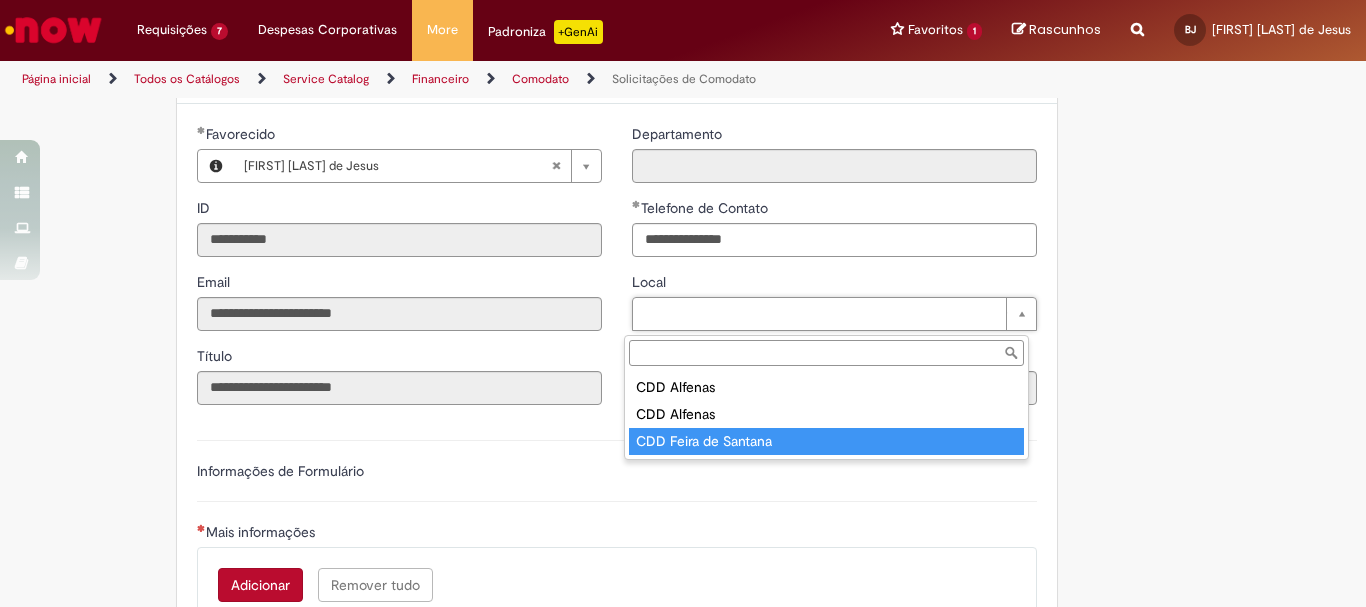 type on "****" 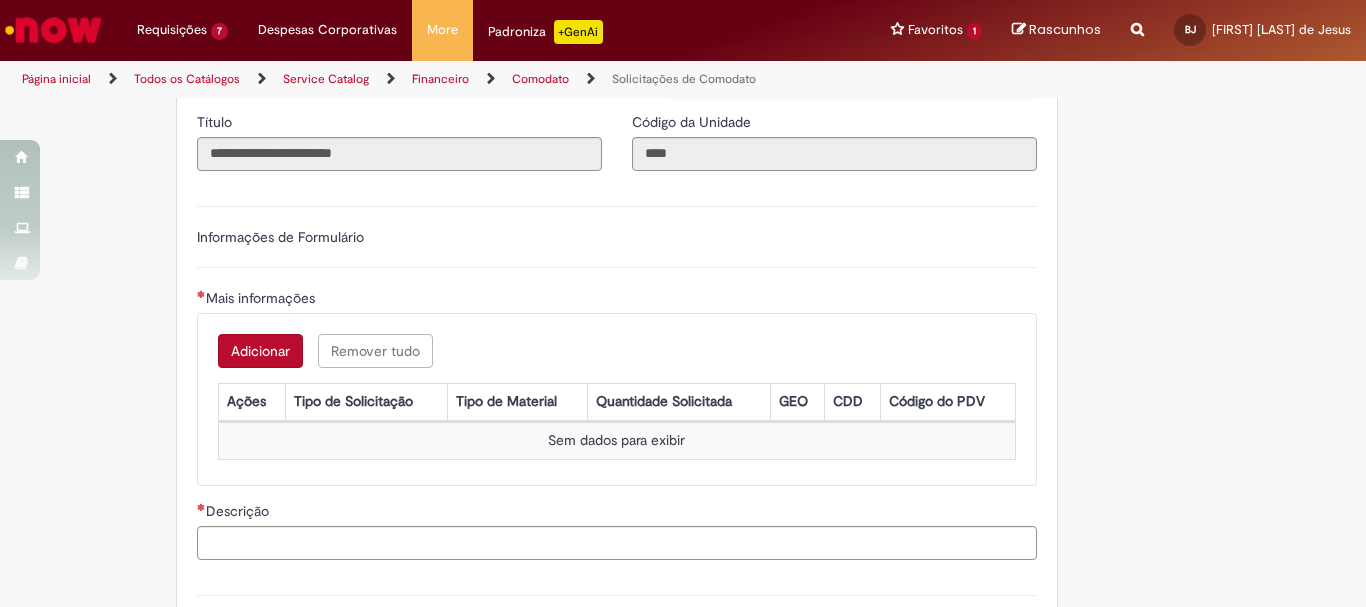 scroll, scrollTop: 500, scrollLeft: 0, axis: vertical 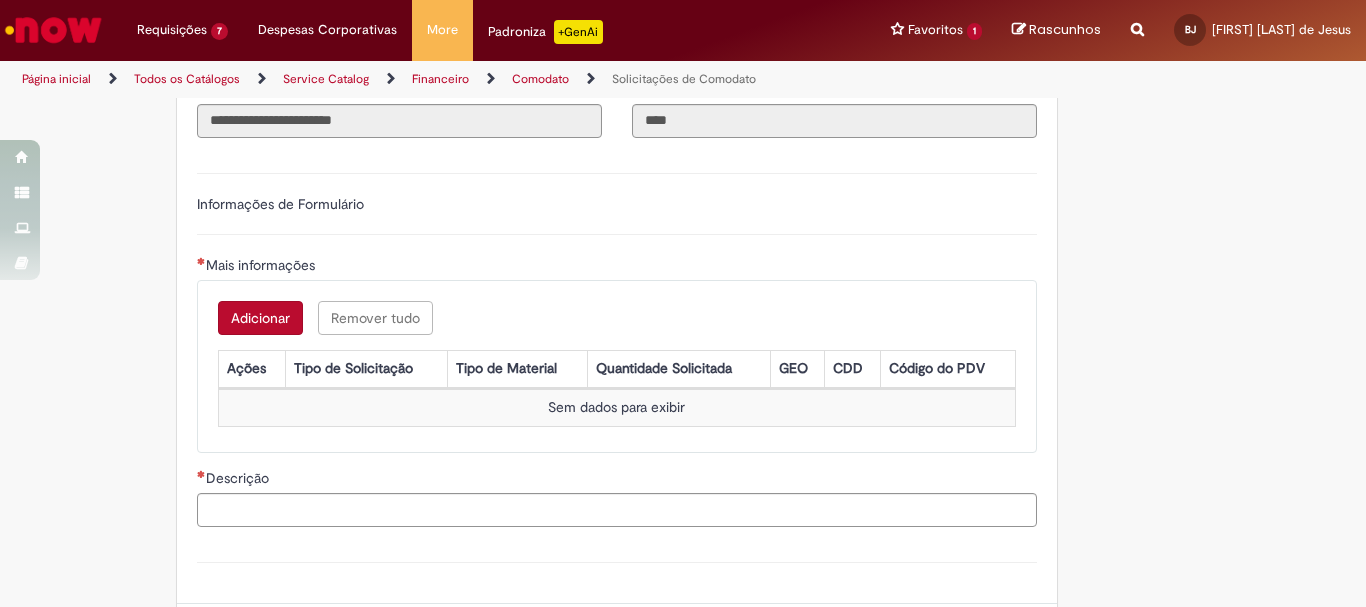 click on "**********" at bounding box center (683, 194) 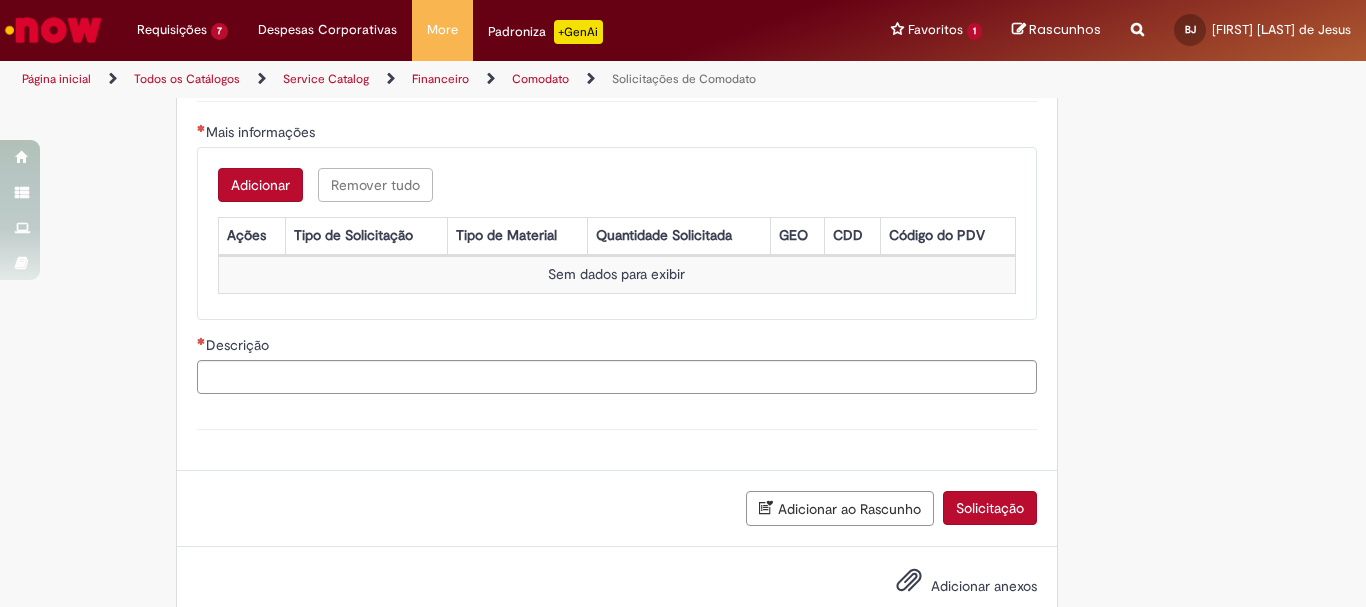 scroll, scrollTop: 667, scrollLeft: 0, axis: vertical 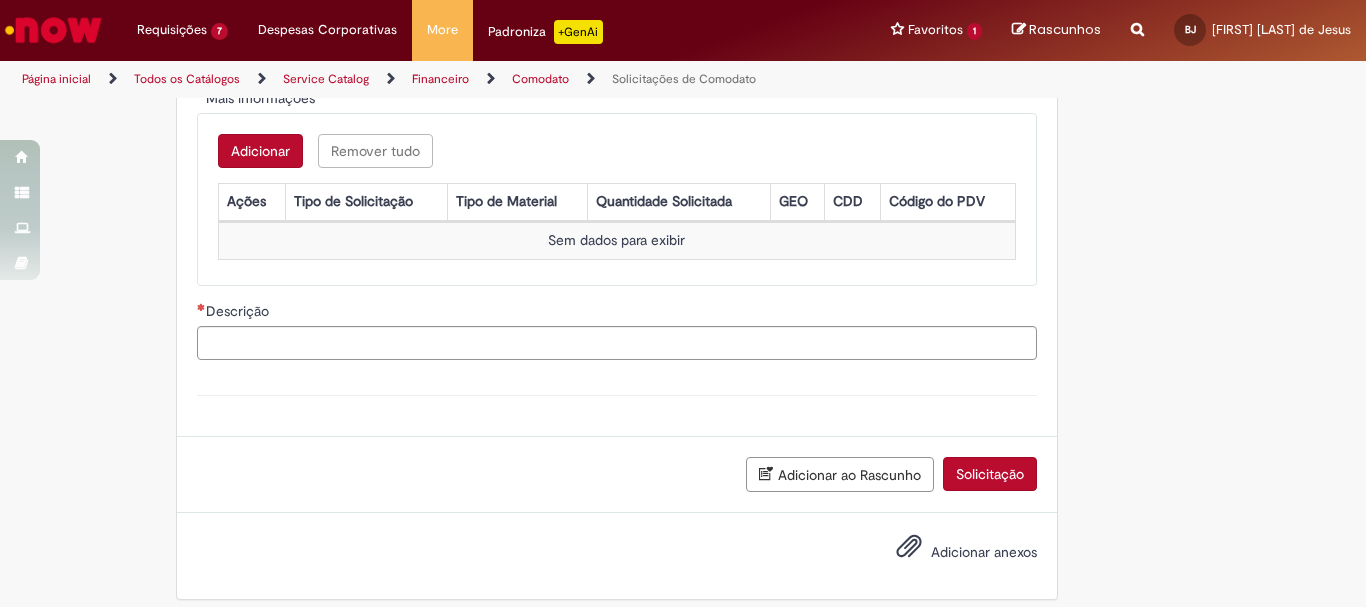 click on "Adicionar" at bounding box center [260, 151] 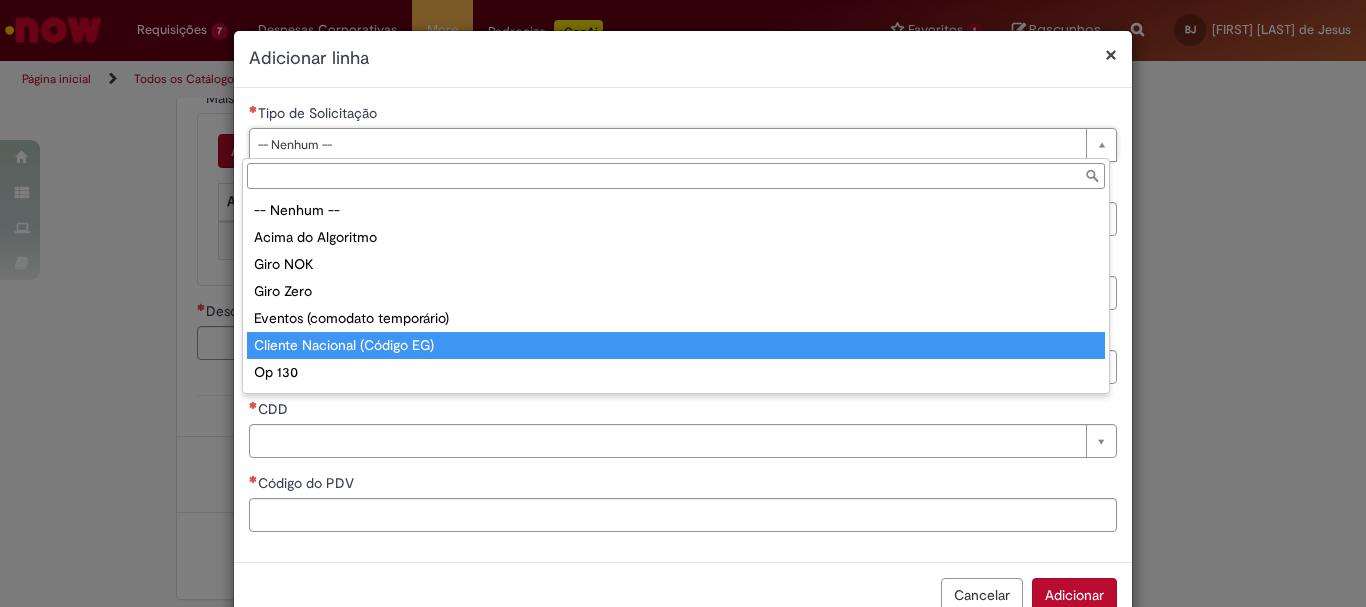 scroll, scrollTop: 51, scrollLeft: 0, axis: vertical 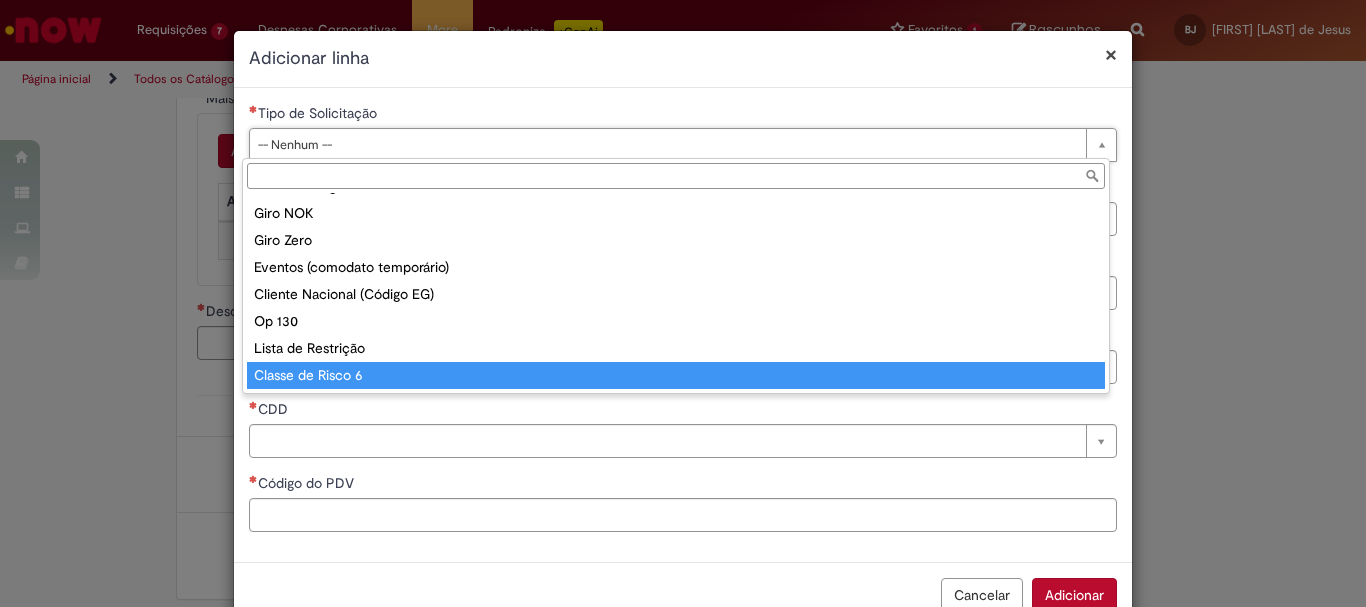 type on "**********" 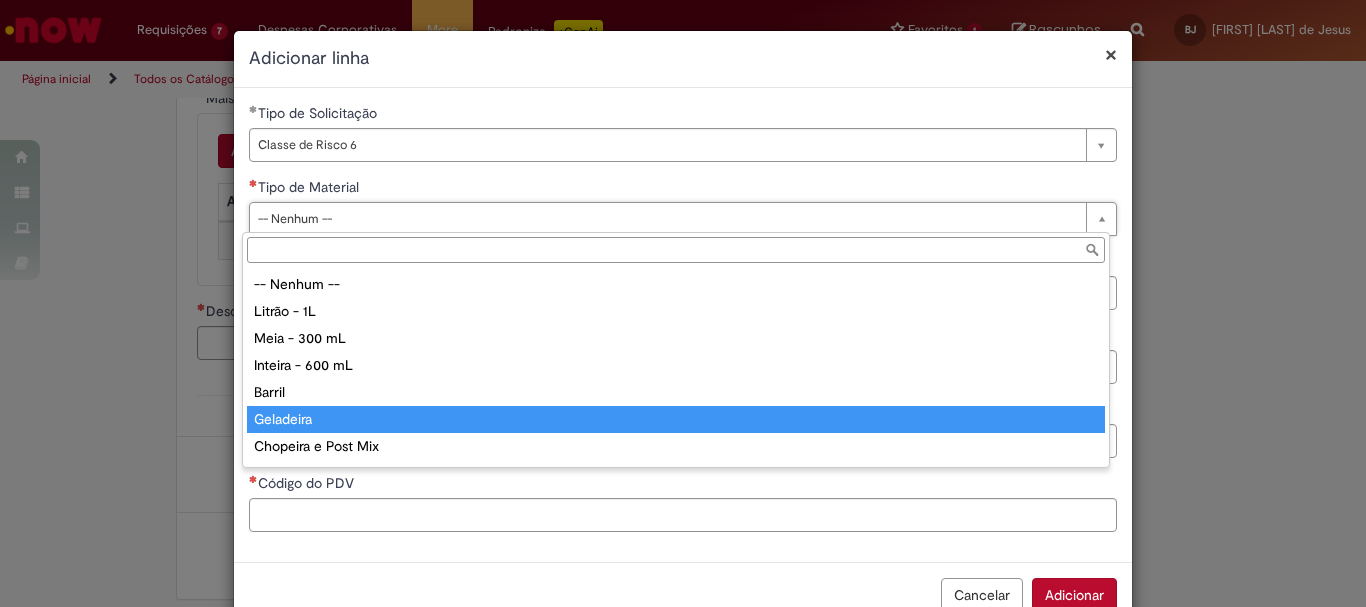 type on "*********" 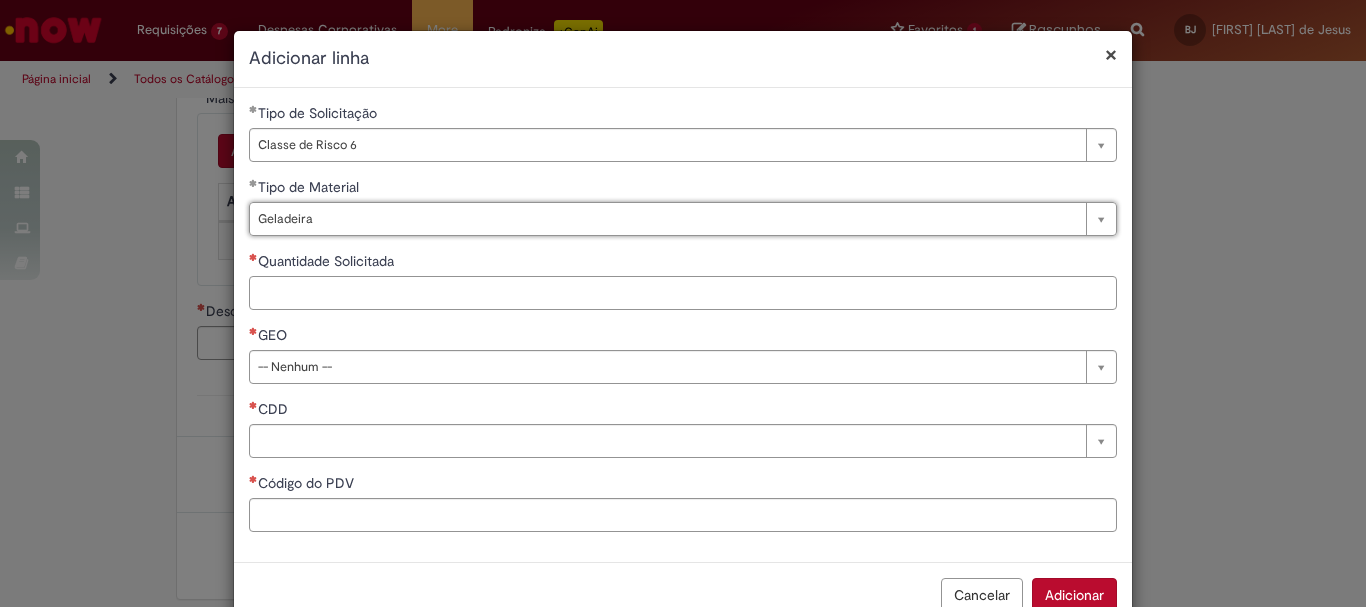 click on "Quantidade Solicitada" at bounding box center (683, 293) 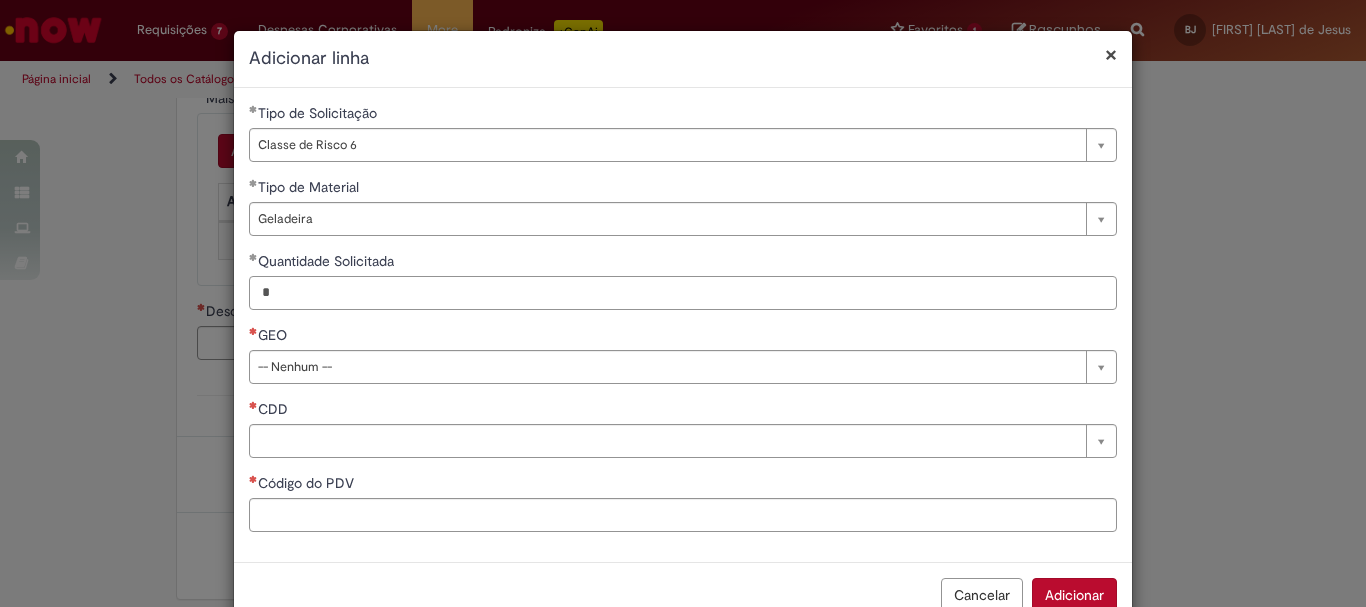 type on "*" 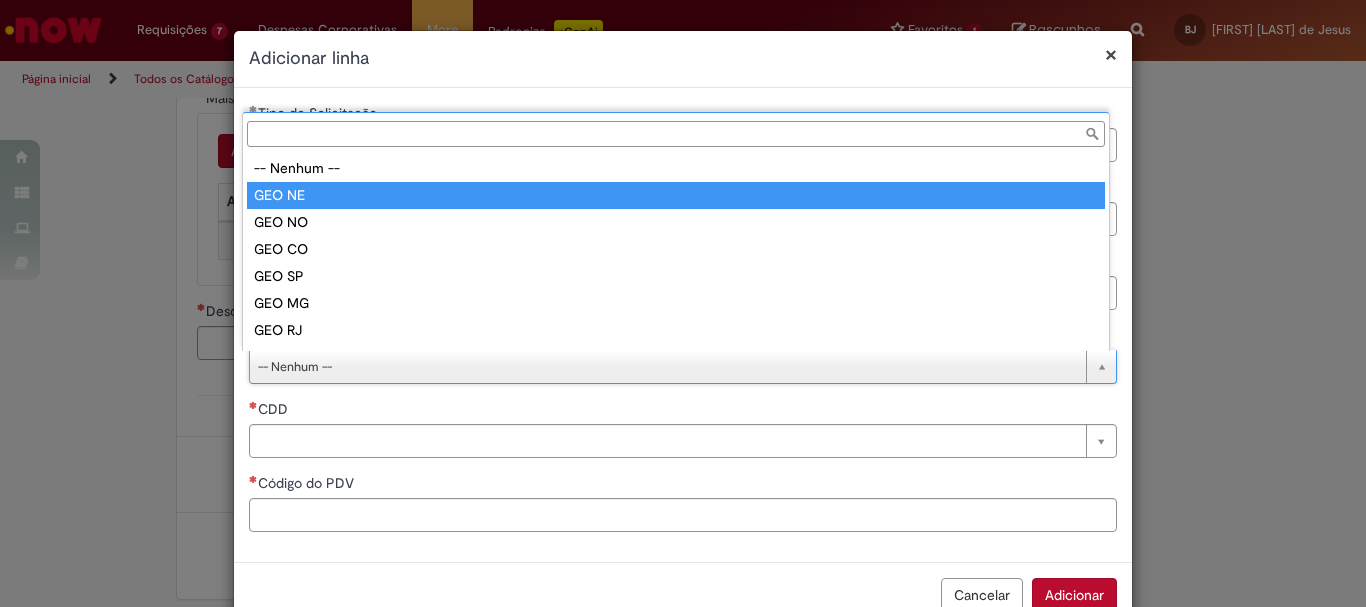 type on "******" 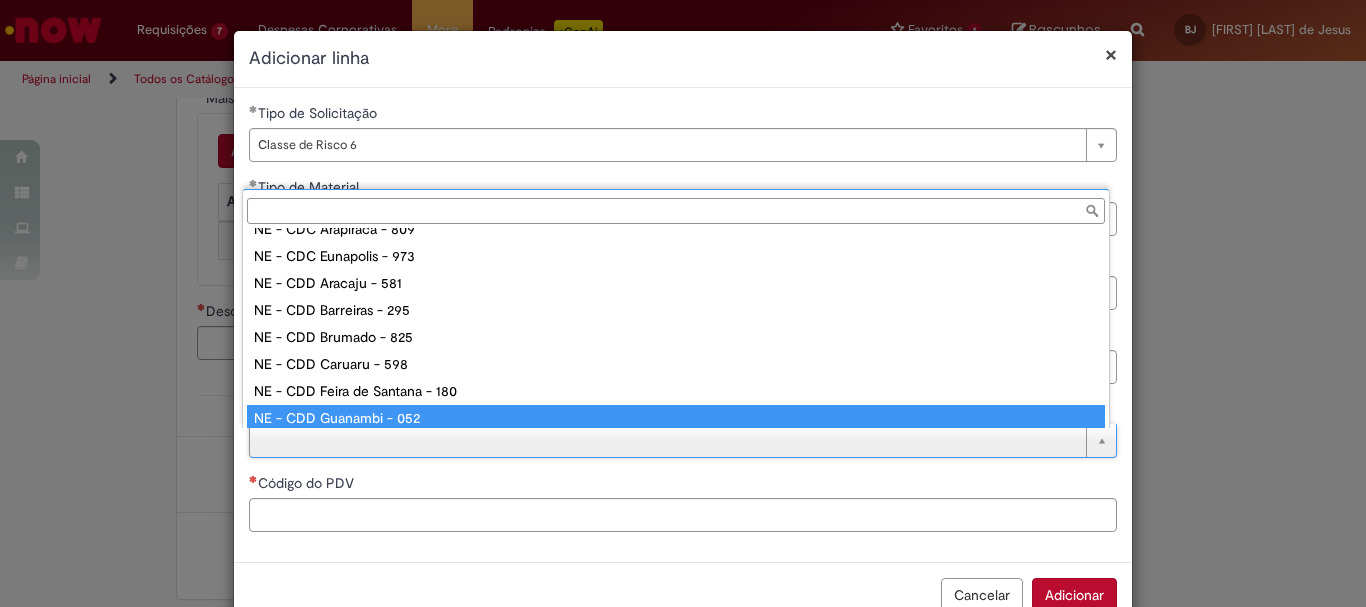 scroll, scrollTop: 49, scrollLeft: 0, axis: vertical 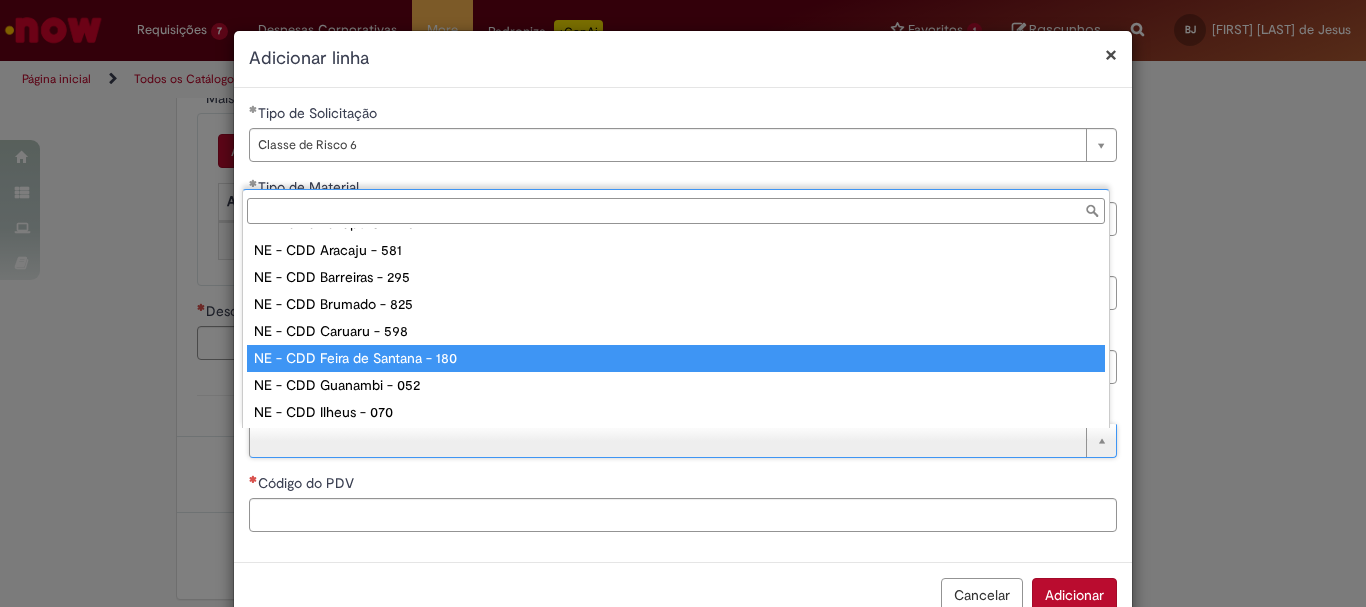 type on "**********" 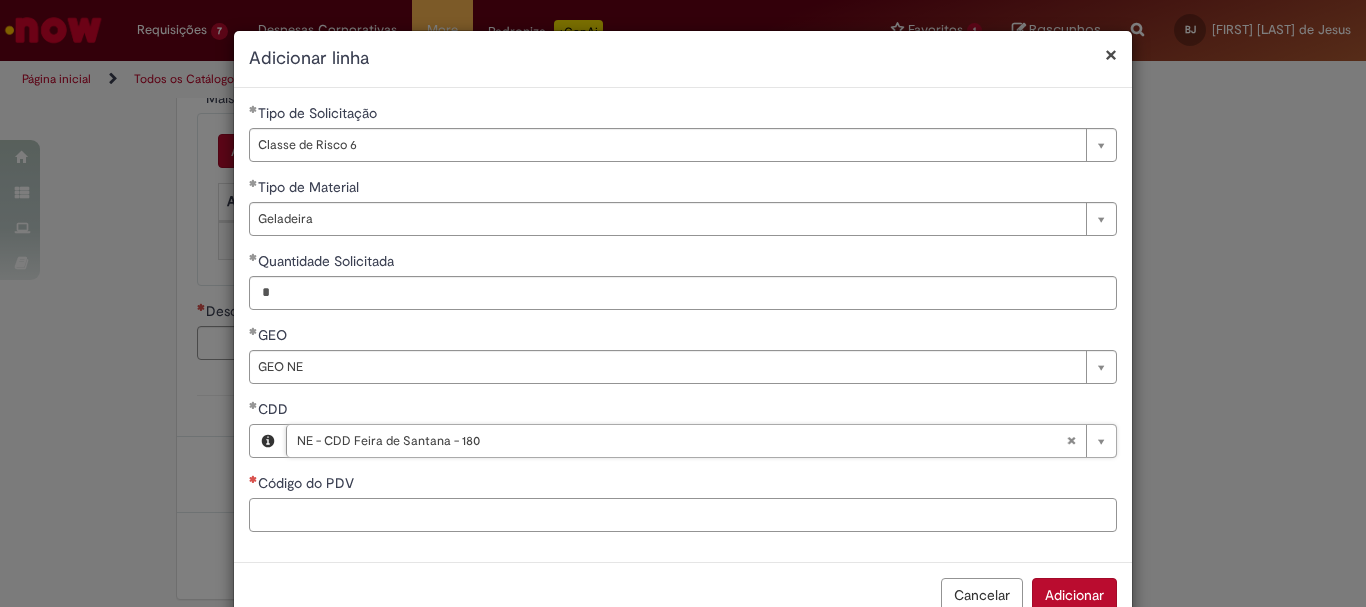 click on "Código do PDV" at bounding box center (683, 515) 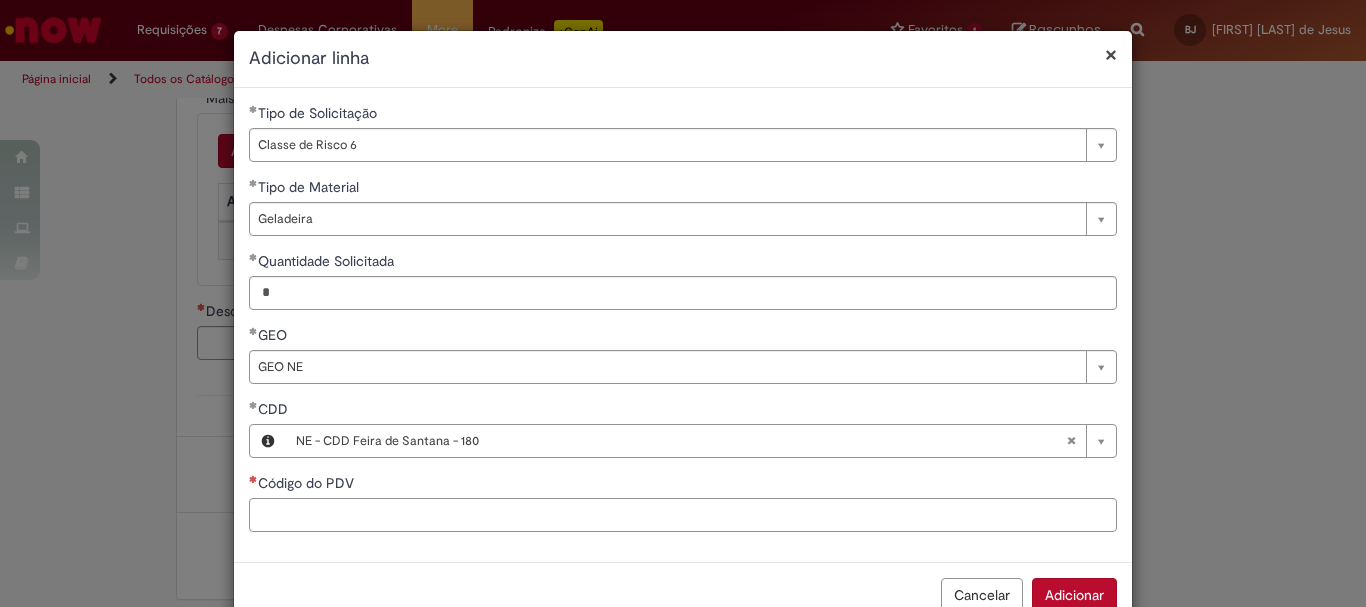 paste on "*****" 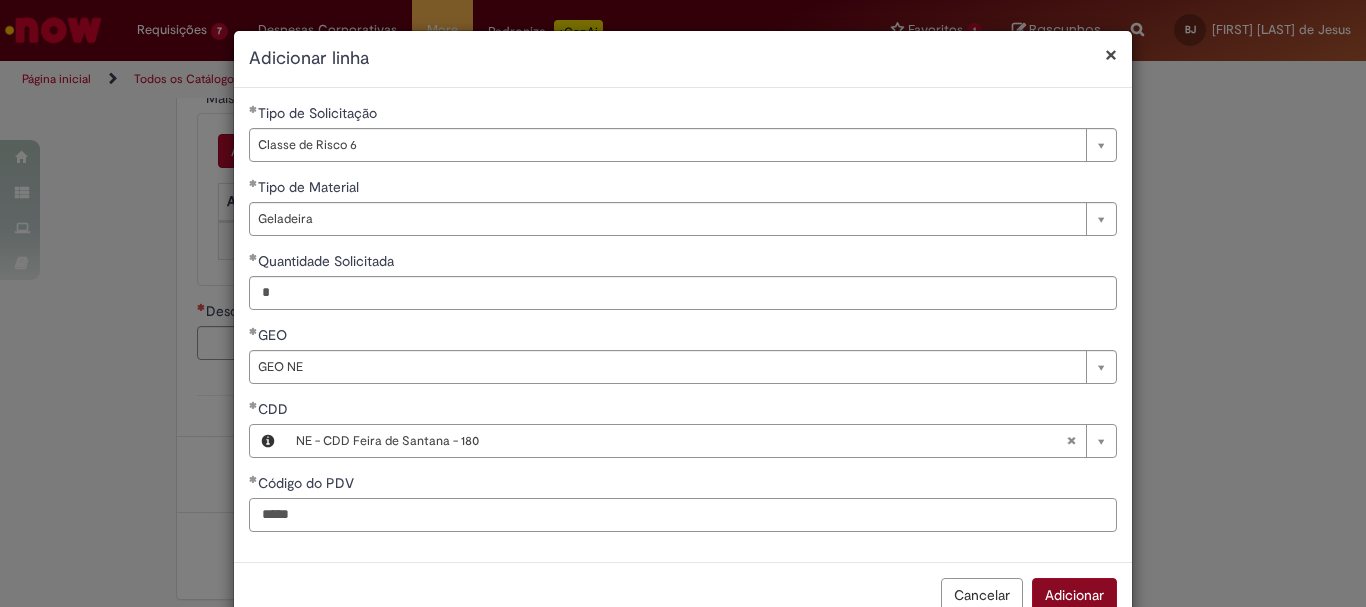 type on "*****" 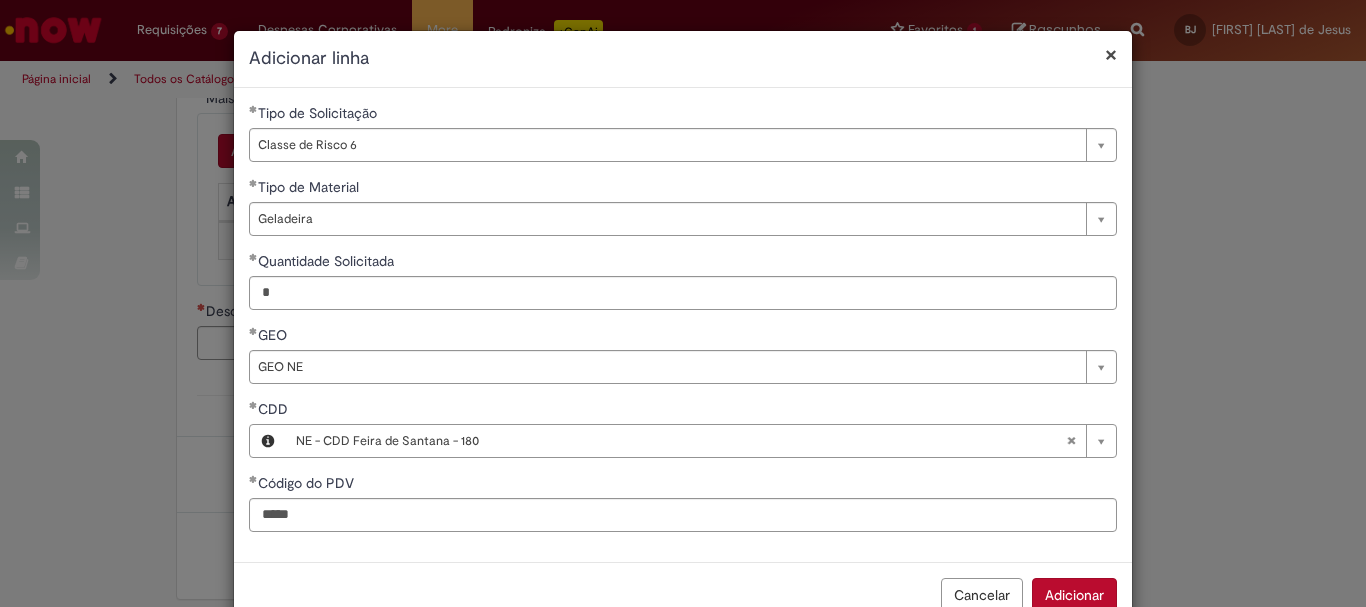click on "Adicionar" at bounding box center (1074, 595) 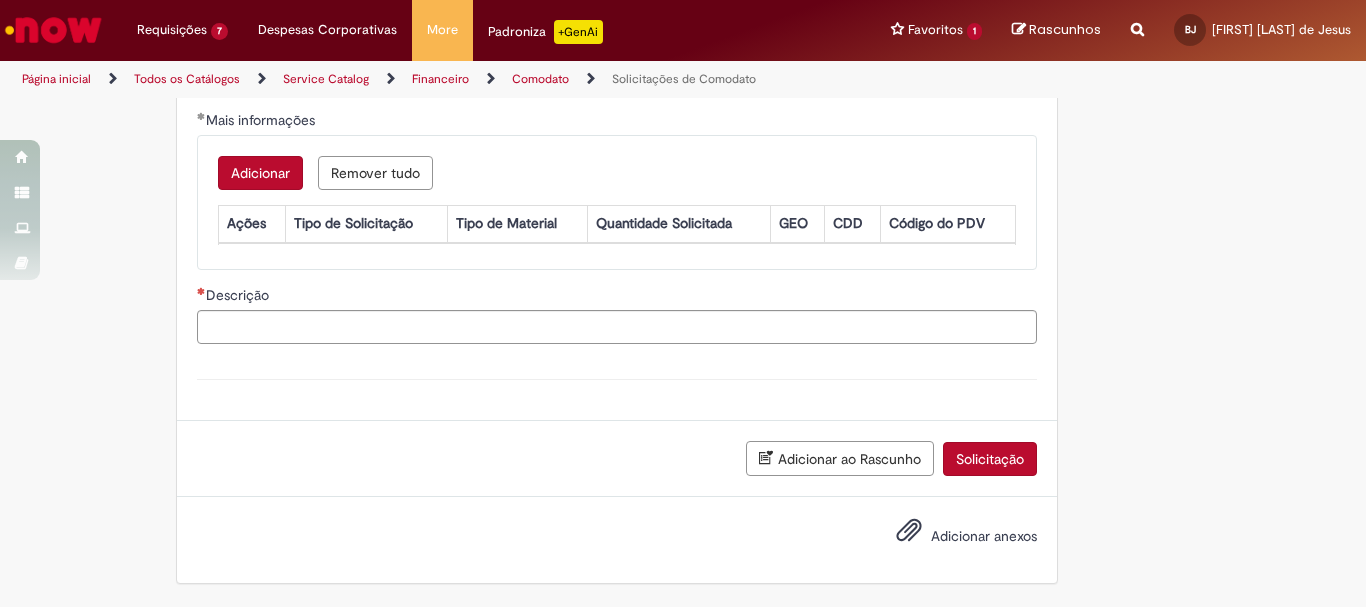 scroll, scrollTop: 5, scrollLeft: 0, axis: vertical 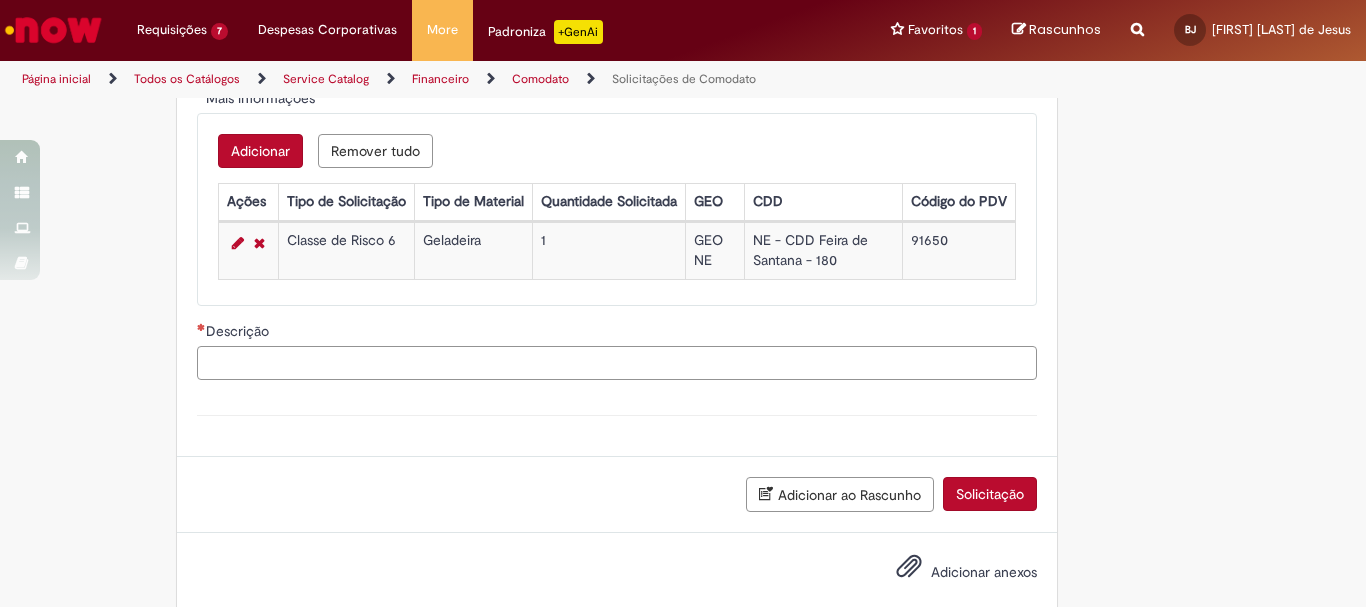 click on "Descrição" at bounding box center (617, 363) 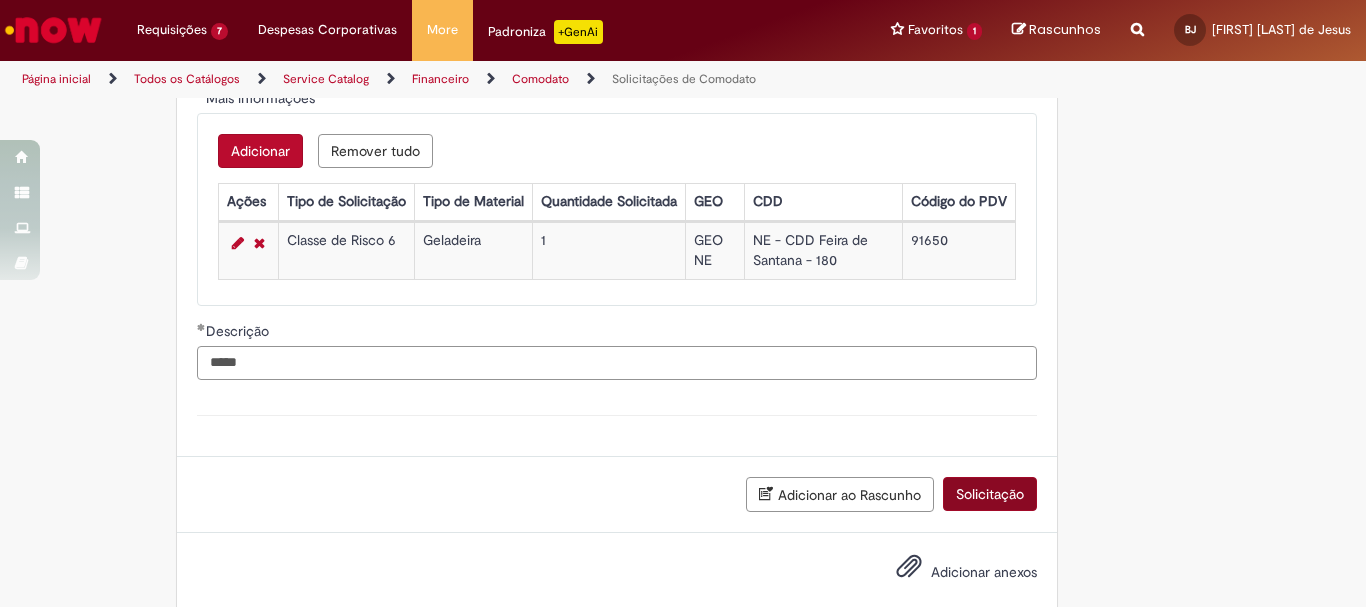 type on "*****" 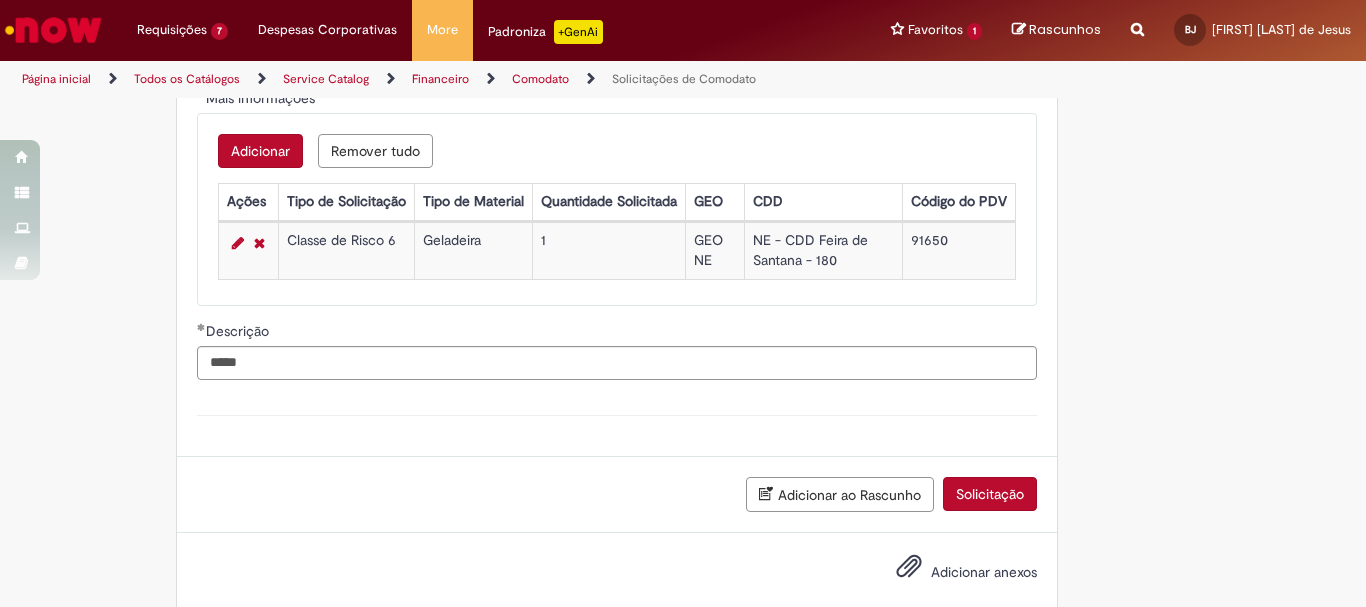 click on "Solicitação" at bounding box center [990, 494] 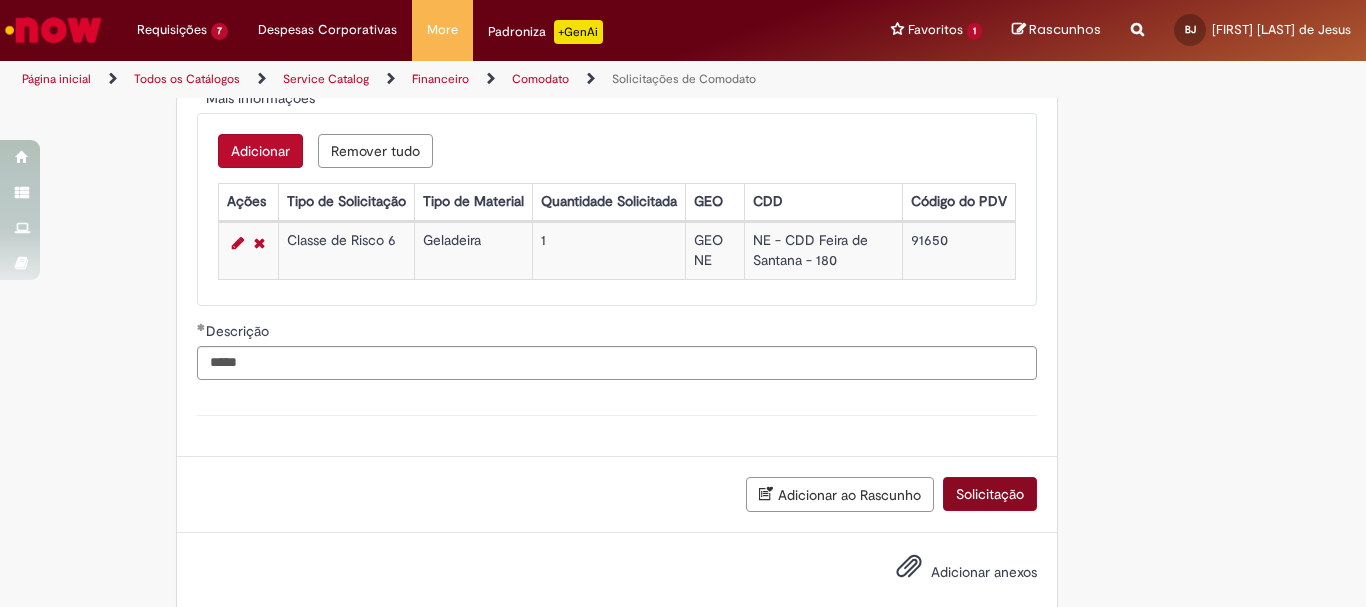 scroll, scrollTop: 664, scrollLeft: 0, axis: vertical 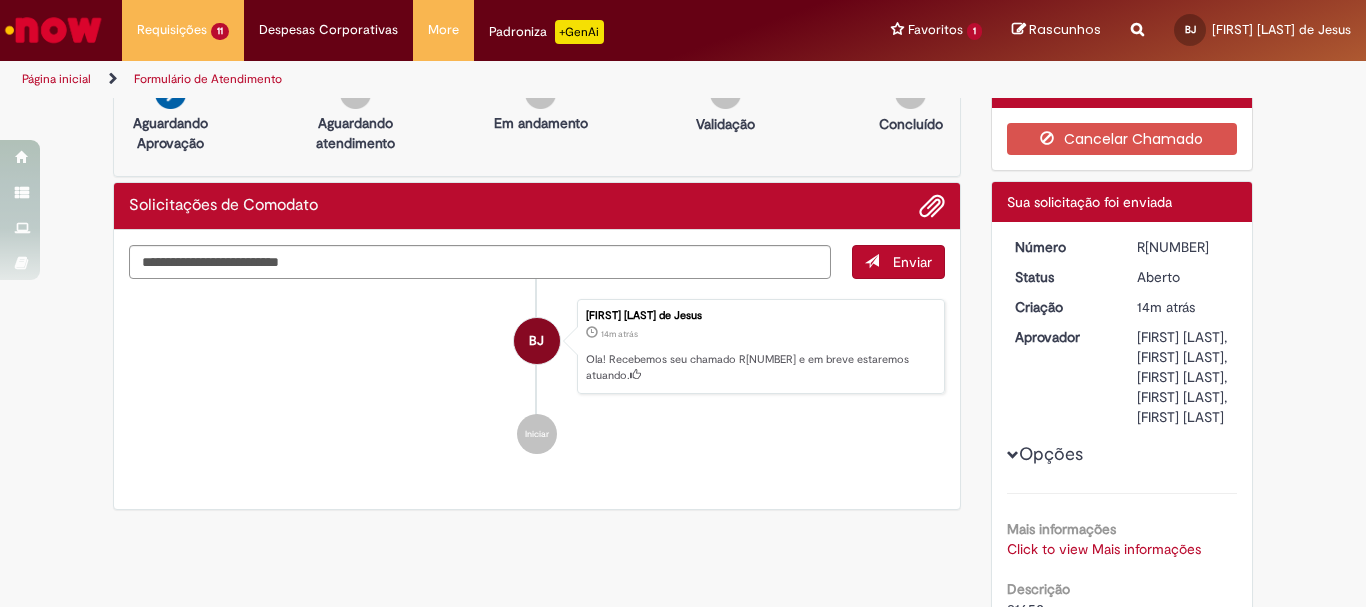 click at bounding box center (814, 110) 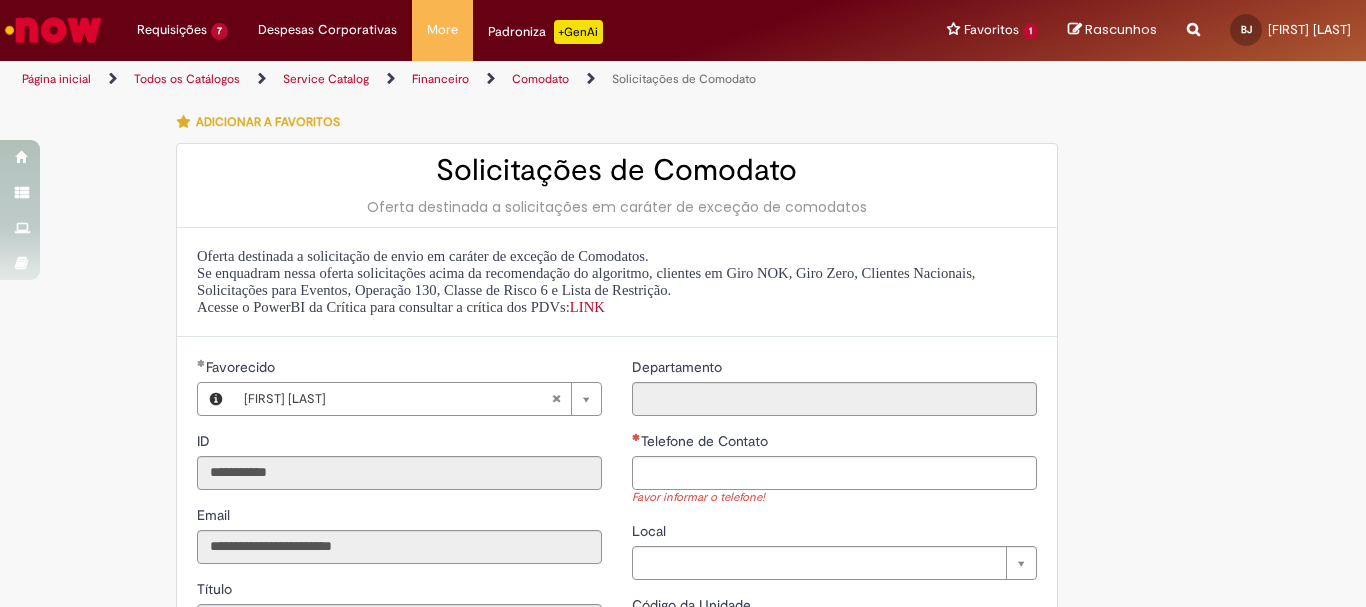 scroll, scrollTop: 0, scrollLeft: 0, axis: both 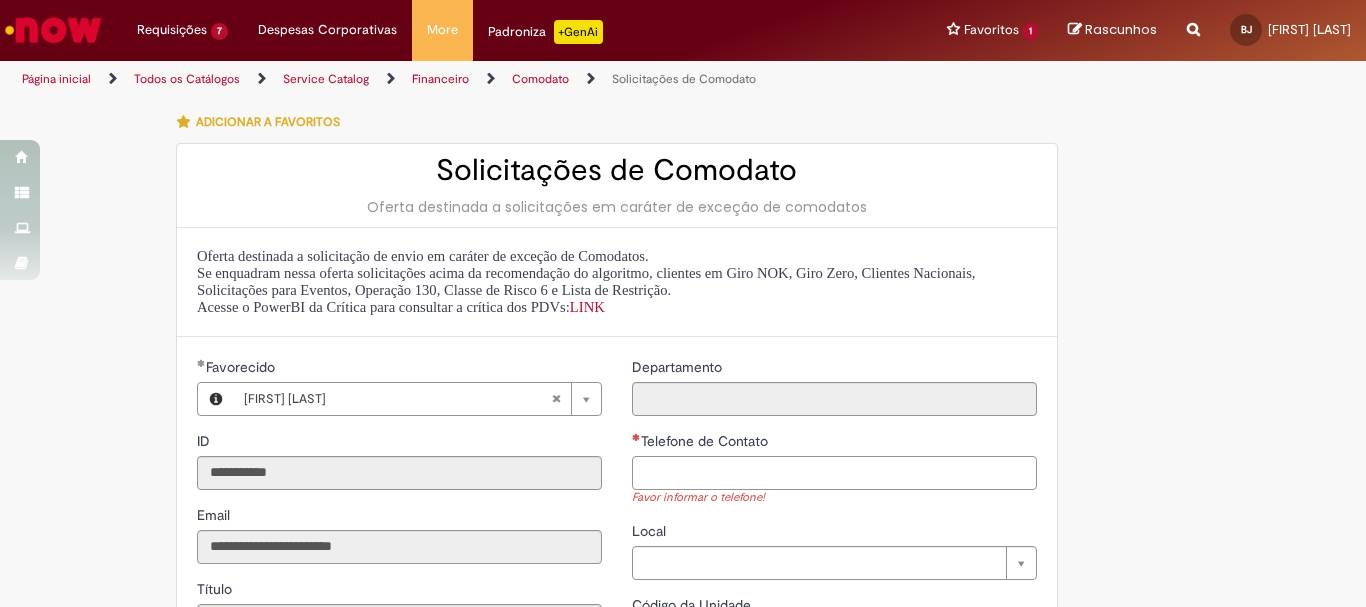 click on "Telefone de Contato" at bounding box center (834, 473) 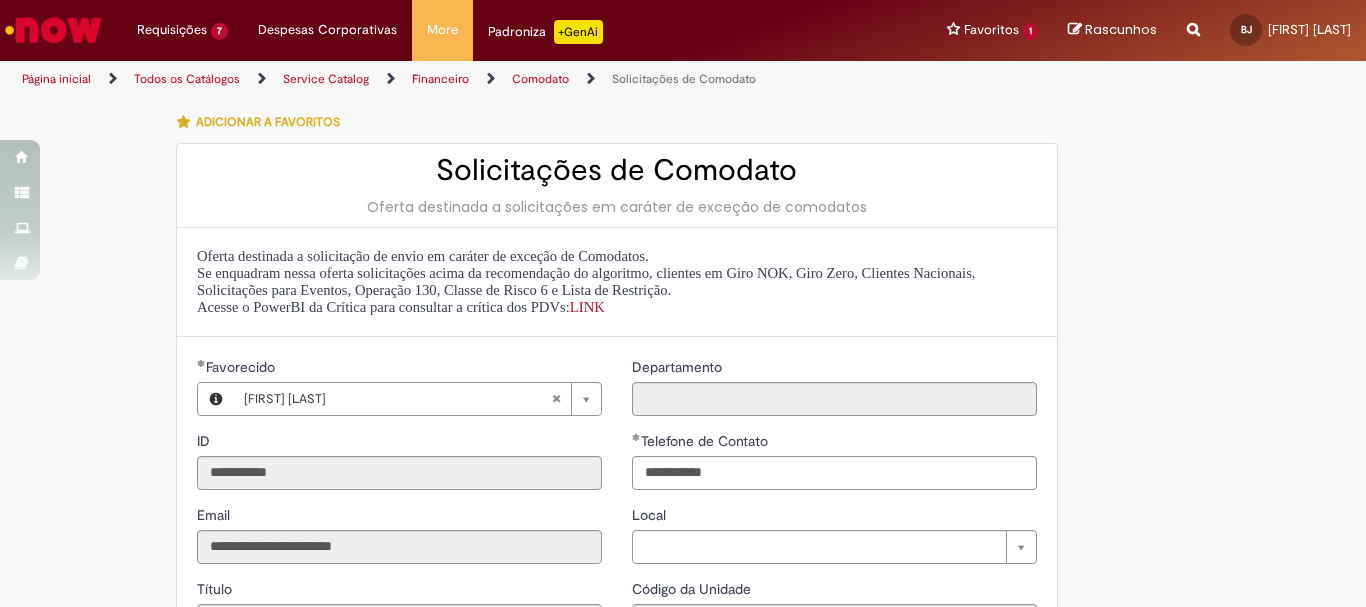 type on "**********" 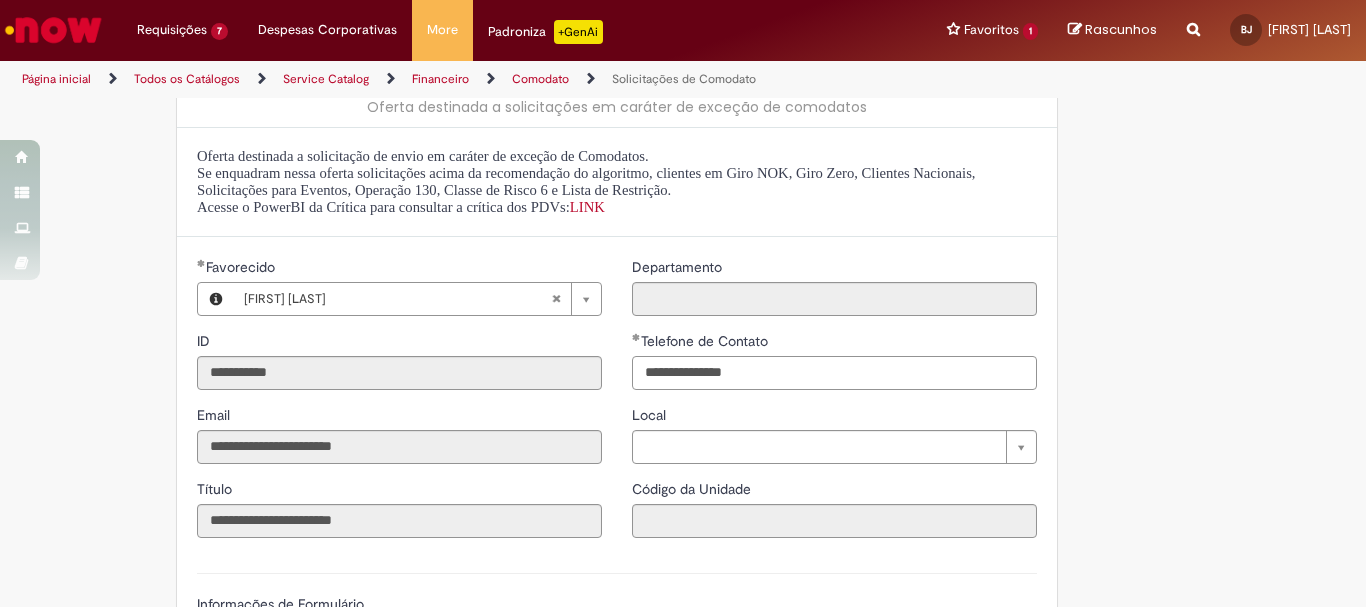 scroll, scrollTop: 133, scrollLeft: 0, axis: vertical 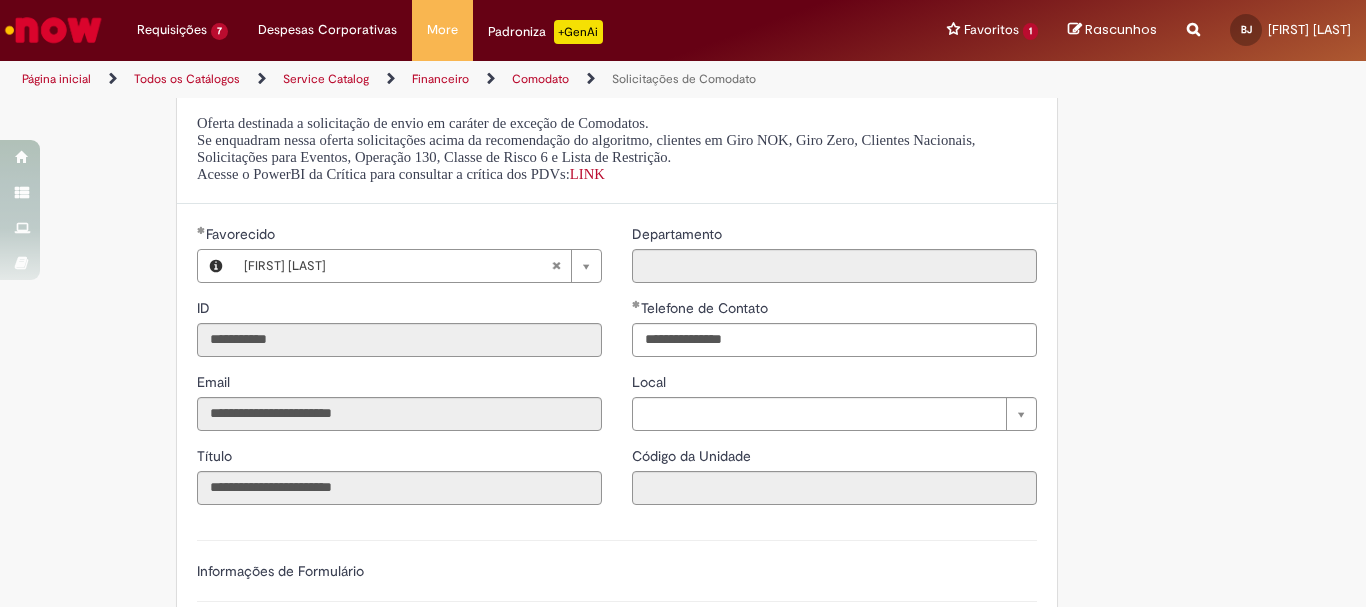 click on "Código da Unidade" at bounding box center (693, 456) 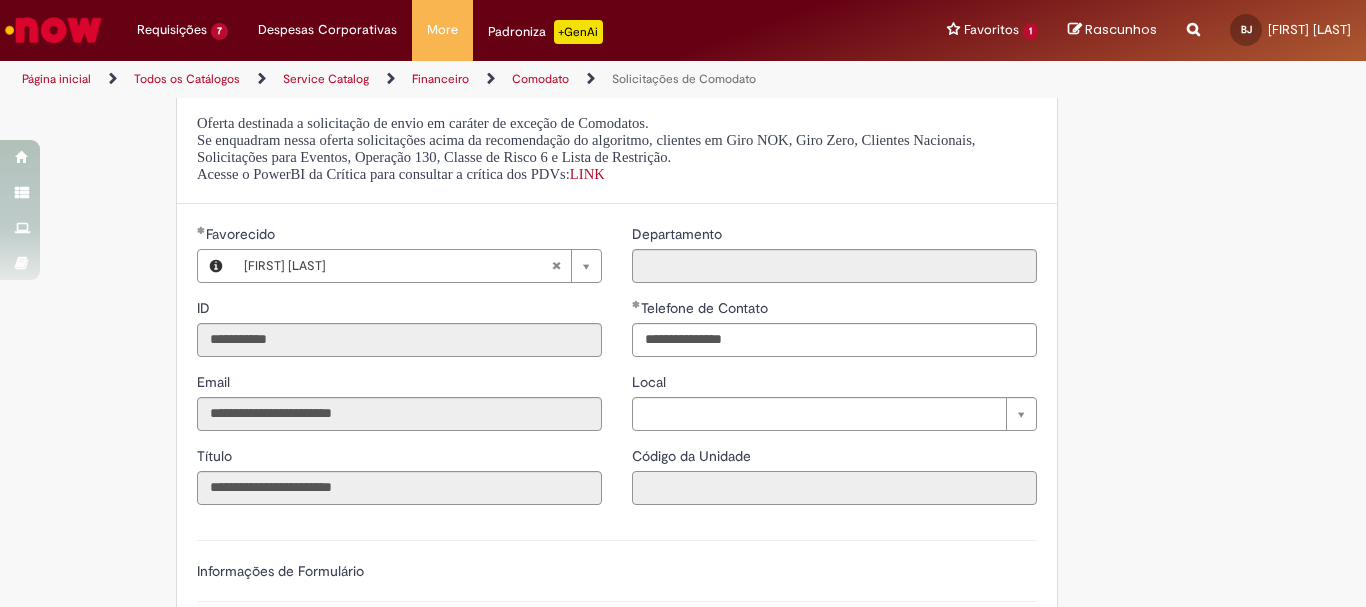click on "Código da Unidade" at bounding box center (834, 488) 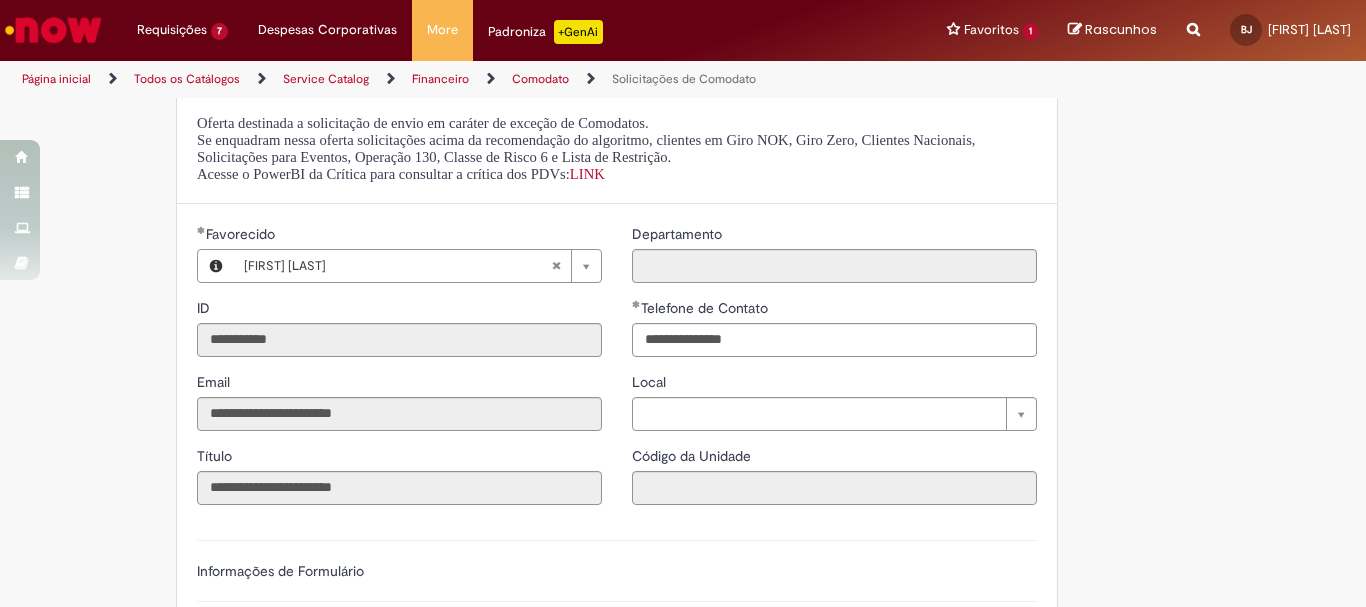 click on "**********" at bounding box center (834, 372) 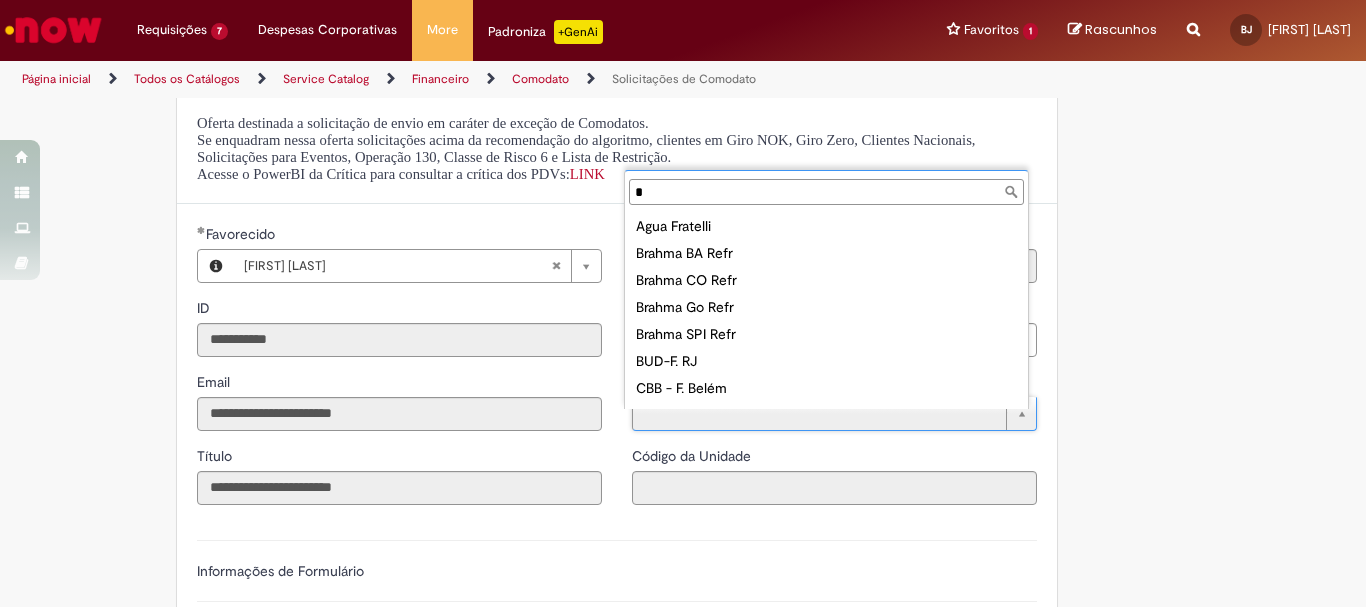 type on "**" 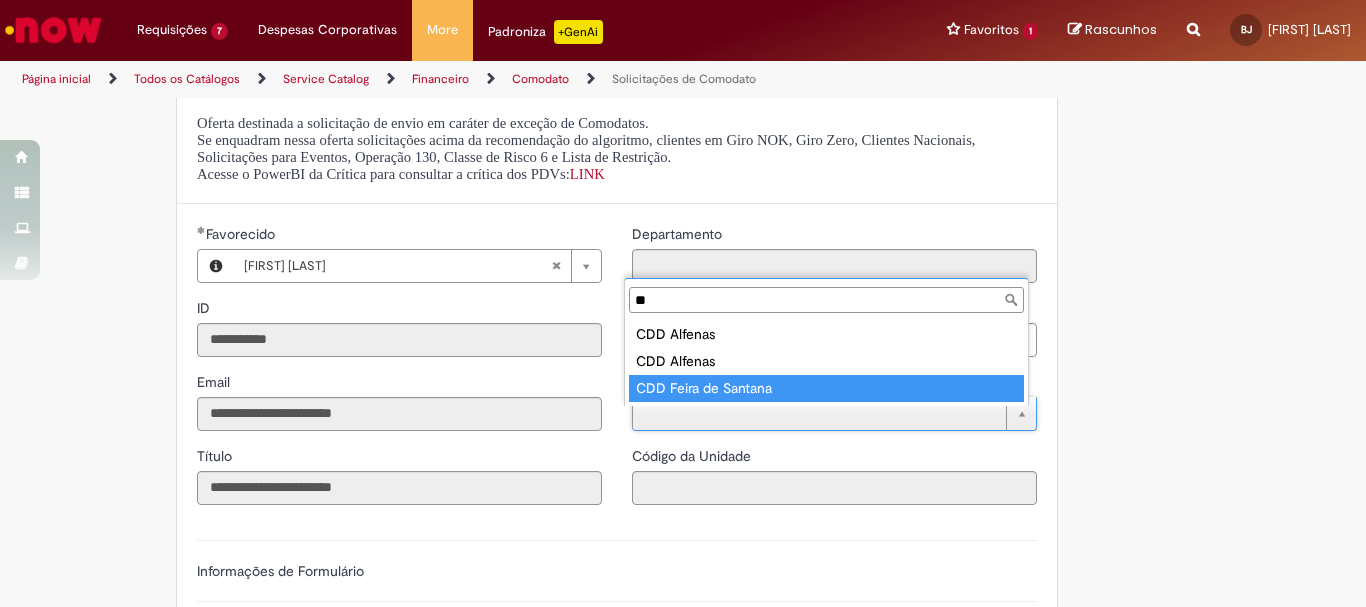 type on "**********" 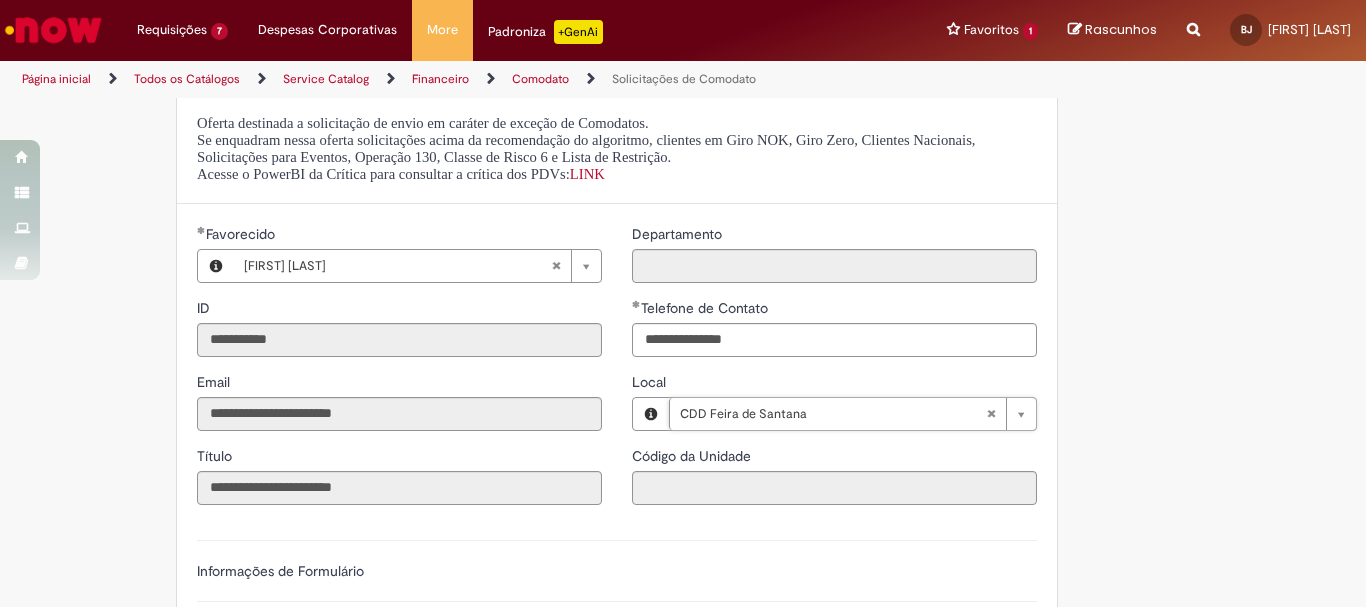 type on "****" 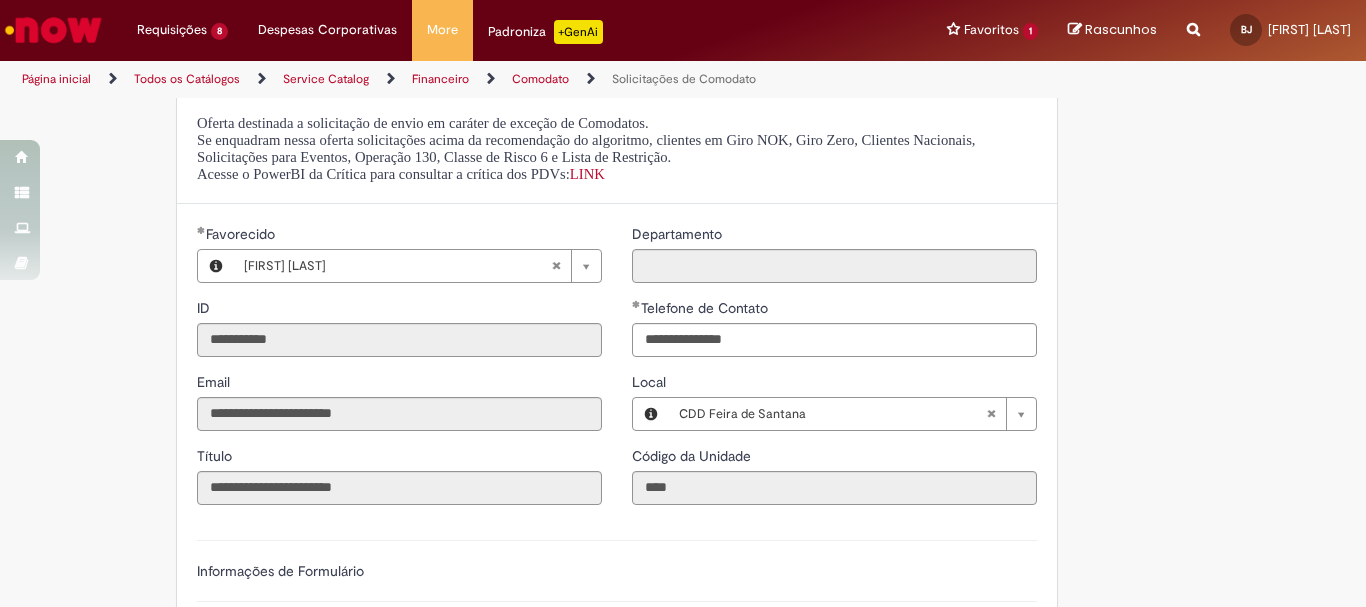 click on "**********" at bounding box center [683, 561] 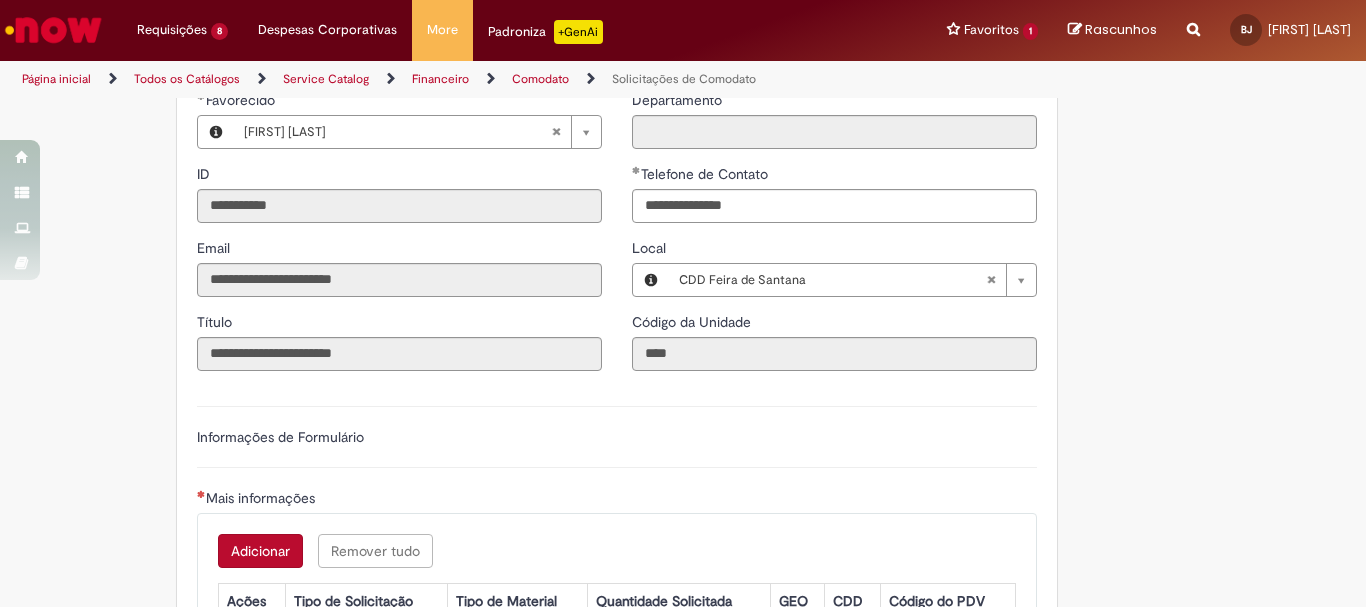 scroll, scrollTop: 433, scrollLeft: 0, axis: vertical 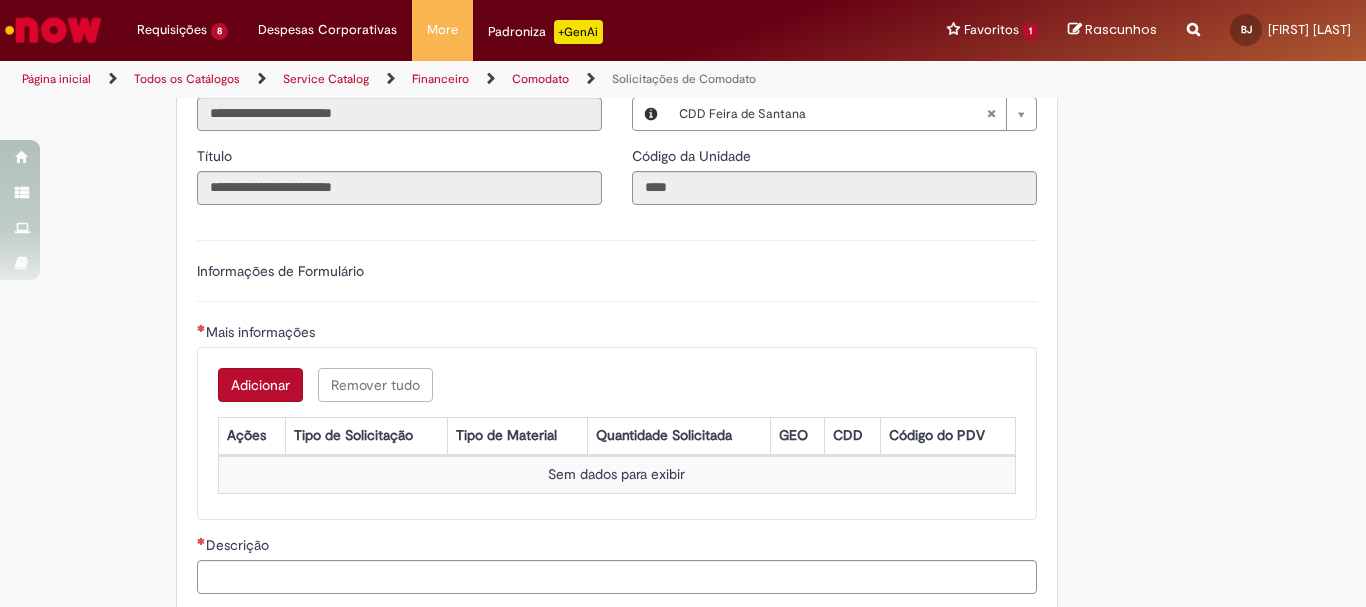 click on "Adicionar" at bounding box center [260, 385] 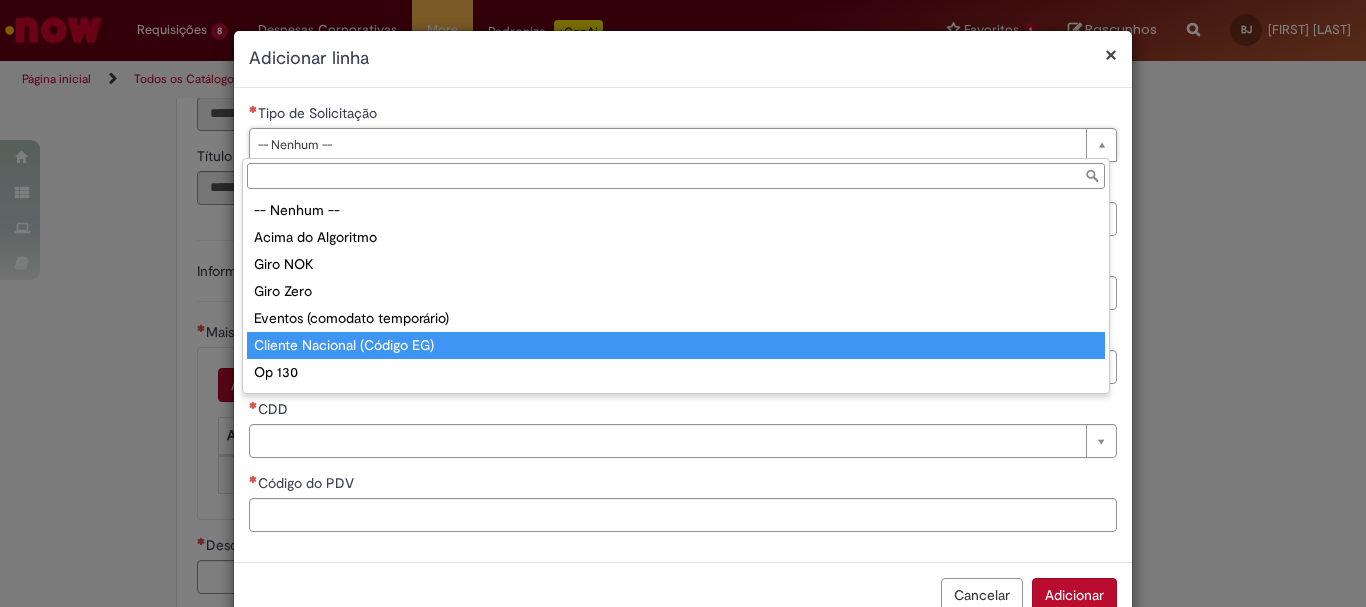 scroll, scrollTop: 51, scrollLeft: 0, axis: vertical 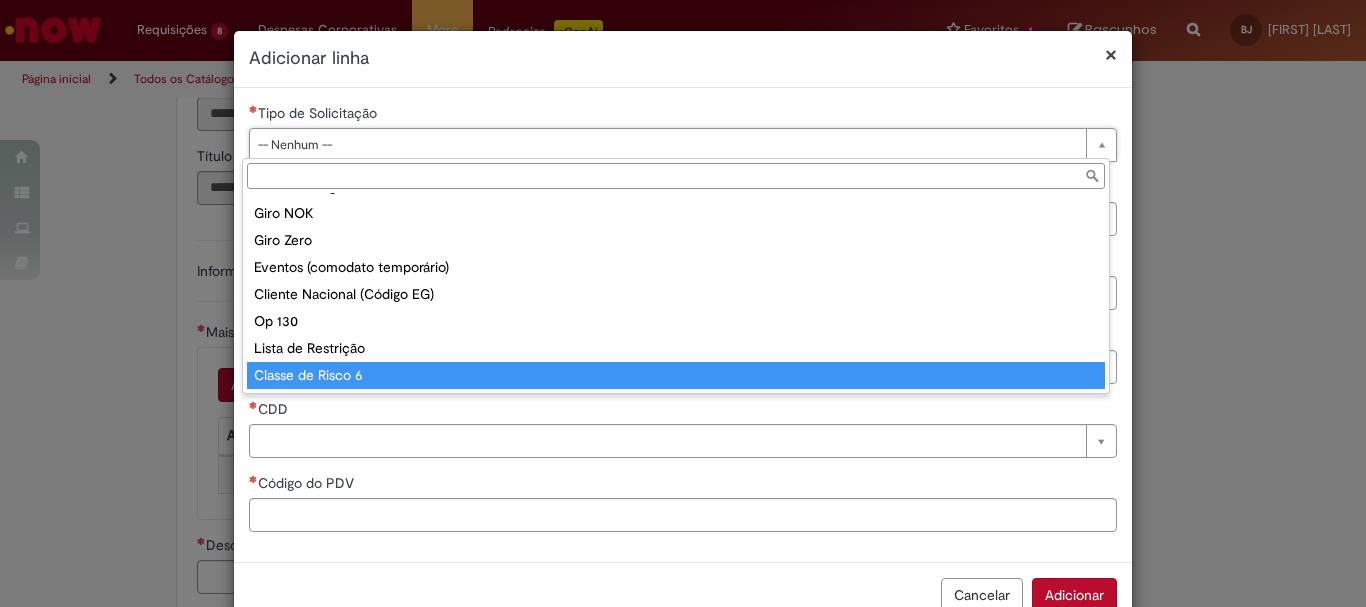 type on "**********" 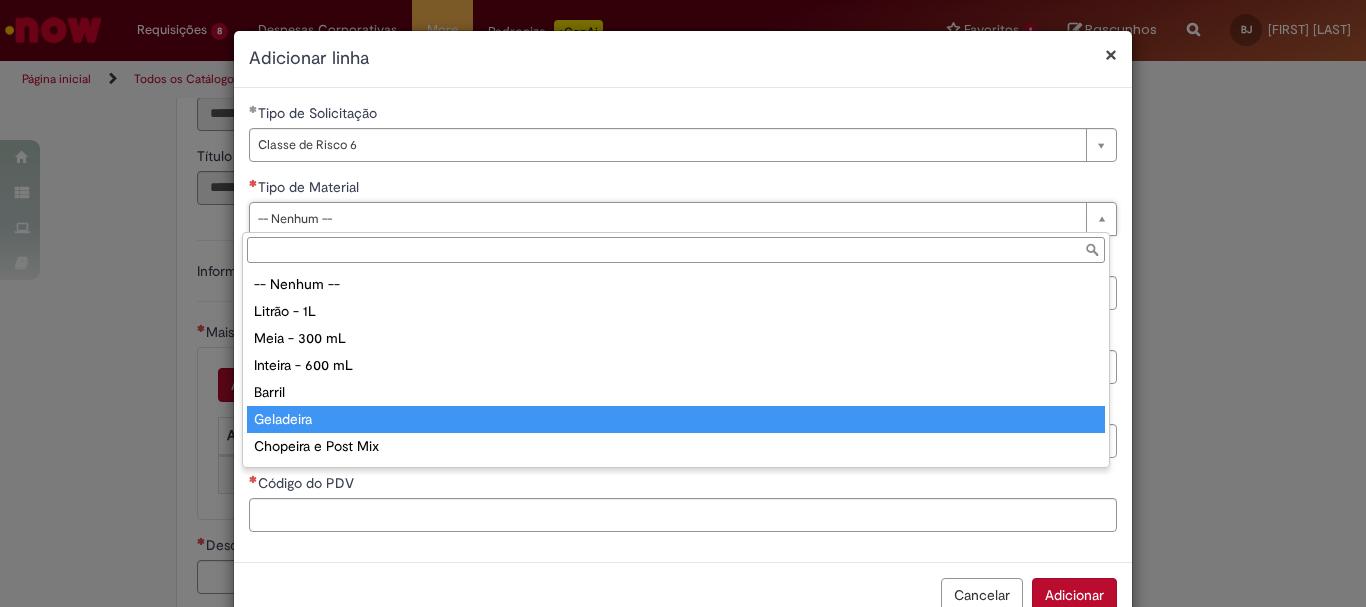 type on "*********" 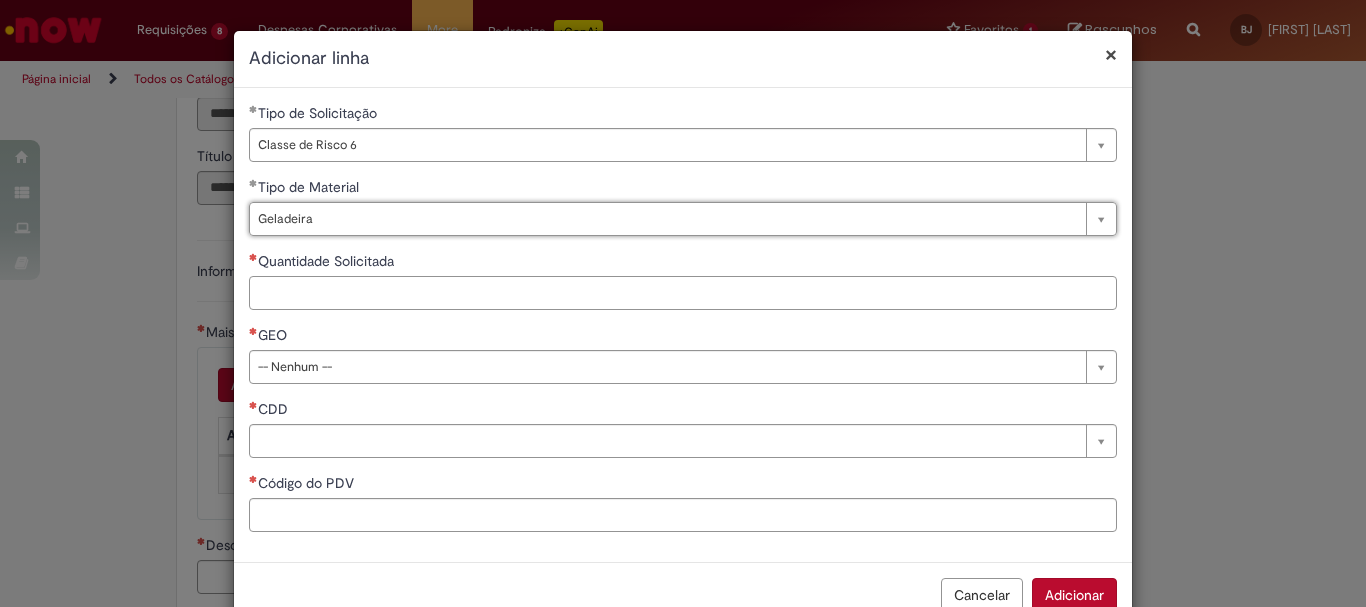 click on "Quantidade Solicitada" at bounding box center (683, 293) 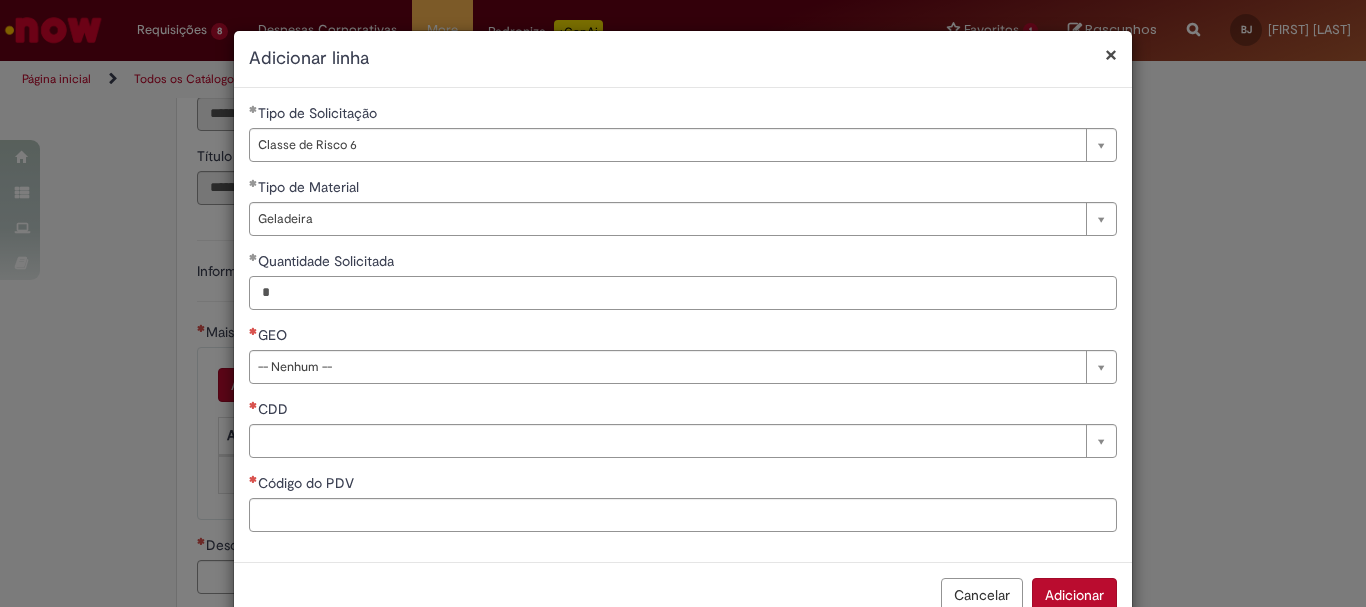 type on "*" 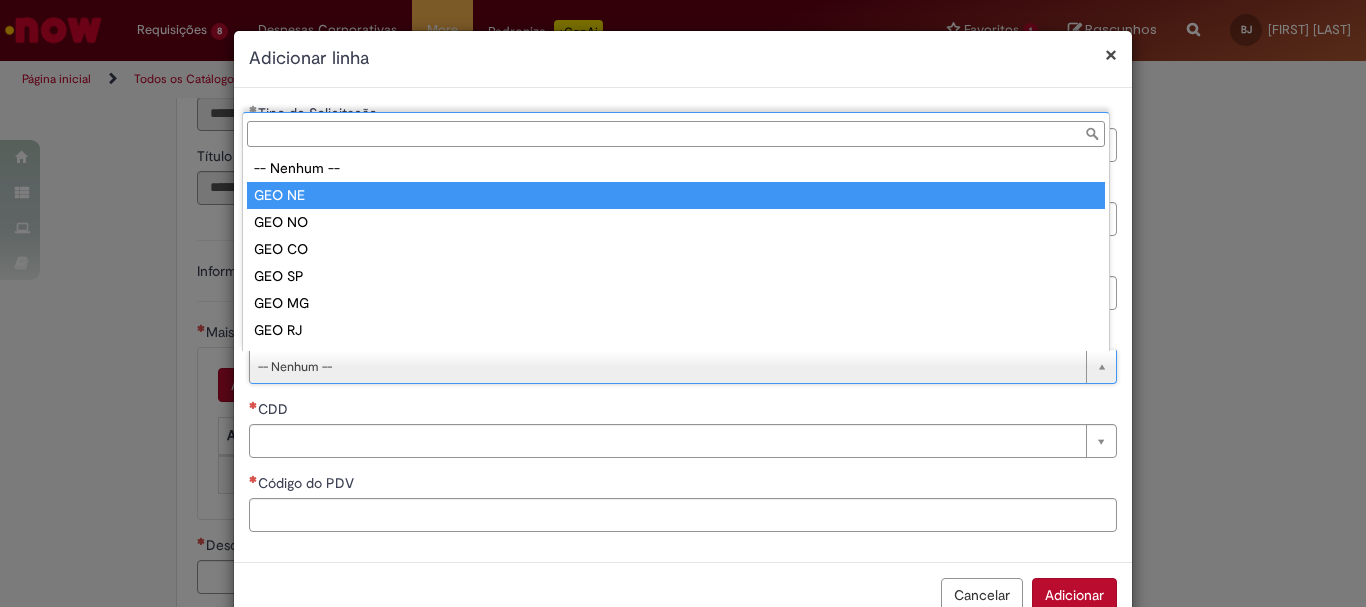 type on "******" 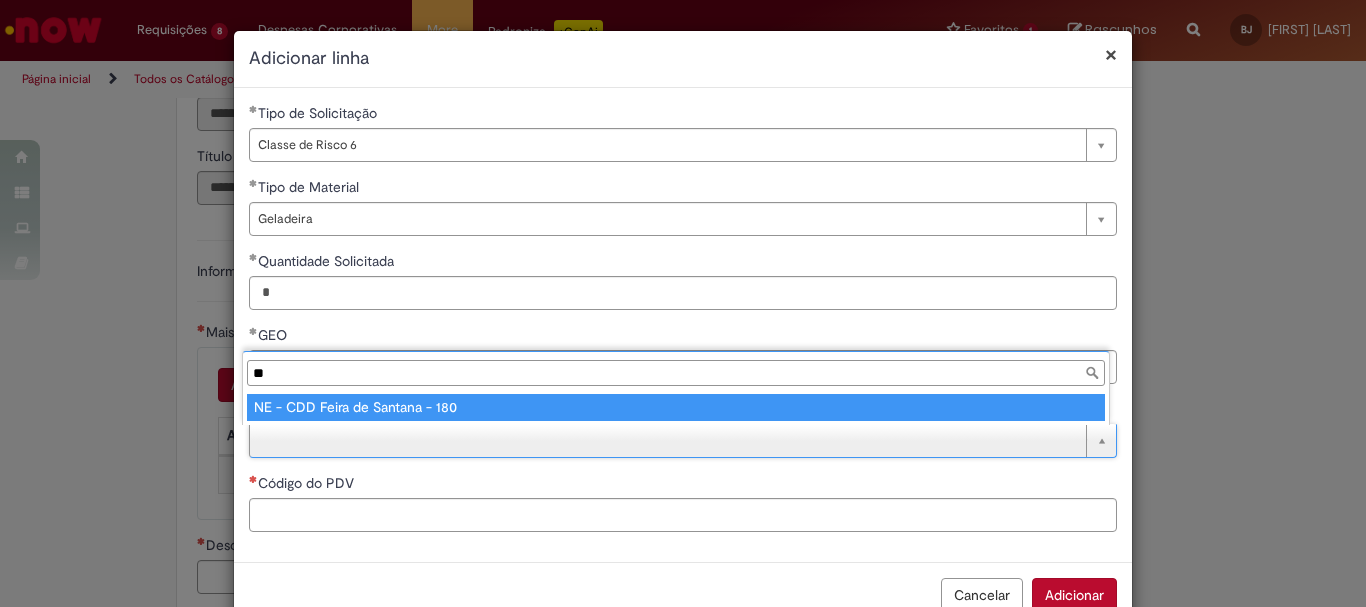 type on "**" 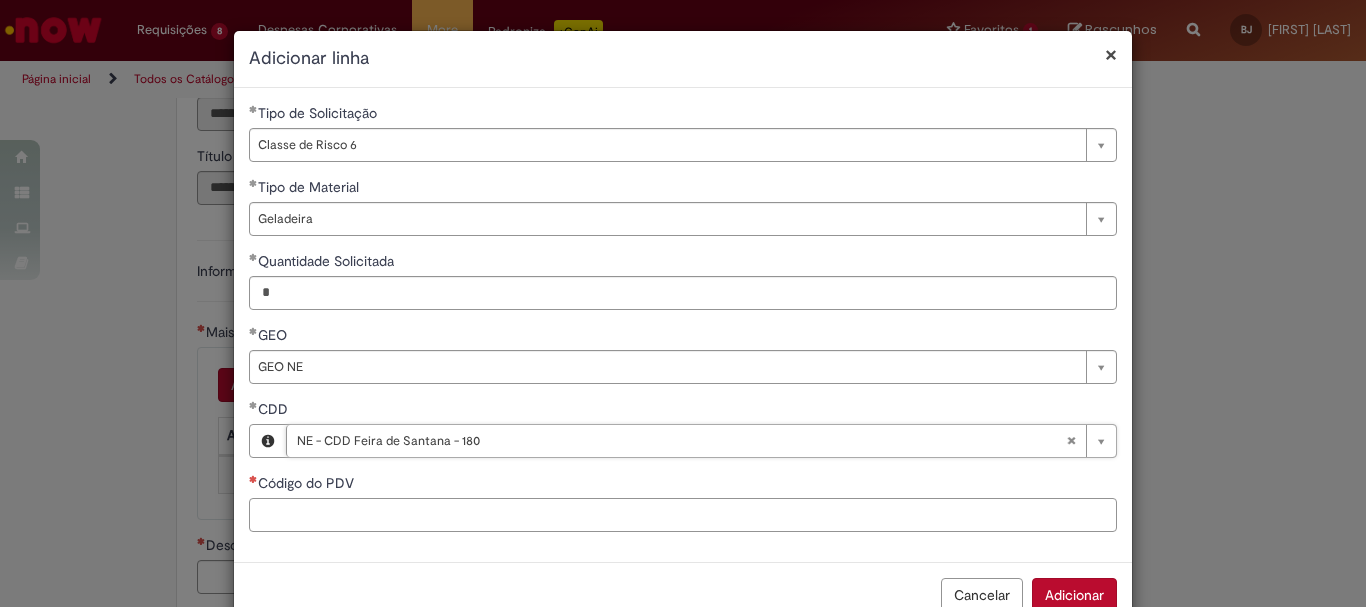 click on "Código do PDV" at bounding box center (683, 515) 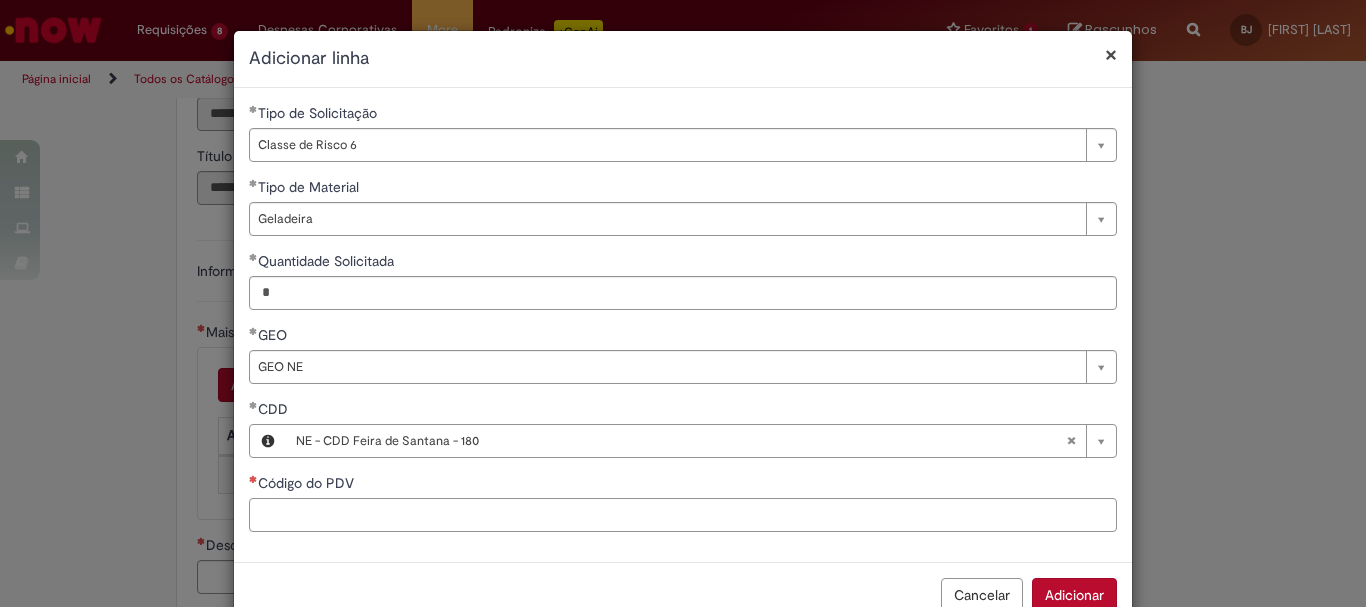 paste on "****" 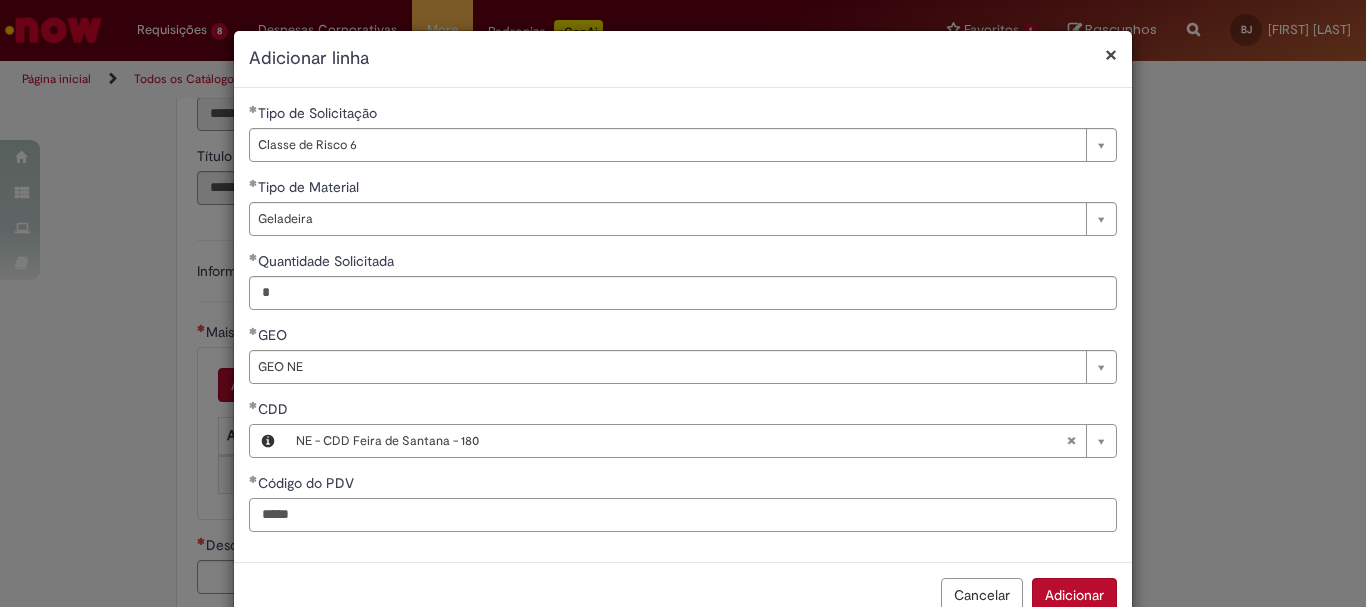 scroll, scrollTop: 51, scrollLeft: 0, axis: vertical 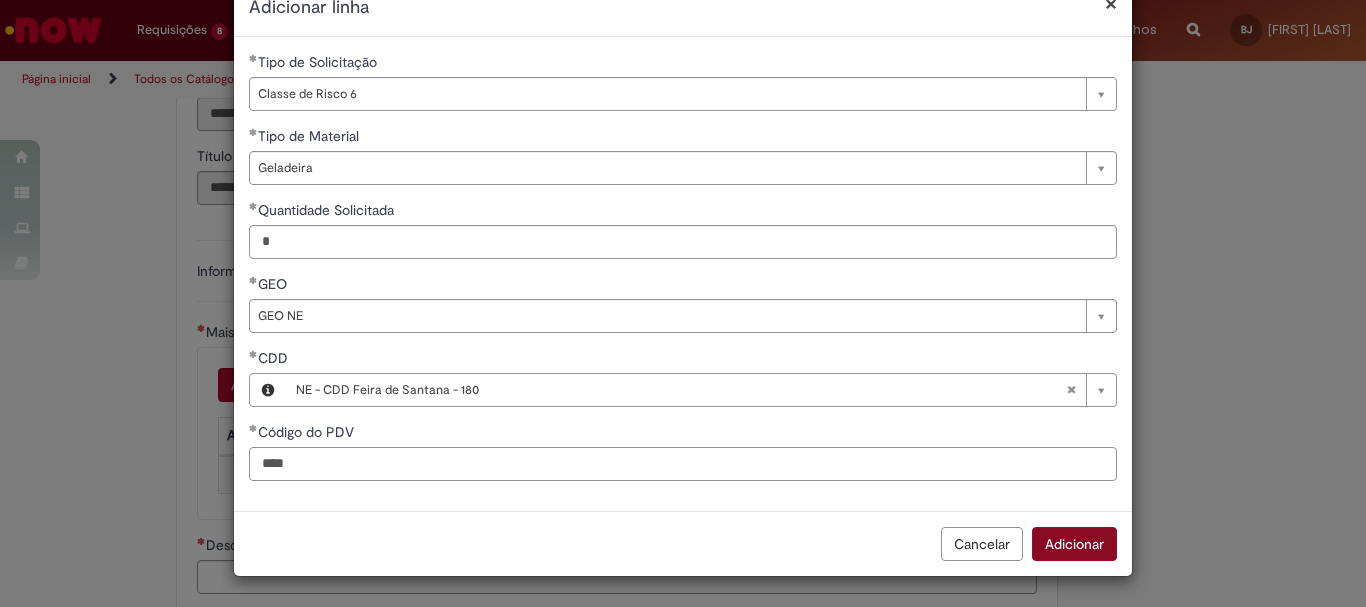 type on "****" 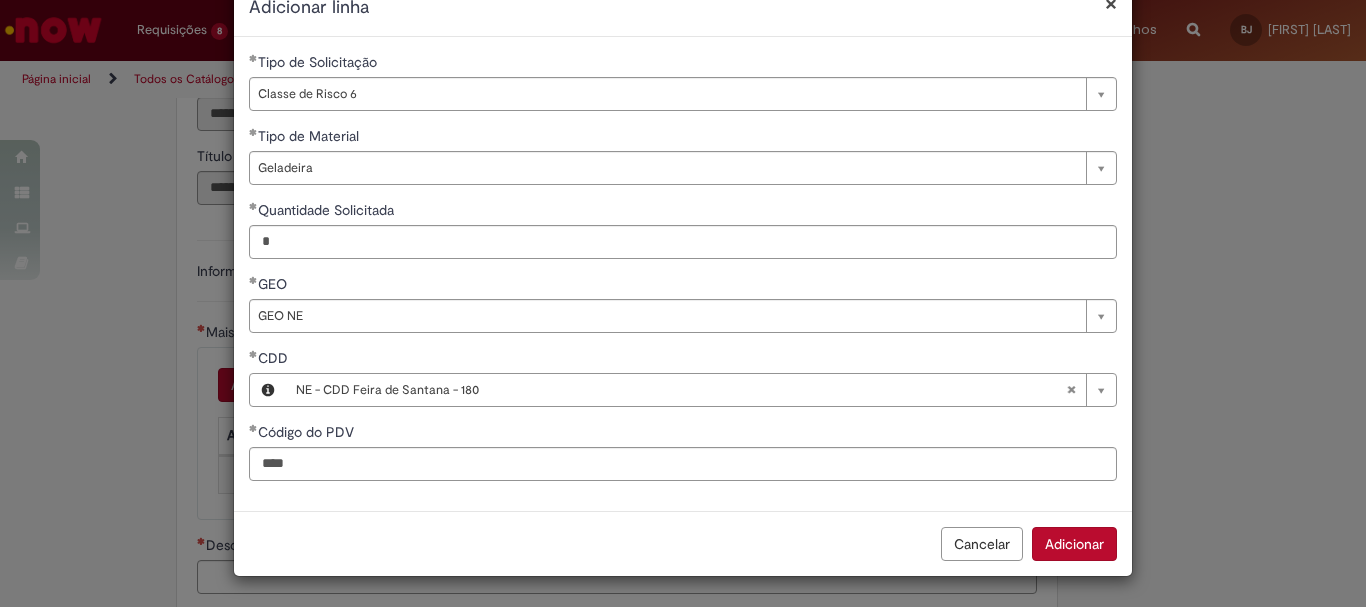 click on "Adicionar" at bounding box center (1074, 544) 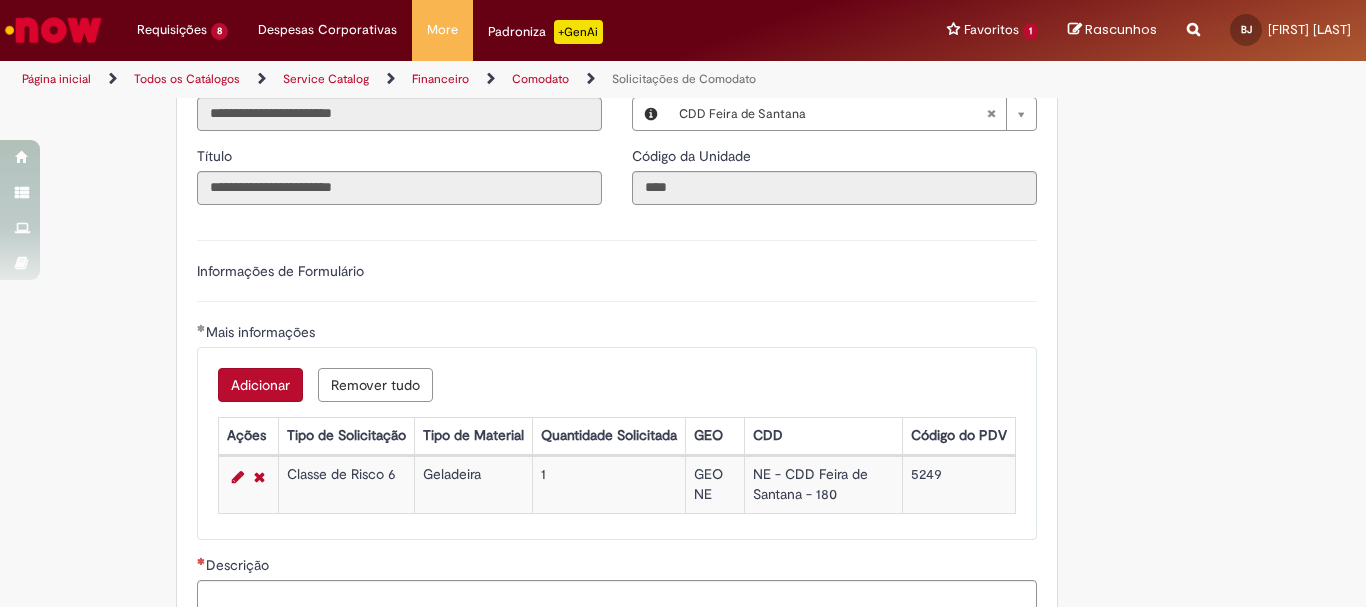 scroll, scrollTop: 600, scrollLeft: 0, axis: vertical 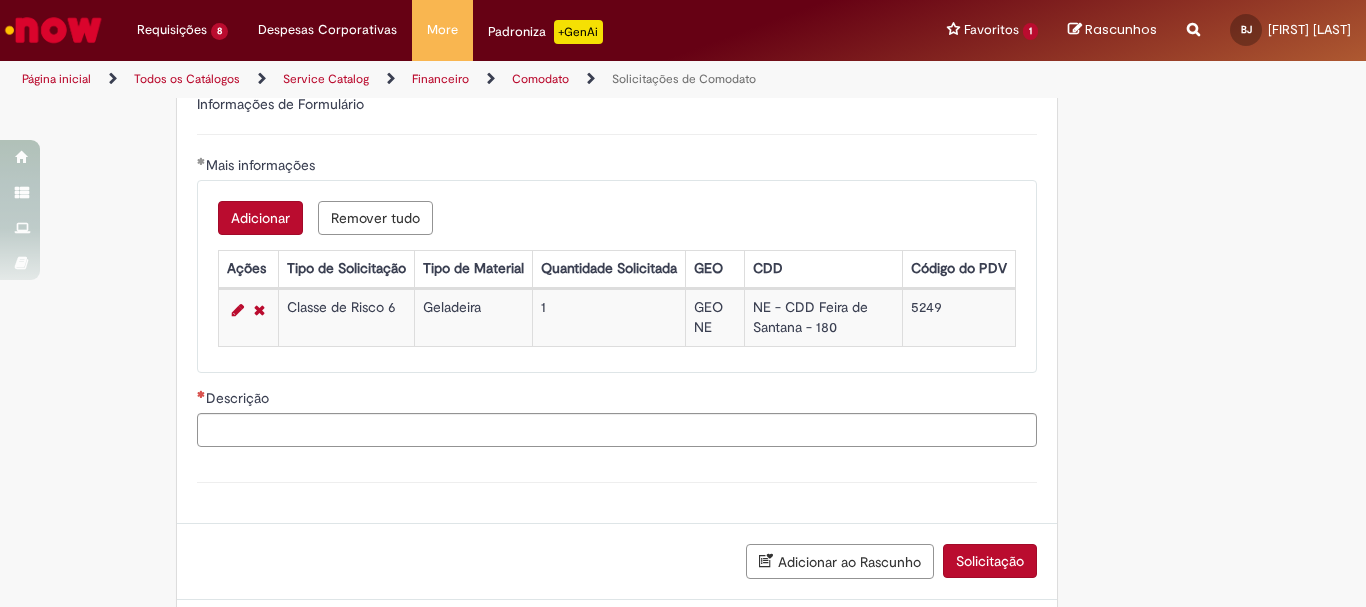 click on "**********" at bounding box center [617, 257] 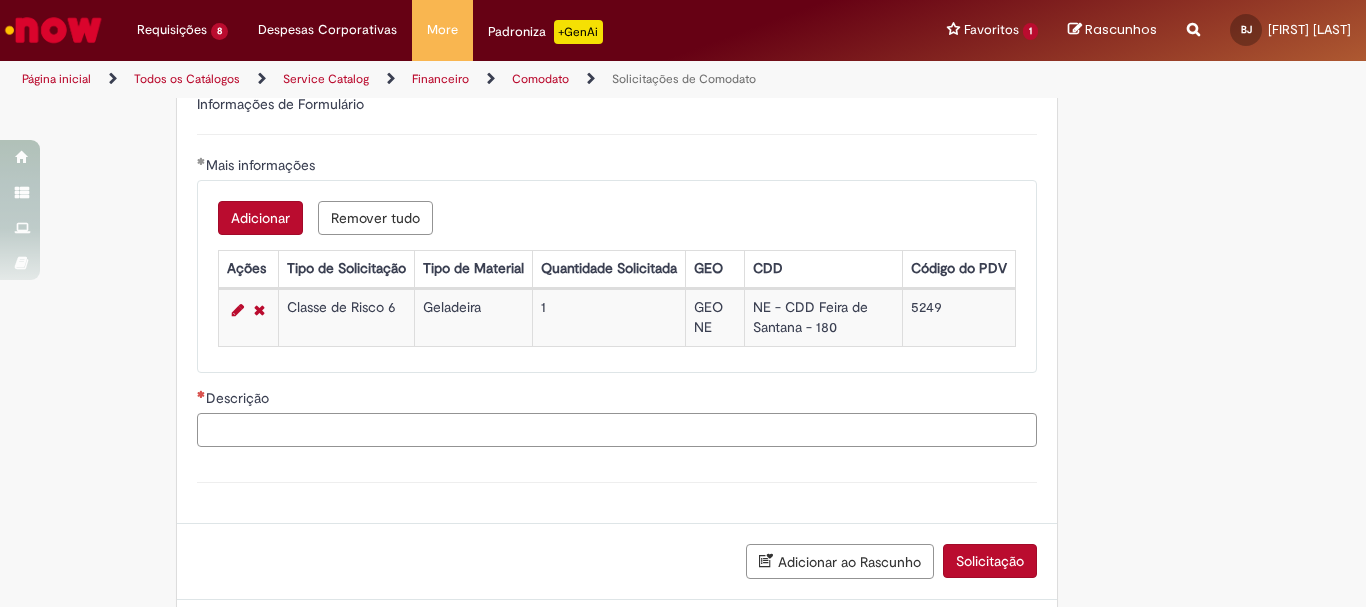 click on "Descrição" at bounding box center [617, 430] 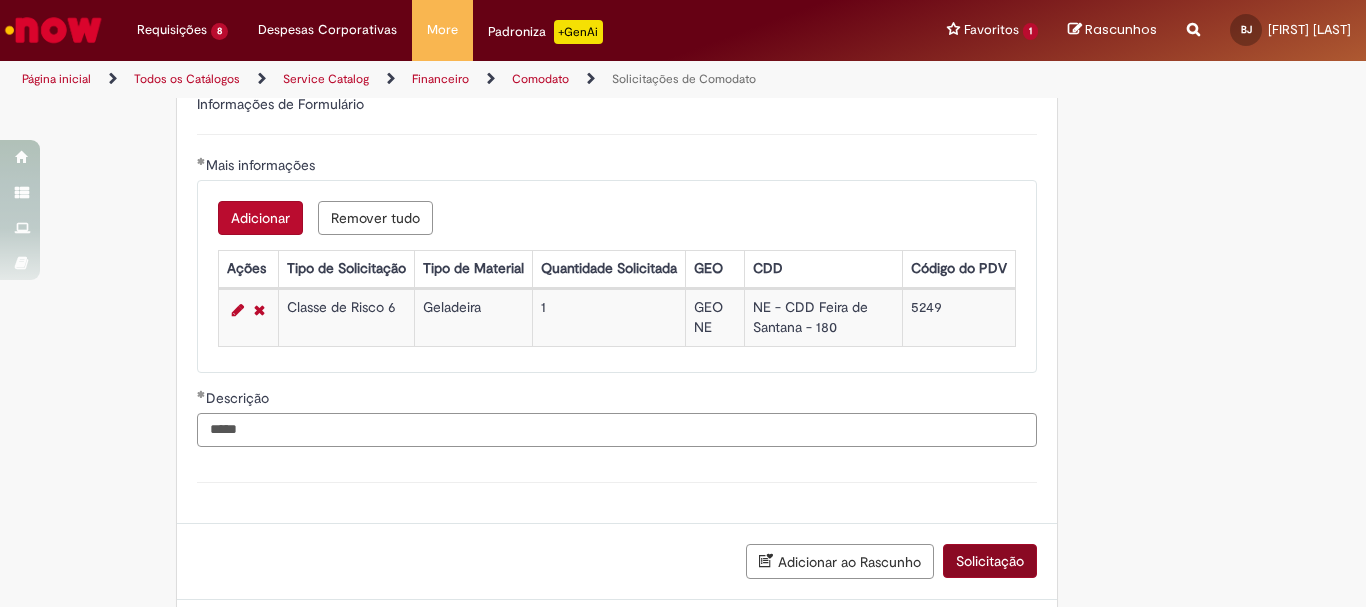 type on "****" 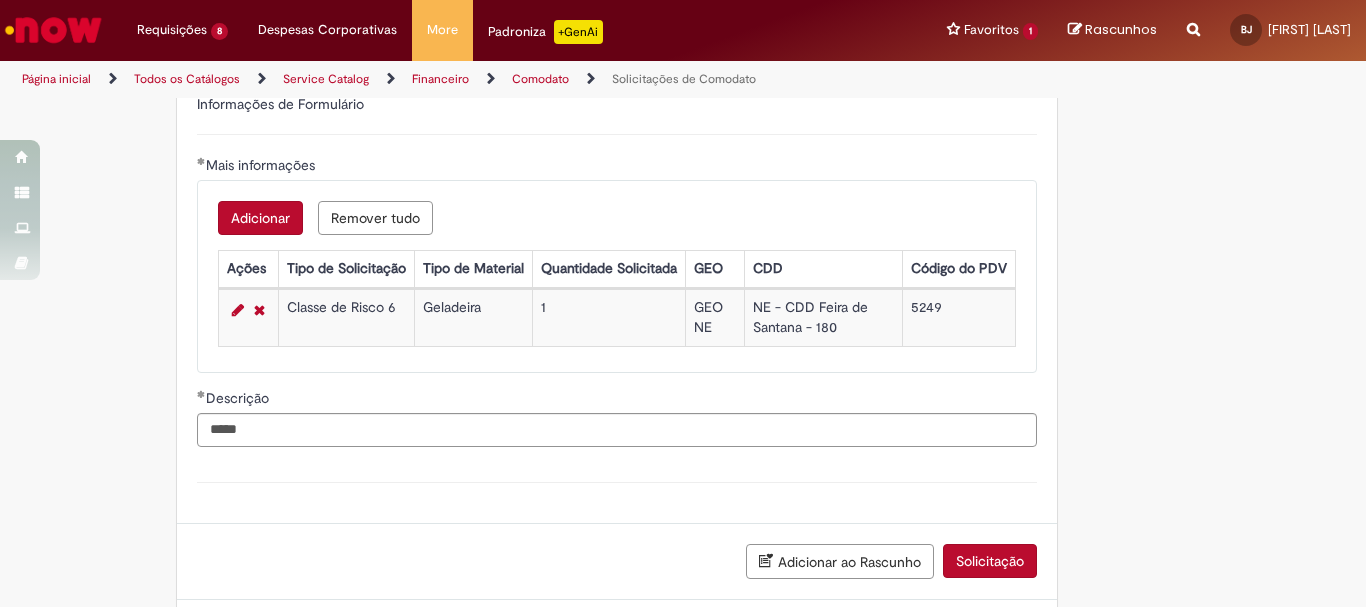 click on "Solicitação" at bounding box center [990, 561] 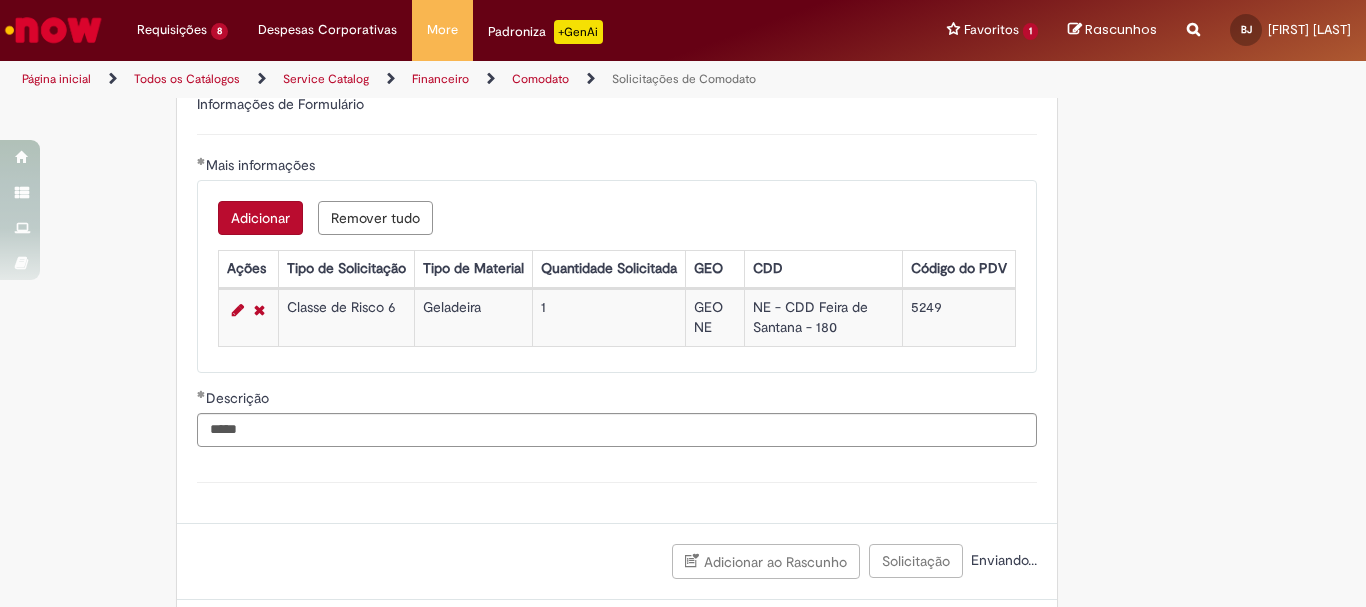 scroll, scrollTop: 664, scrollLeft: 0, axis: vertical 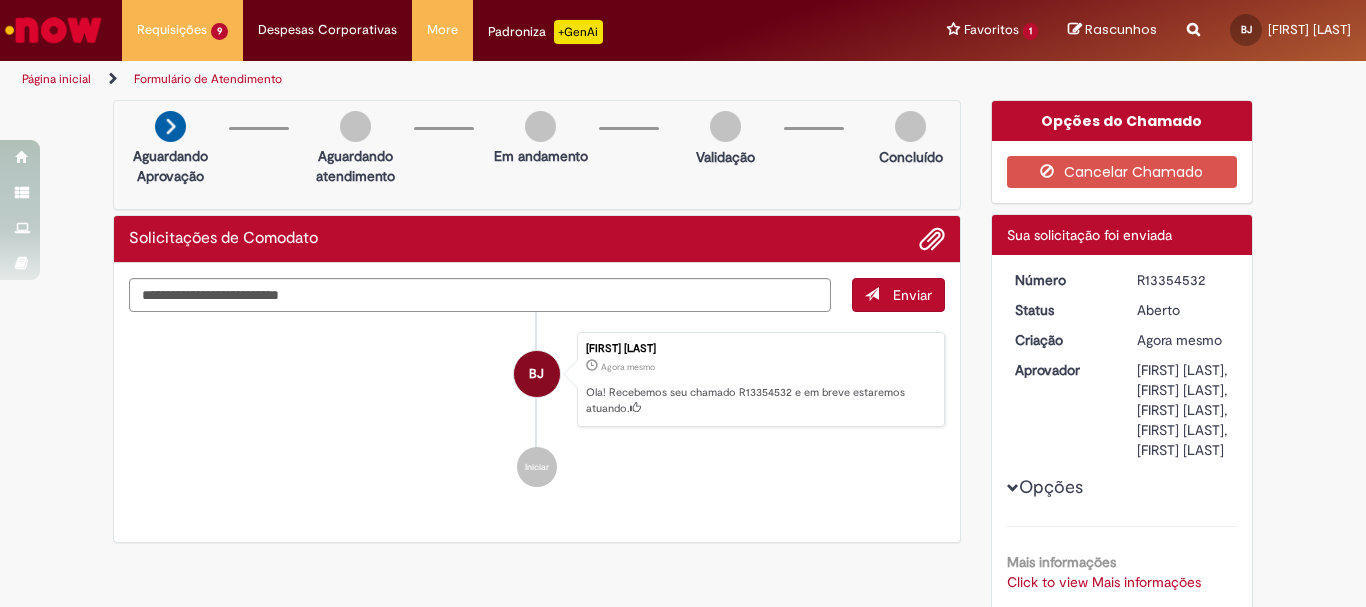 click on "Número
R13354532
Status
Aberto
Criação
Agora mesmo Agora mesmo
Aprovador
Aldair Rodrigues Da Silva, Erick Henrique Nery, Jacqueline Batista Shiota, Julia Vigiatto Lemos Silva, Luana Dalan Ribeiro
Opções
Mais informações
Click to view Mais informações   Click to view Mais informações
Descrição
5249" at bounding box center (1122, 468) 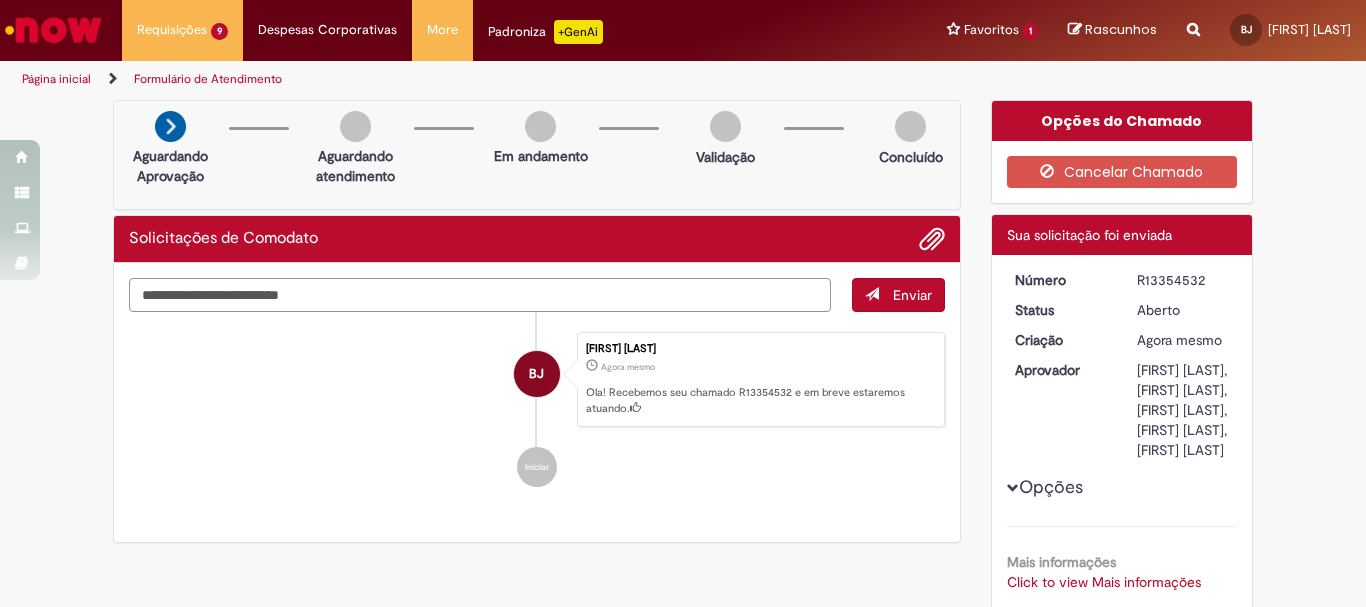 click at bounding box center (480, 295) 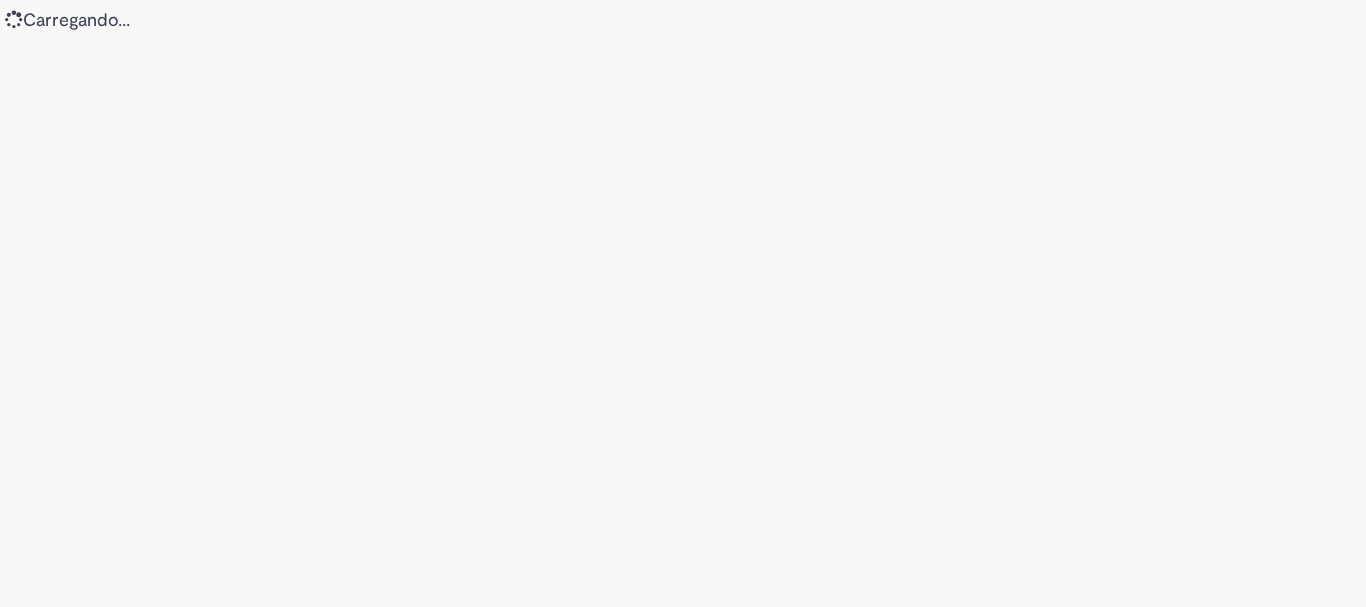 scroll, scrollTop: 0, scrollLeft: 0, axis: both 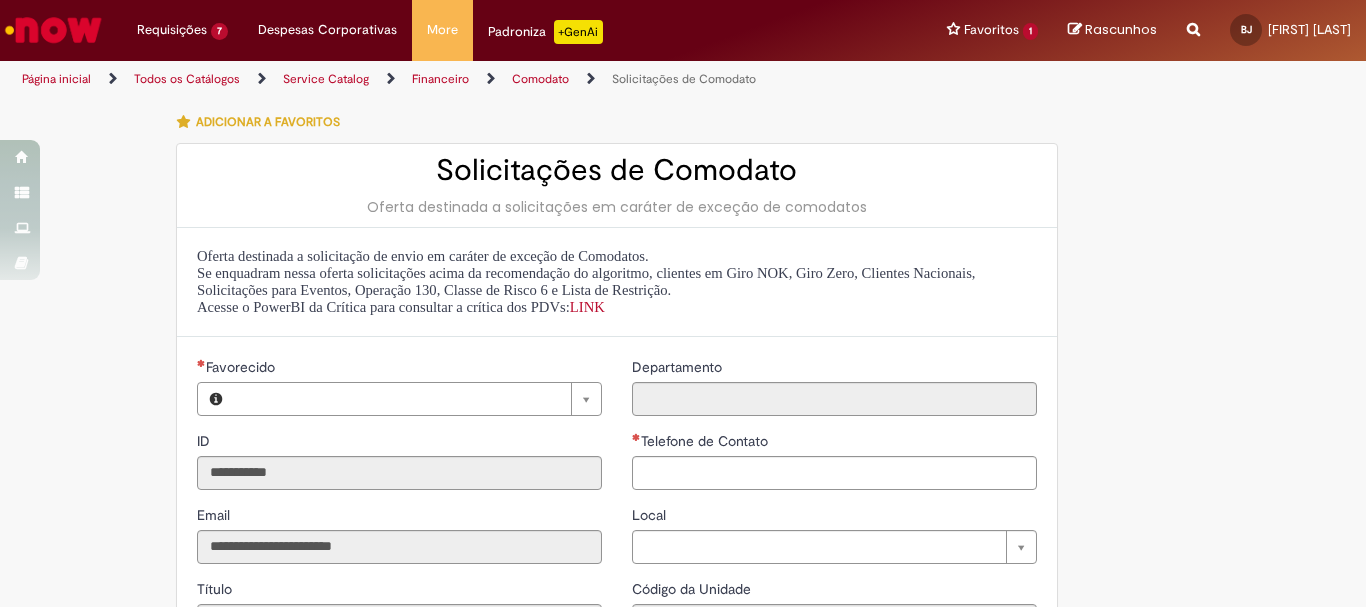 type on "**********" 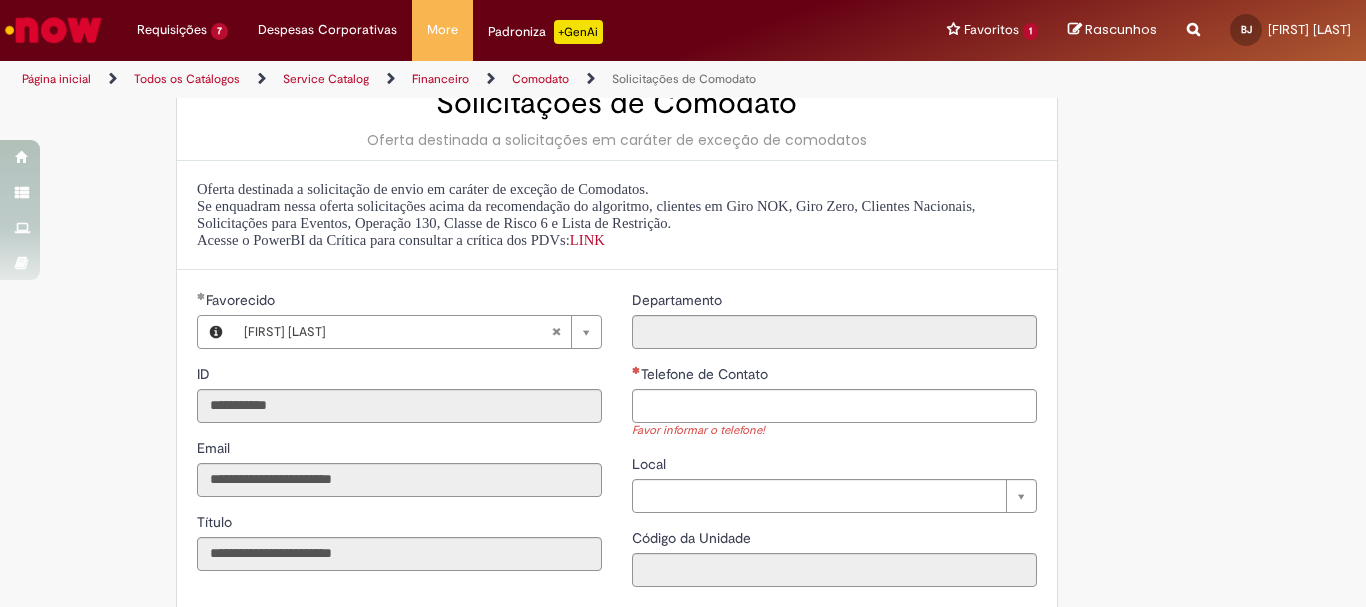 scroll, scrollTop: 100, scrollLeft: 0, axis: vertical 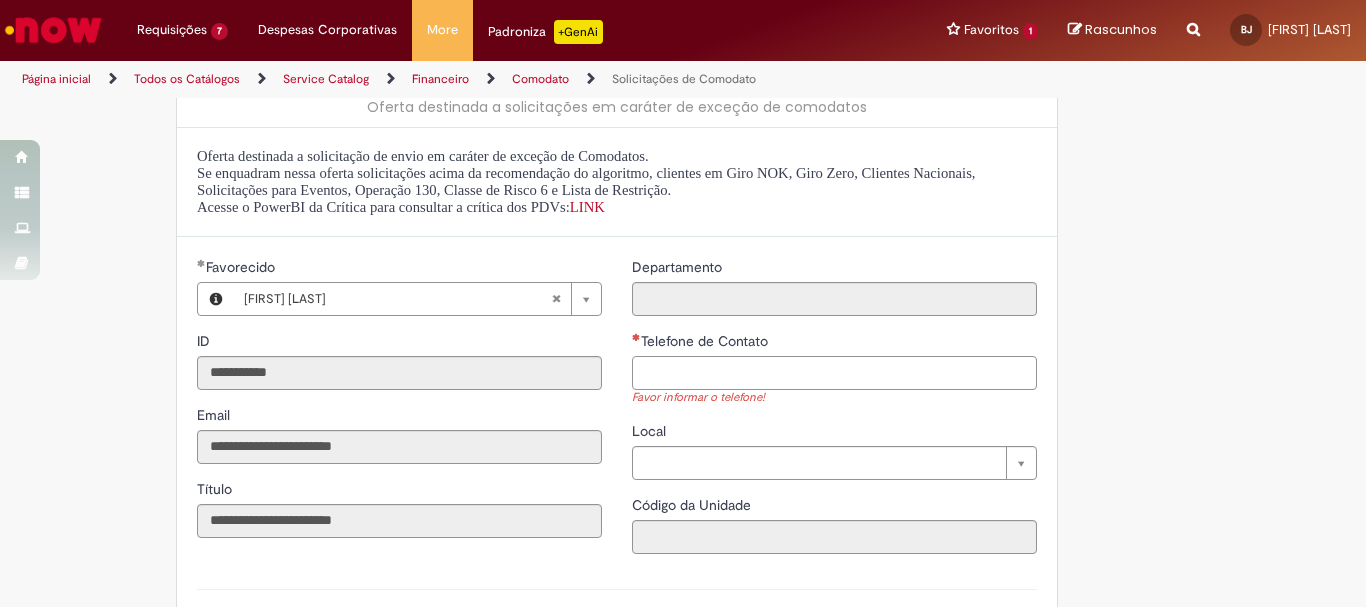 click on "Telefone de Contato" at bounding box center (834, 373) 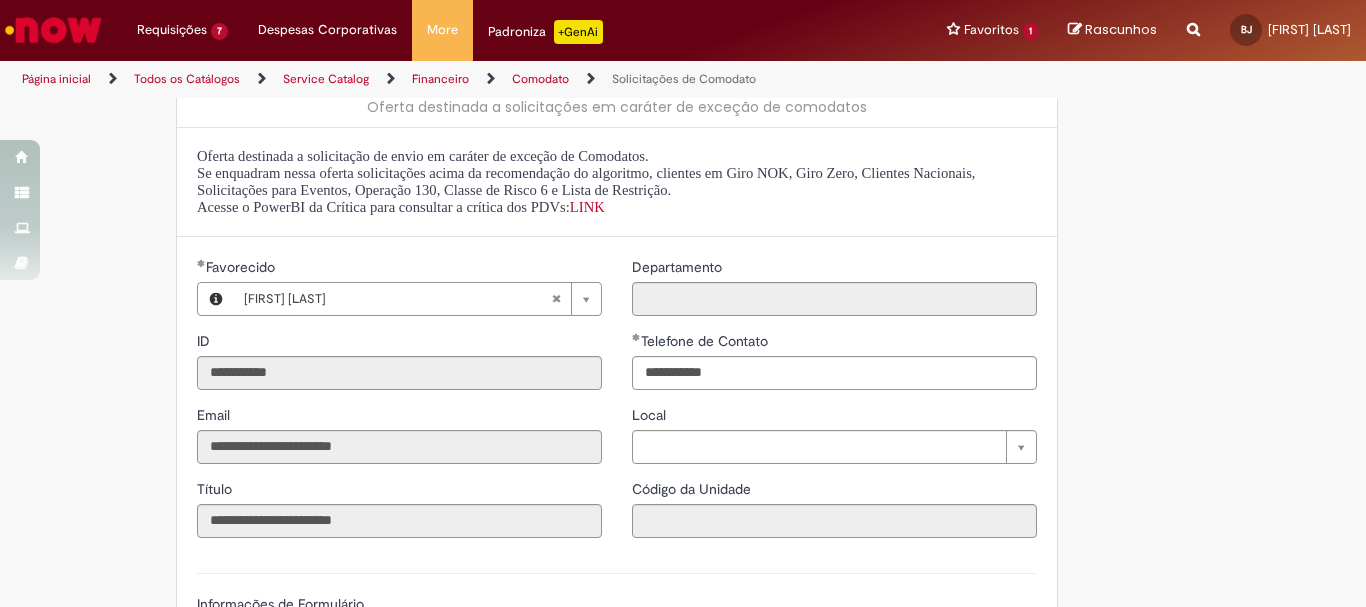 type on "**********" 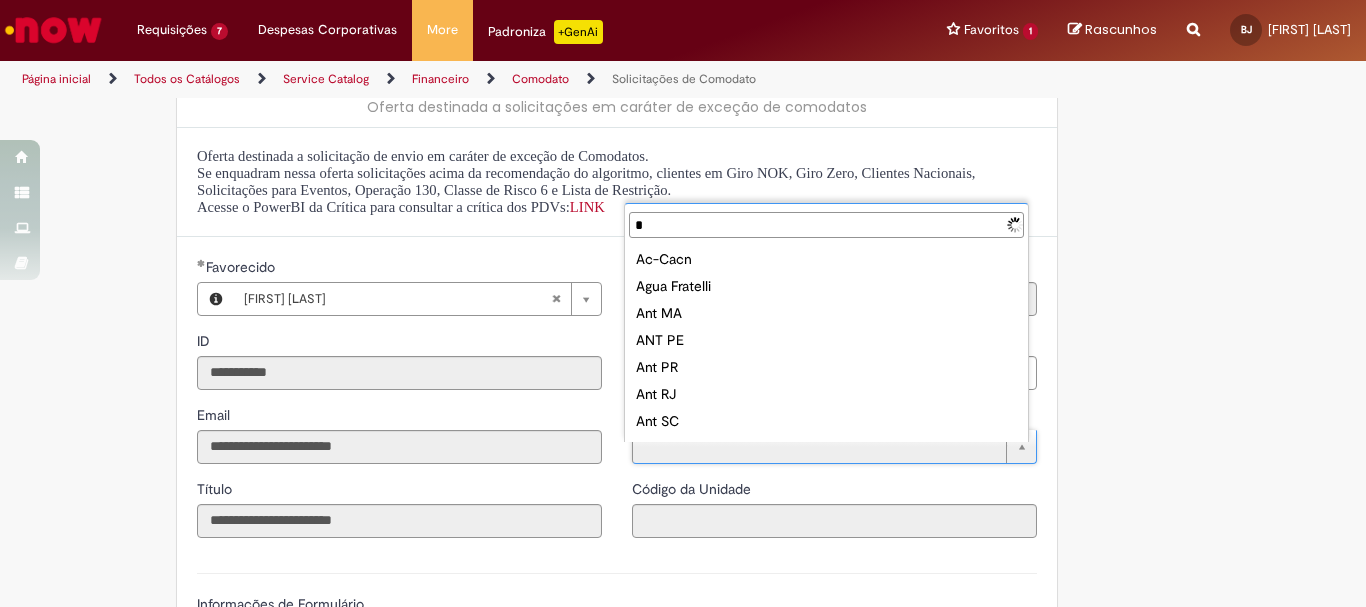 type on "**" 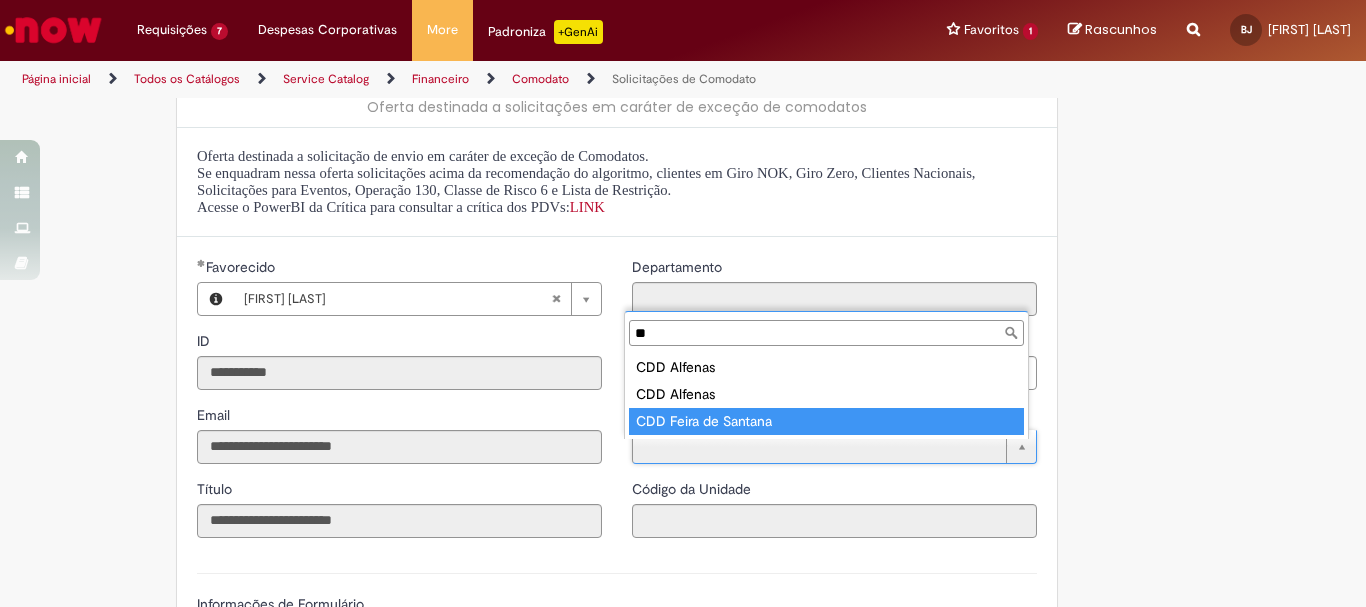 type on "**********" 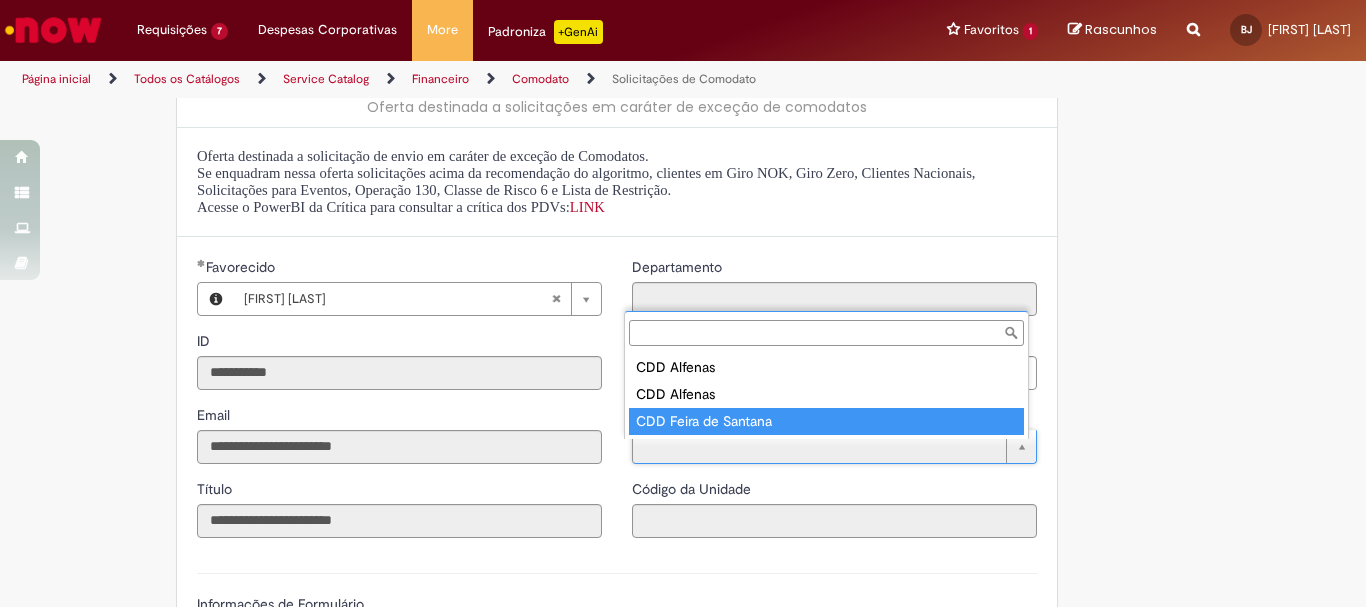type on "****" 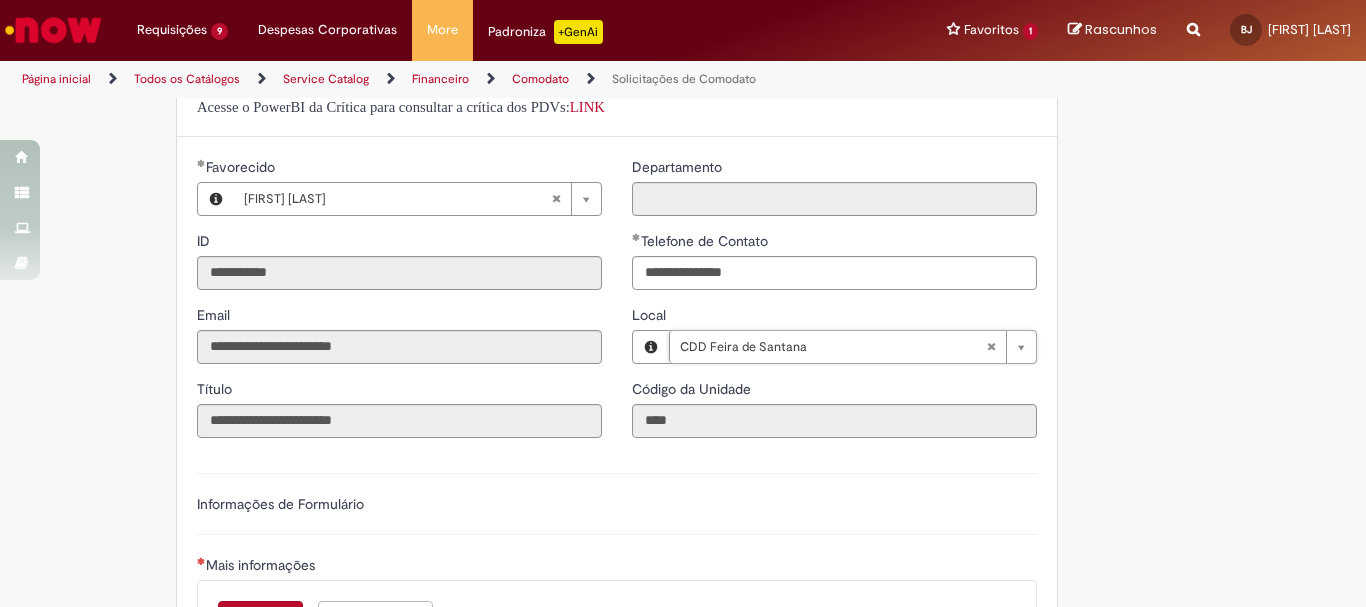 scroll, scrollTop: 367, scrollLeft: 0, axis: vertical 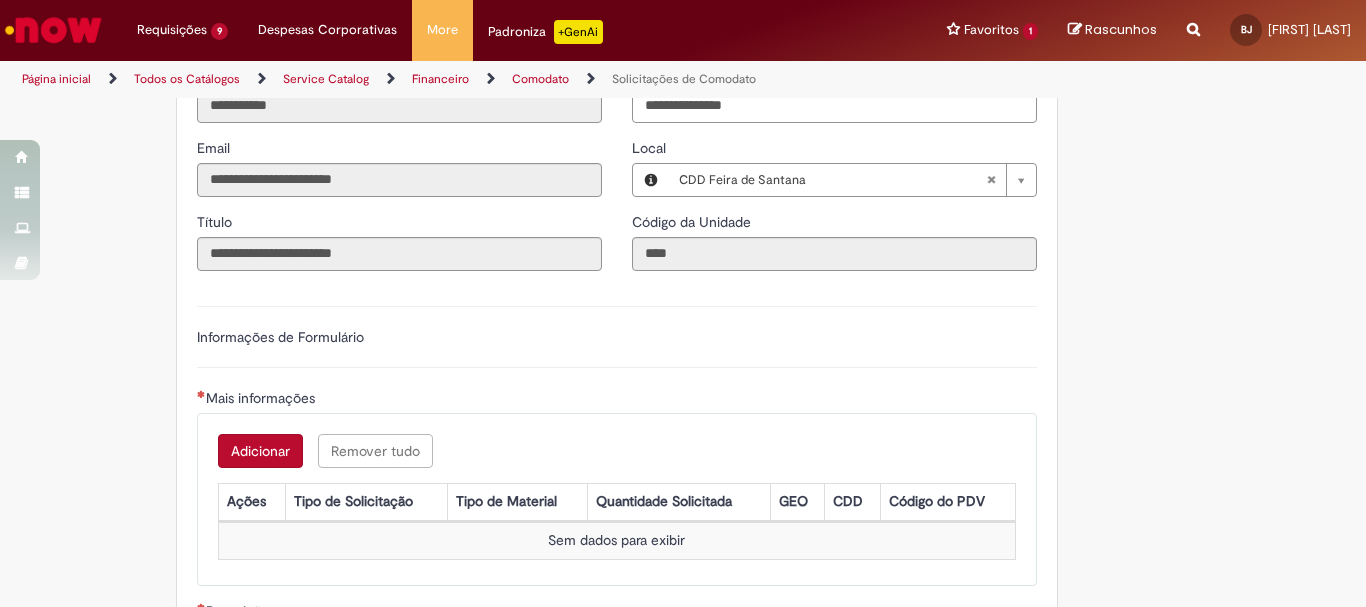 click on "Adicionar" at bounding box center [260, 451] 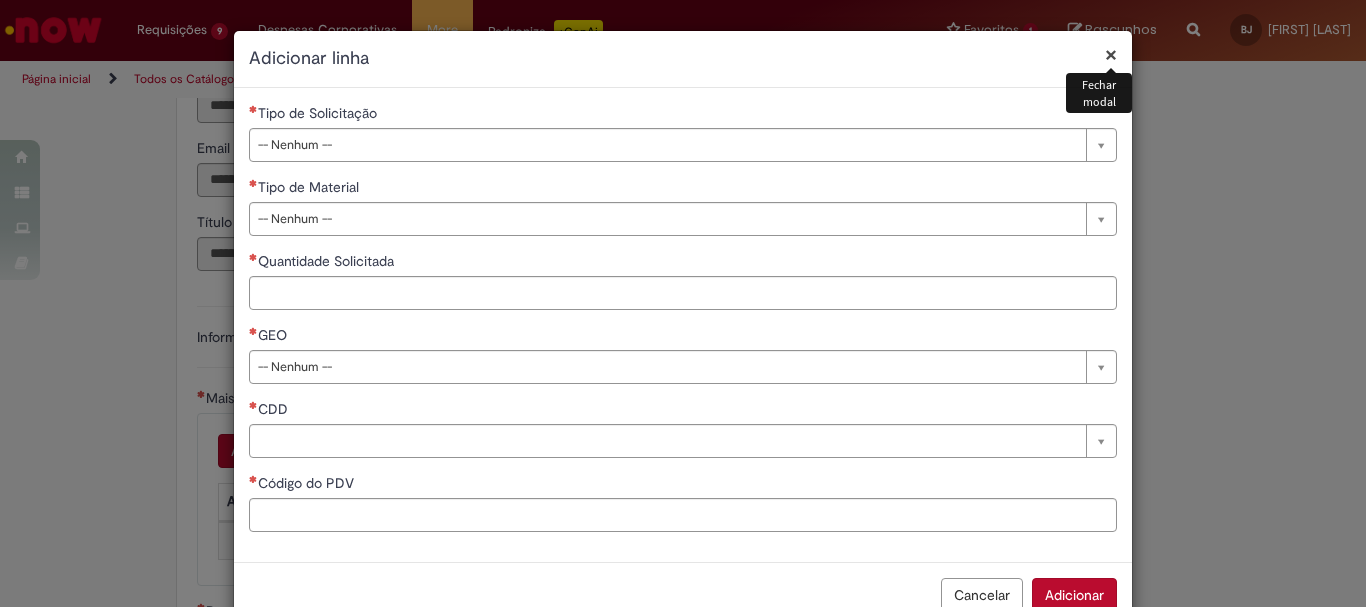click on "**********" at bounding box center [683, 325] 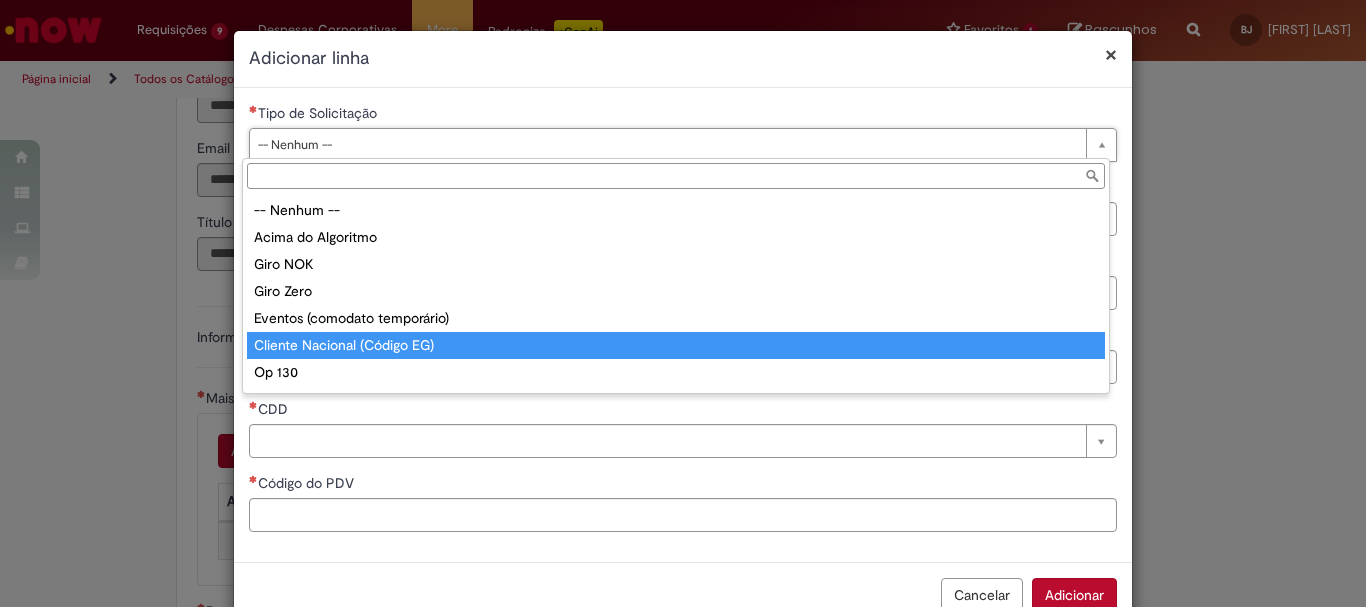 scroll, scrollTop: 51, scrollLeft: 0, axis: vertical 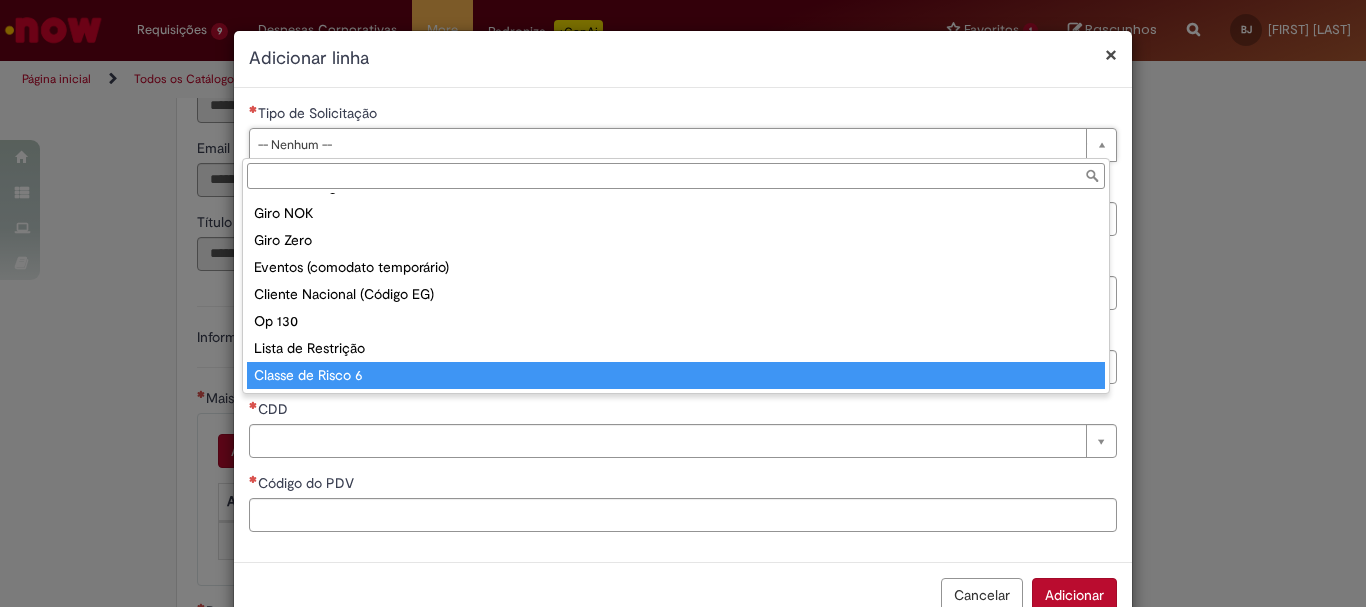 type on "**********" 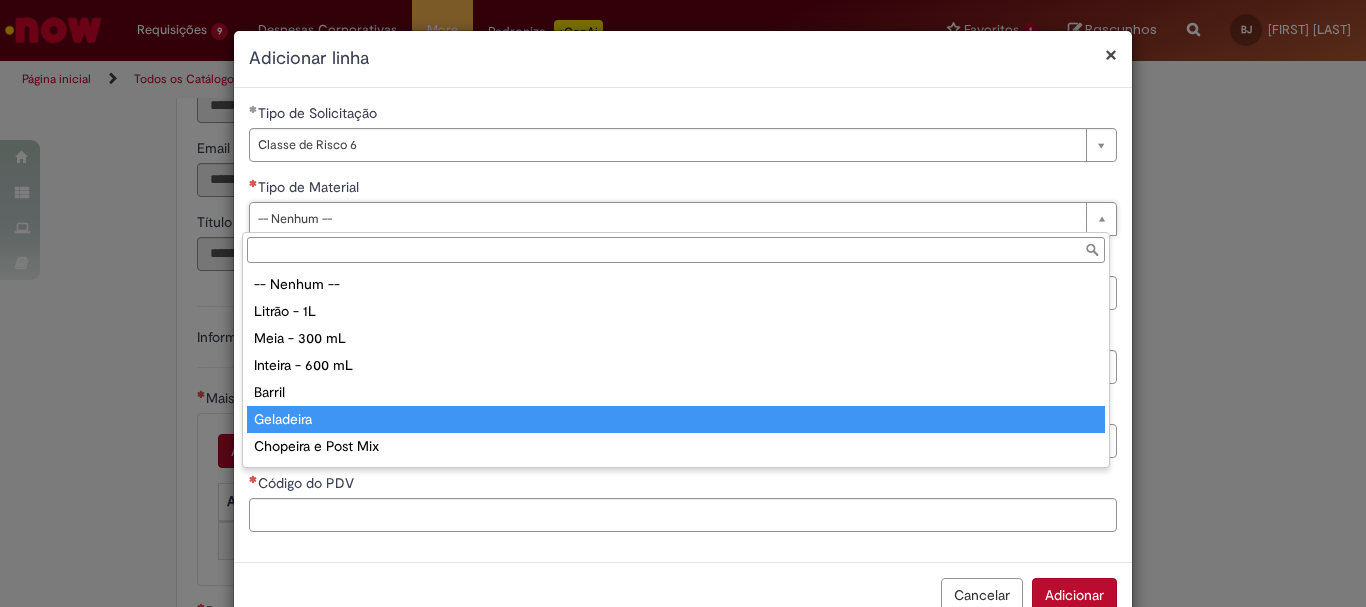 type on "*********" 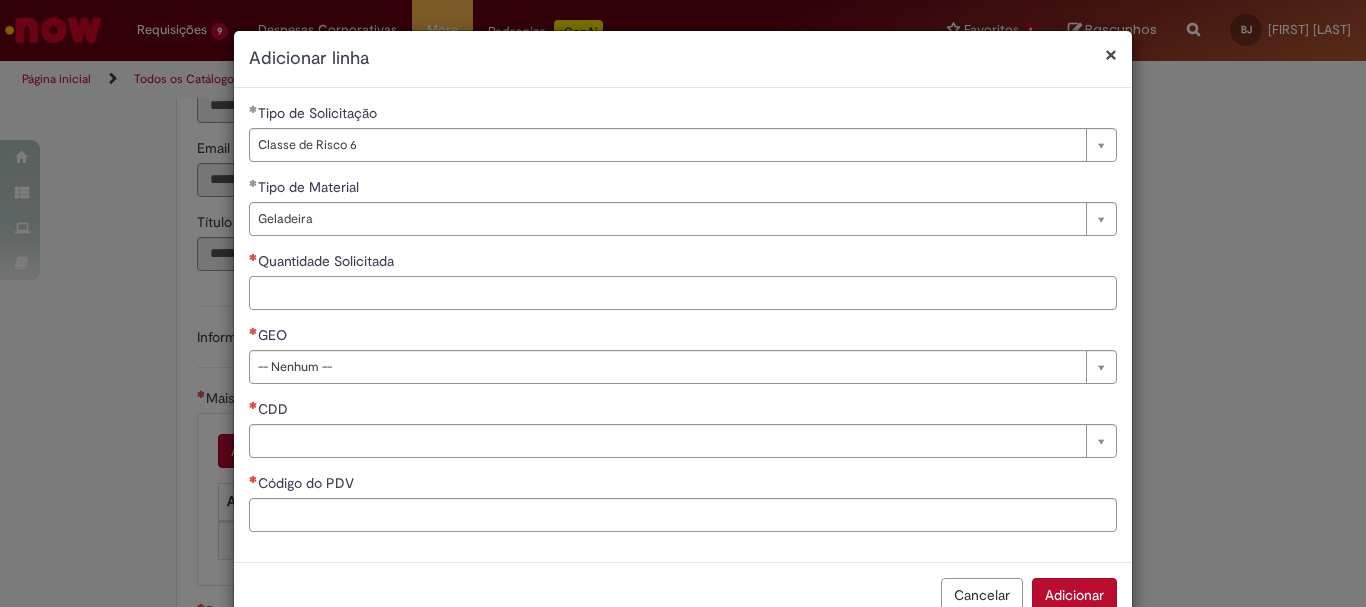 click on "Quantidade Solicitada" at bounding box center [683, 293] 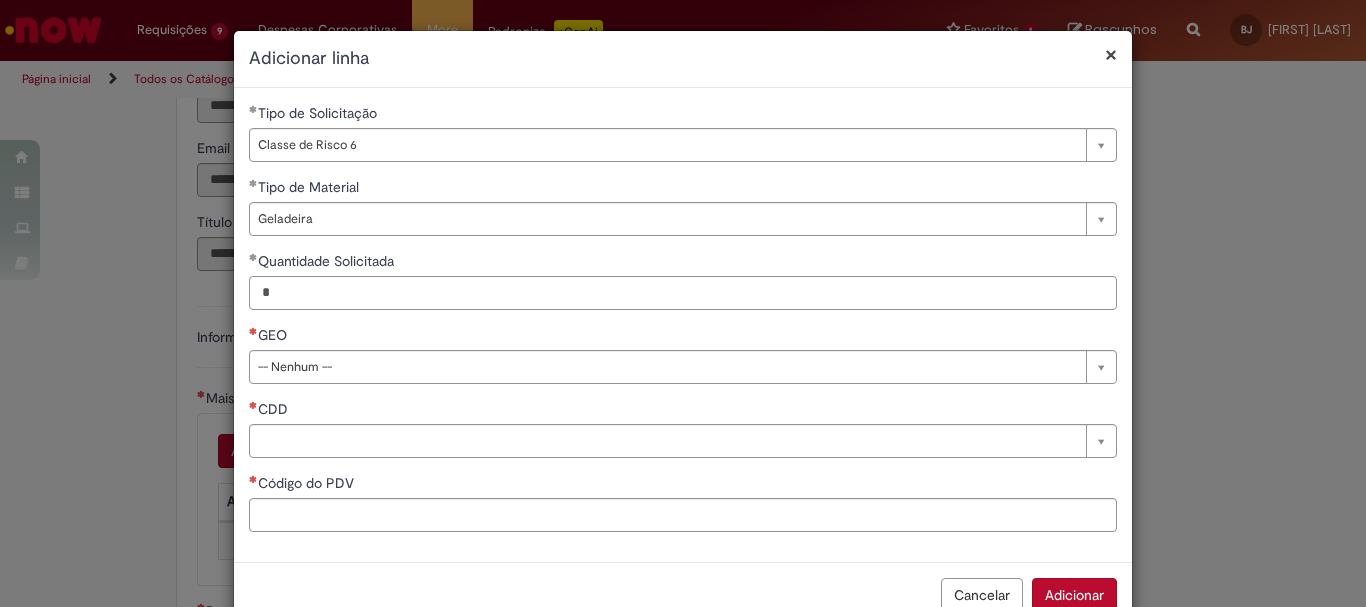 type on "*" 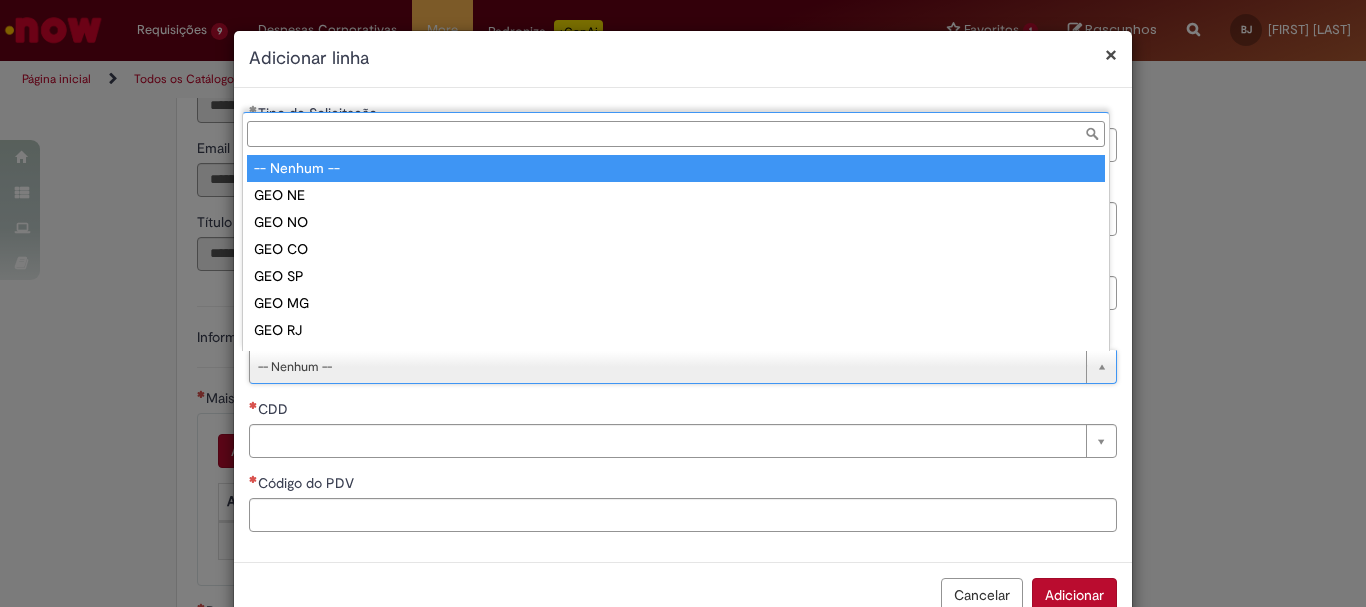 scroll, scrollTop: 16, scrollLeft: 0, axis: vertical 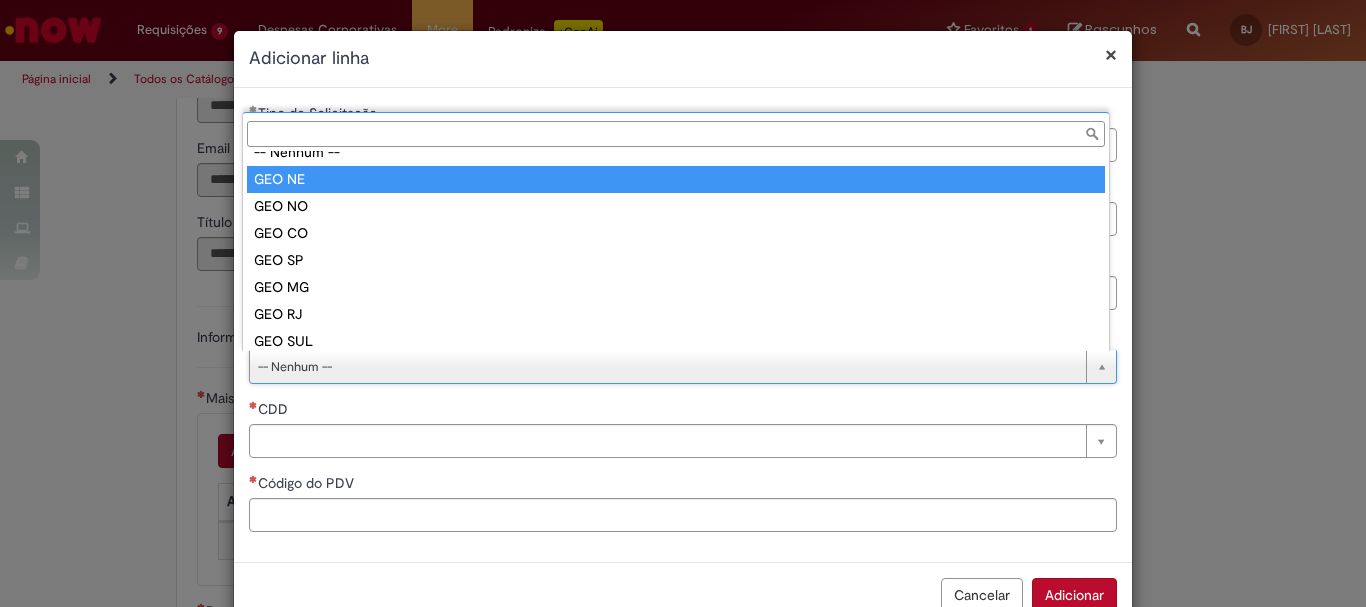 type on "******" 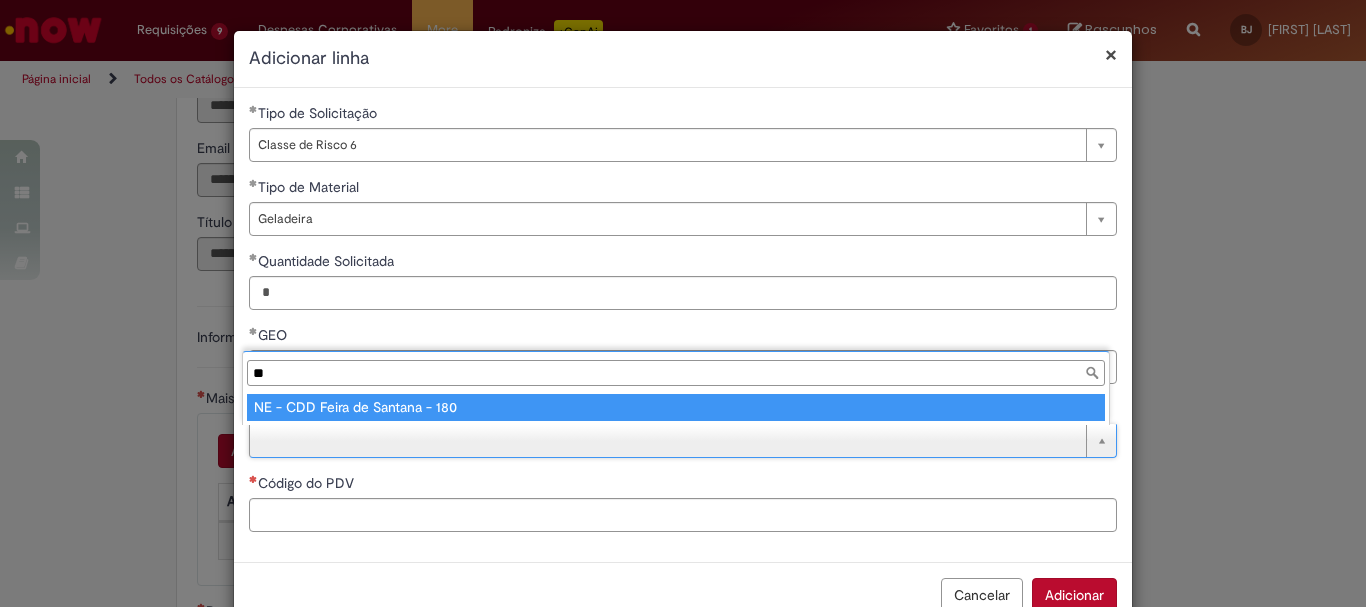 type on "**" 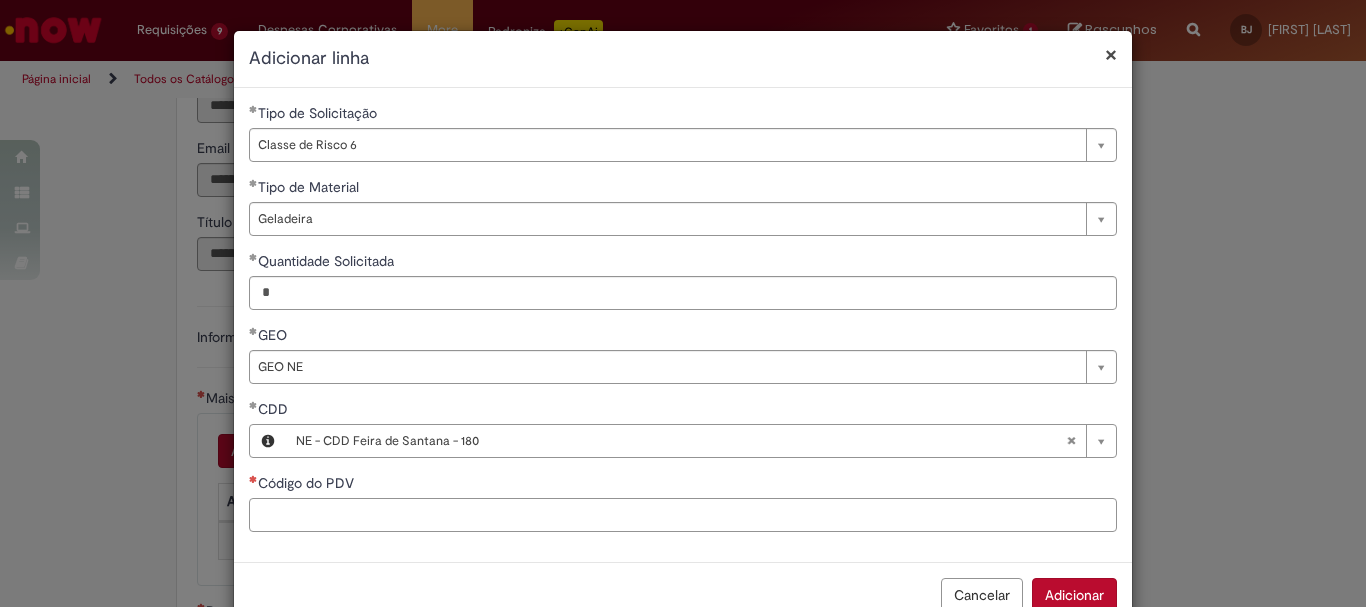 click on "Código do PDV" at bounding box center [683, 515] 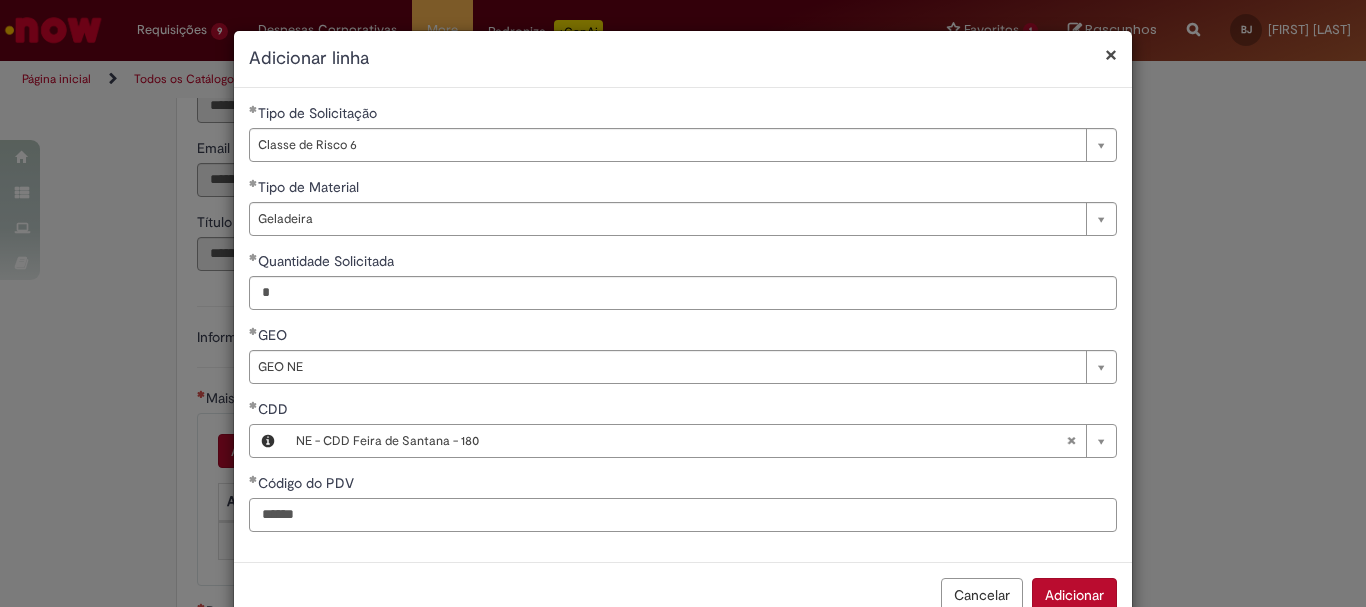 scroll, scrollTop: 33, scrollLeft: 0, axis: vertical 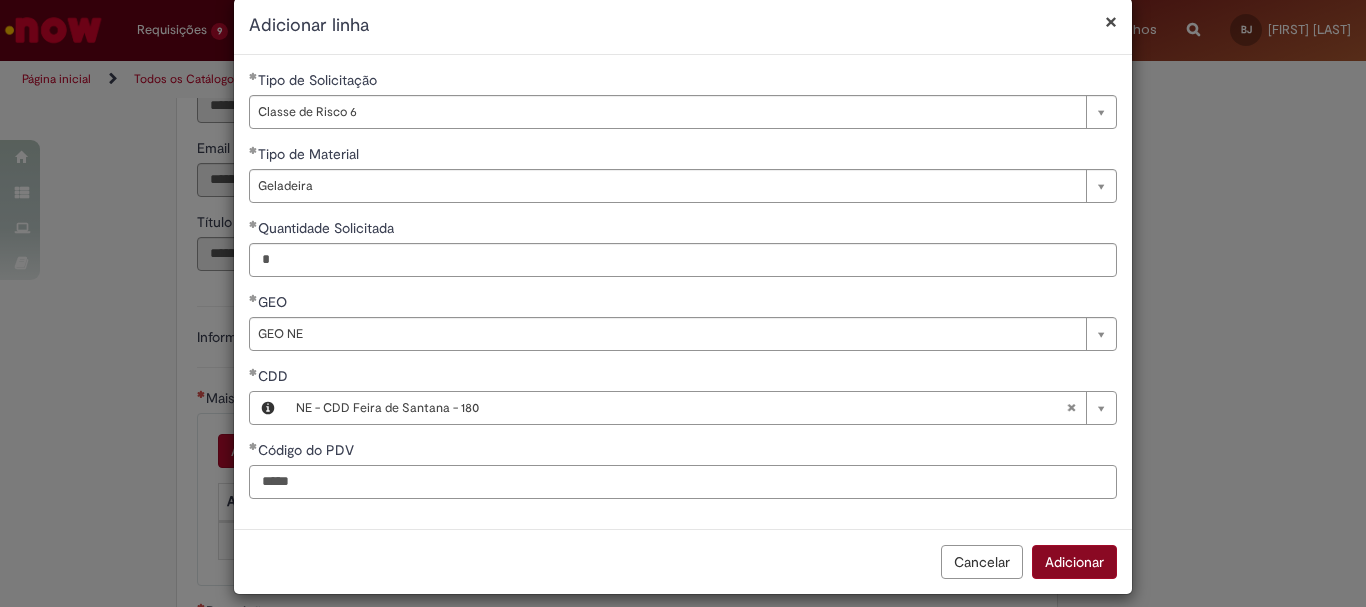 type on "*****" 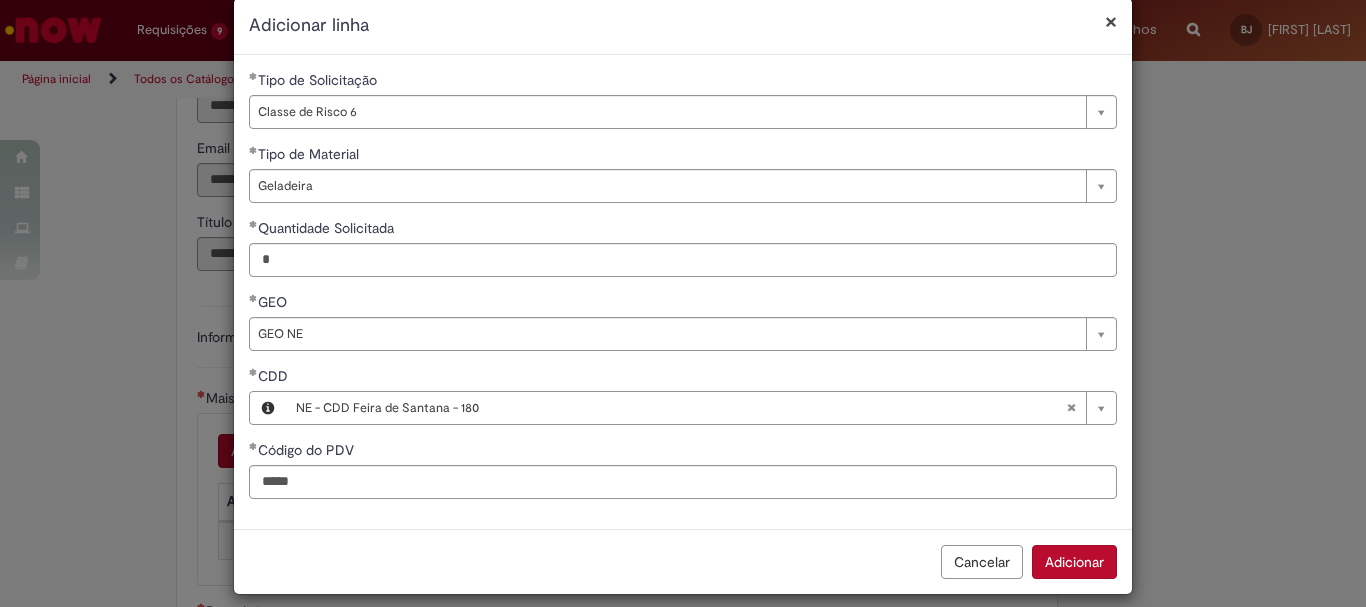 click on "Adicionar" at bounding box center [1074, 562] 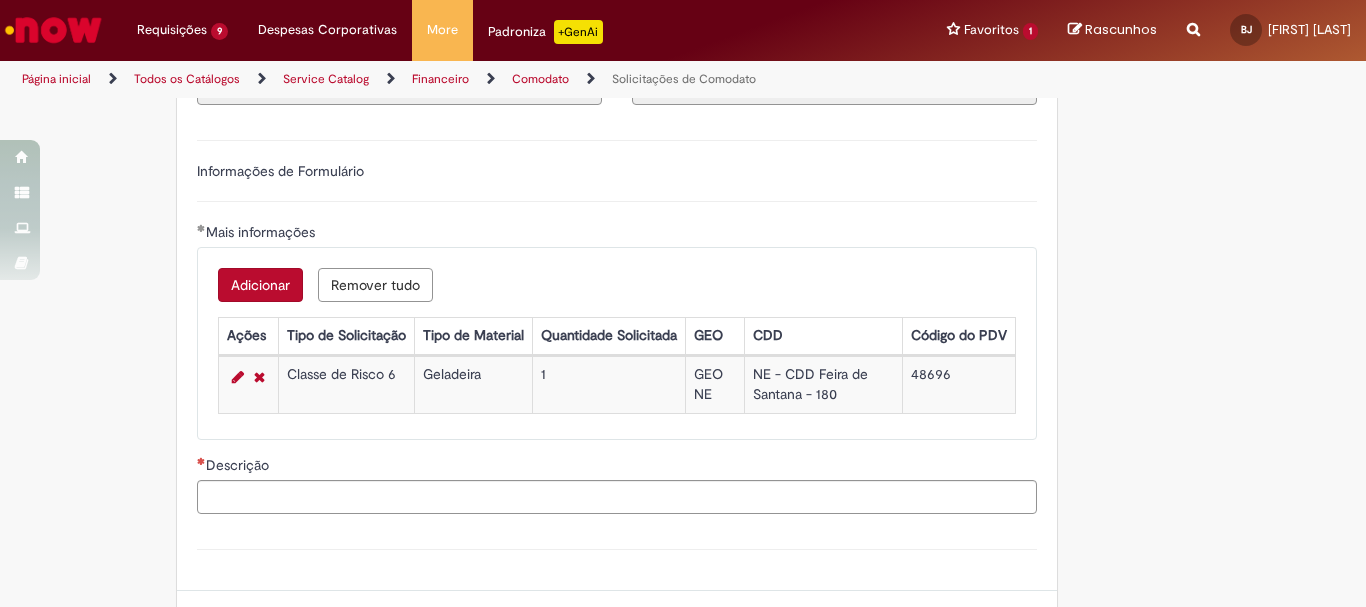 scroll, scrollTop: 700, scrollLeft: 0, axis: vertical 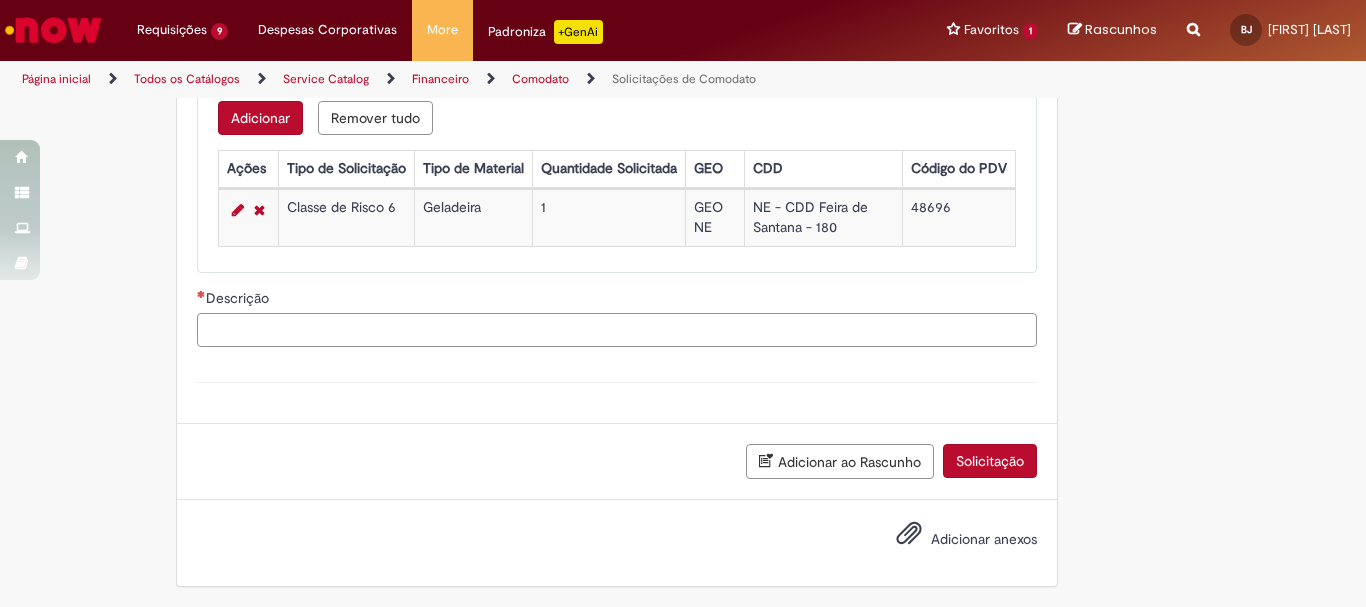 click on "Descrição" at bounding box center (617, 330) 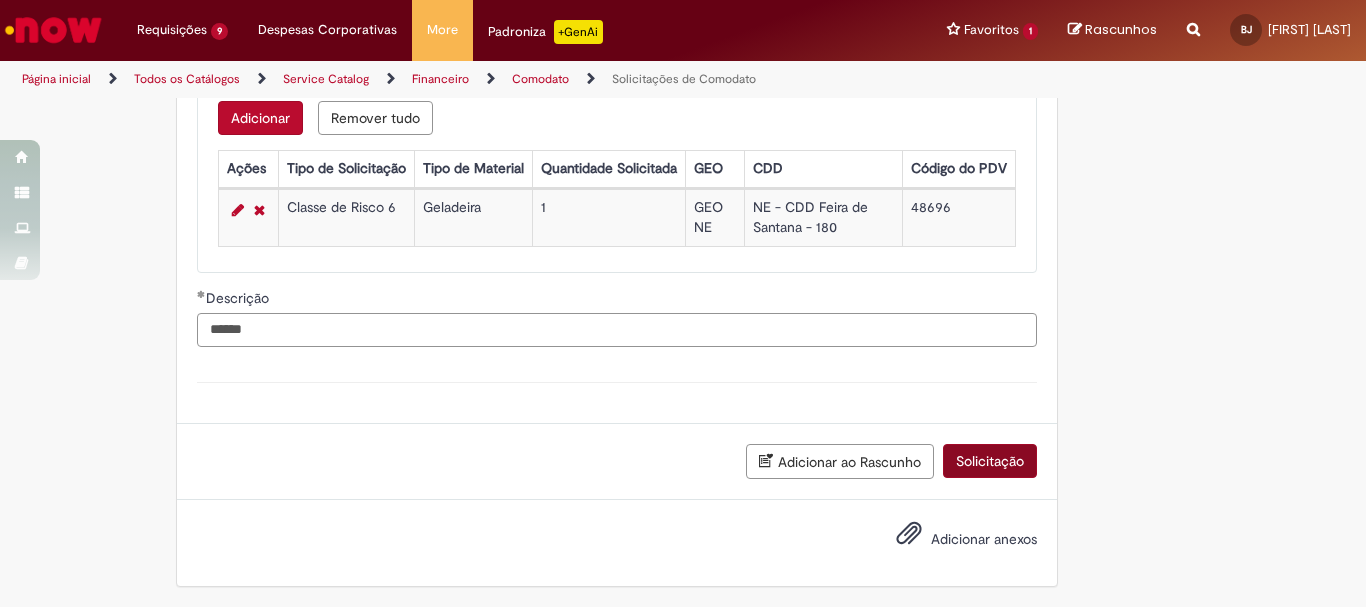 type on "*****" 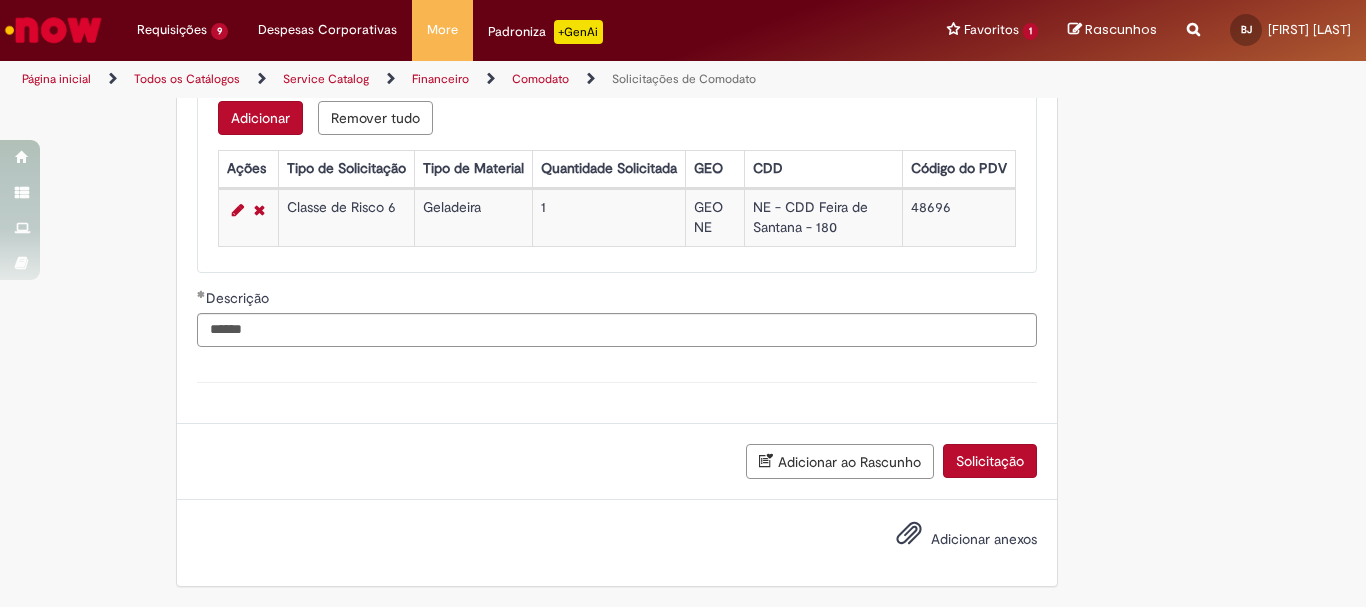 click on "Solicitação" at bounding box center [990, 461] 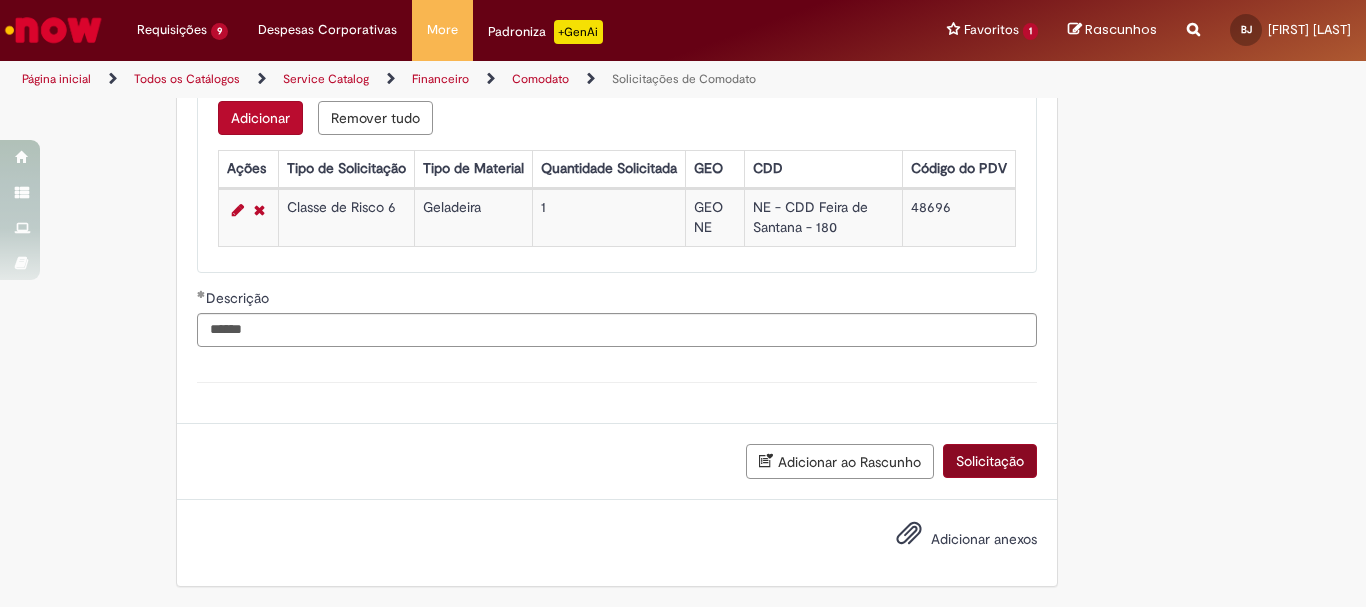 scroll, scrollTop: 664, scrollLeft: 0, axis: vertical 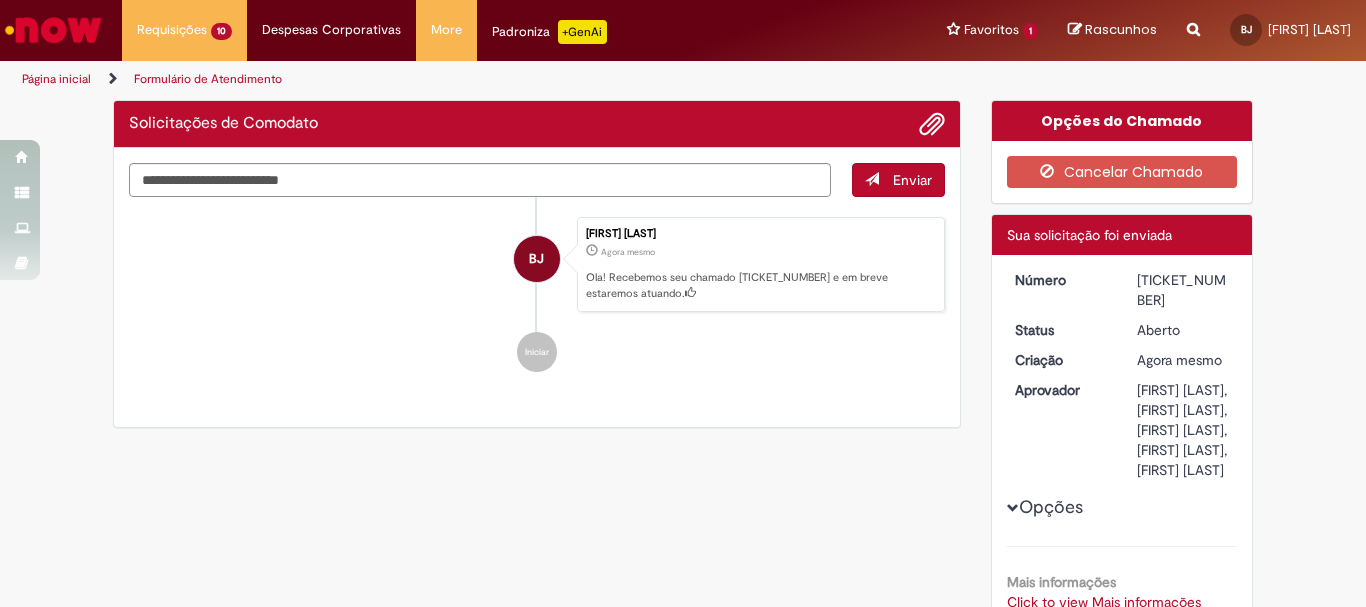 click on "Verificar Código de Barras
Solicitações de Comodato
Enviar
BJ
[FIRST] [LAST]
Agora mesmo Agora mesmo
Ola! Recebemos seu chamado R13354540 e em breve estaremos atuando.
Iniciar
Opções do Chamado
Cancelar Chamado
Detalhes do tíquete       Sua solicitação foi enviada
Número
R13354540
Status
Aberto
Criação
Agora mesmo" at bounding box center [683, 489] 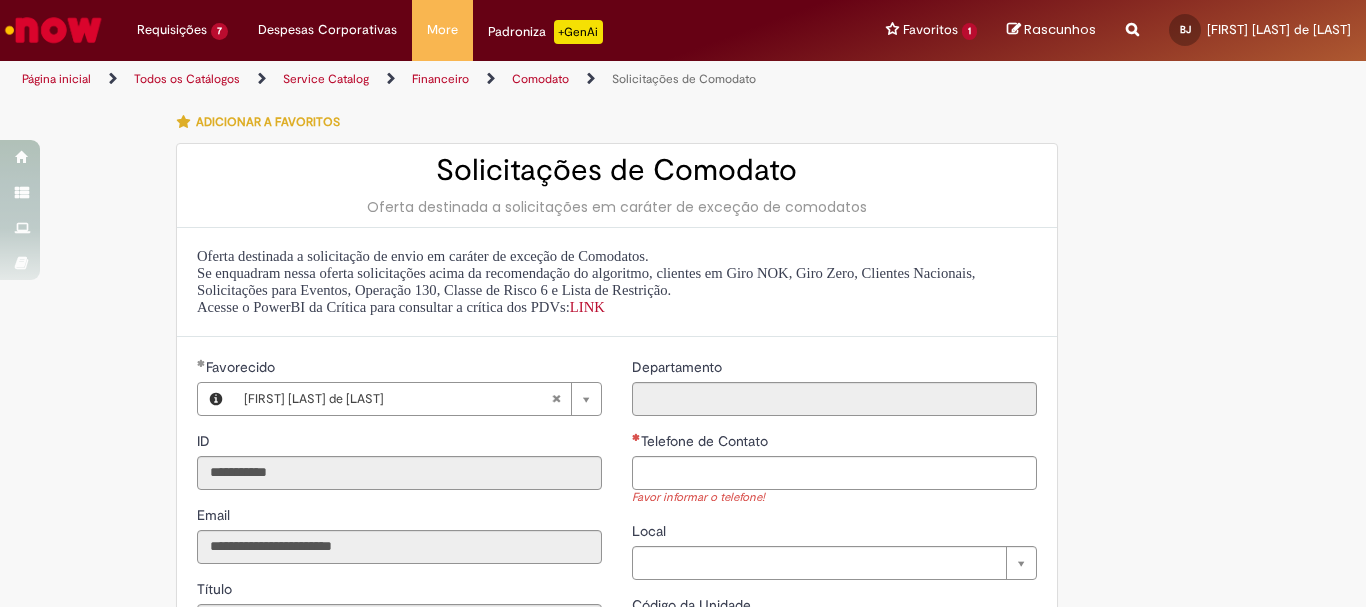 scroll, scrollTop: 0, scrollLeft: 0, axis: both 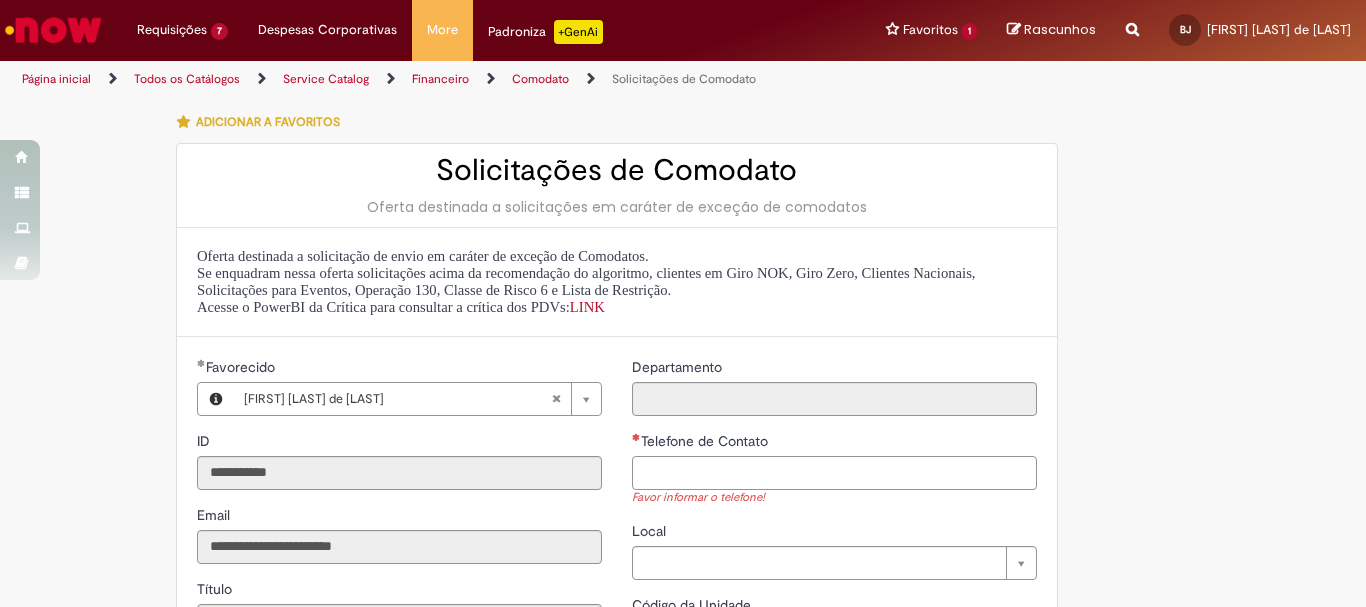 click on "Telefone de Contato" at bounding box center [834, 473] 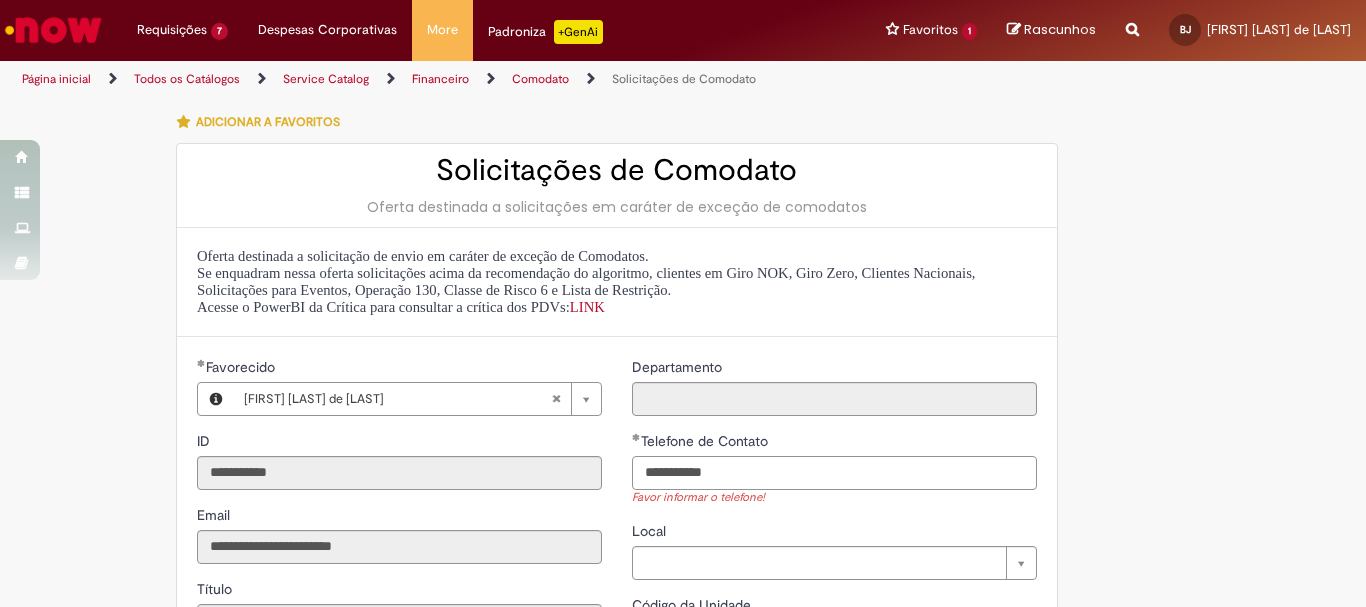scroll, scrollTop: 33, scrollLeft: 0, axis: vertical 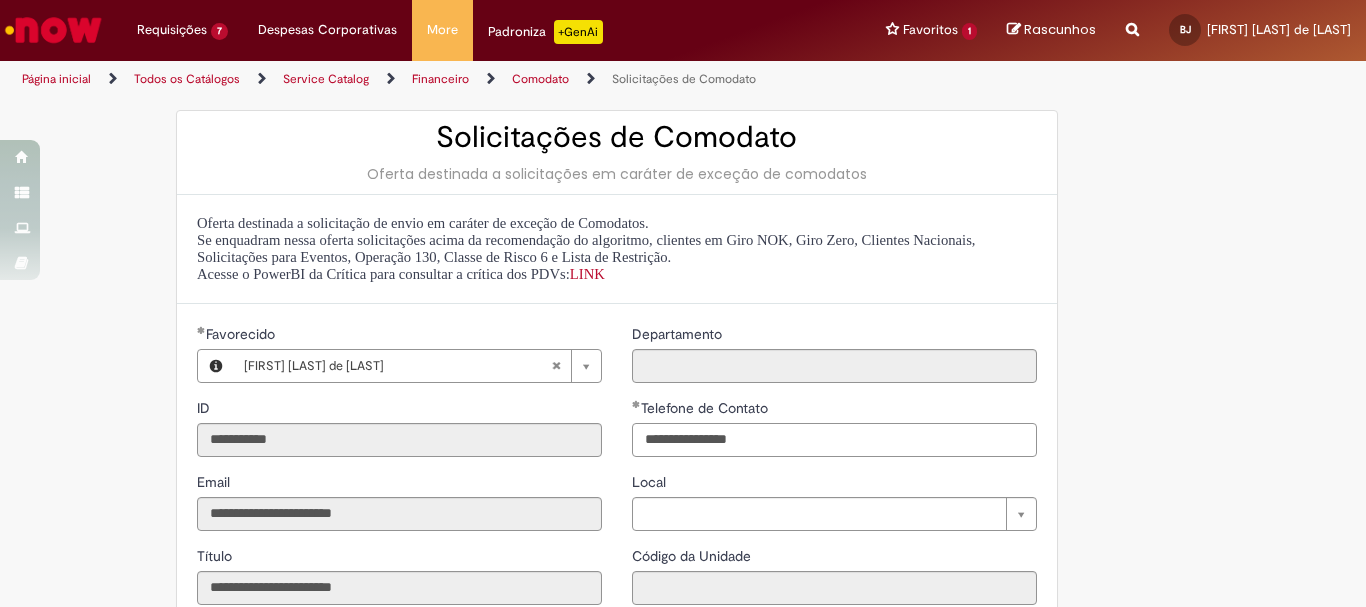 type on "**********" 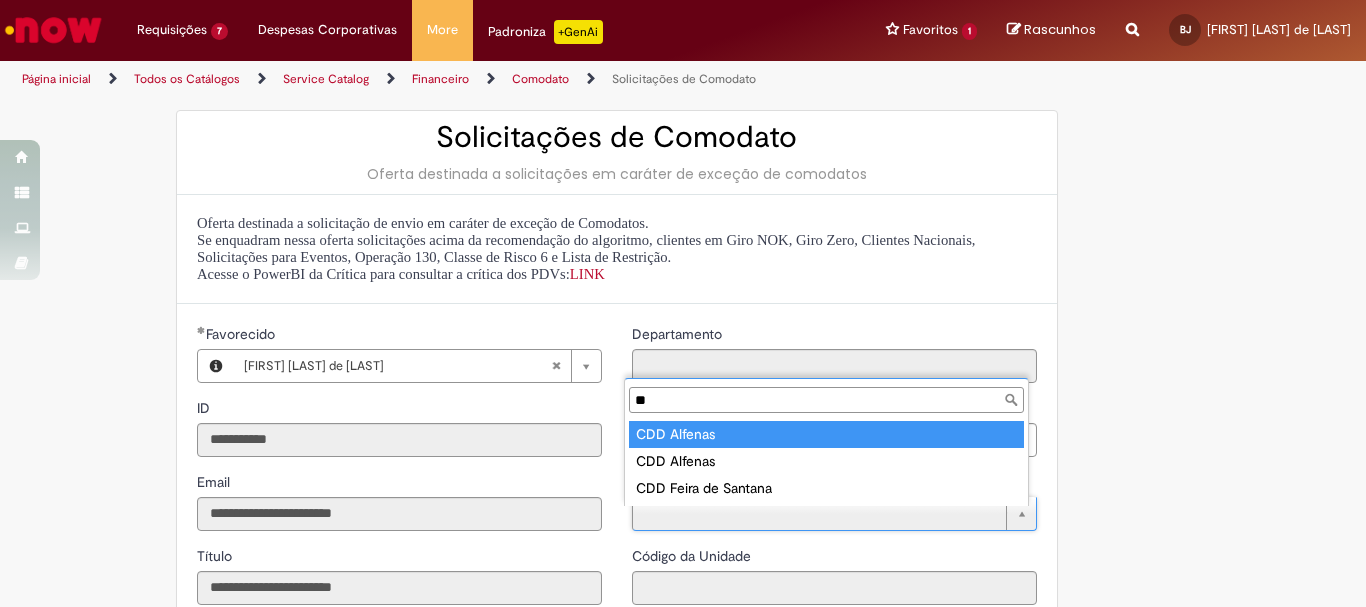 scroll, scrollTop: 0, scrollLeft: 0, axis: both 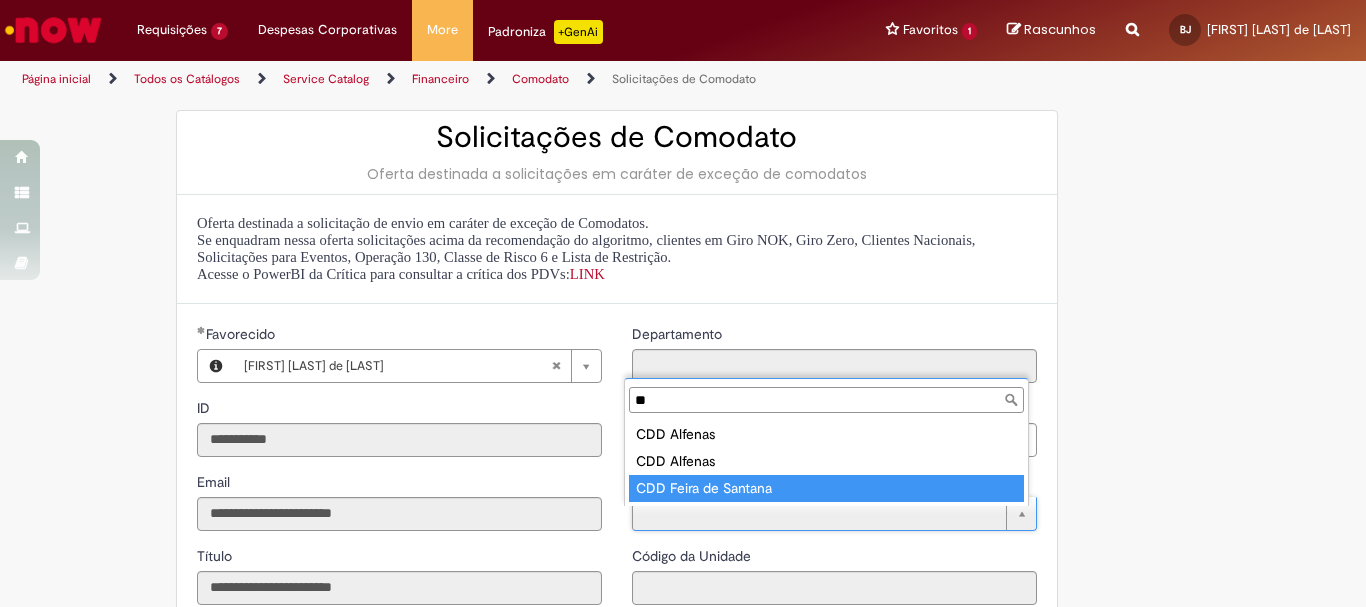 type on "**" 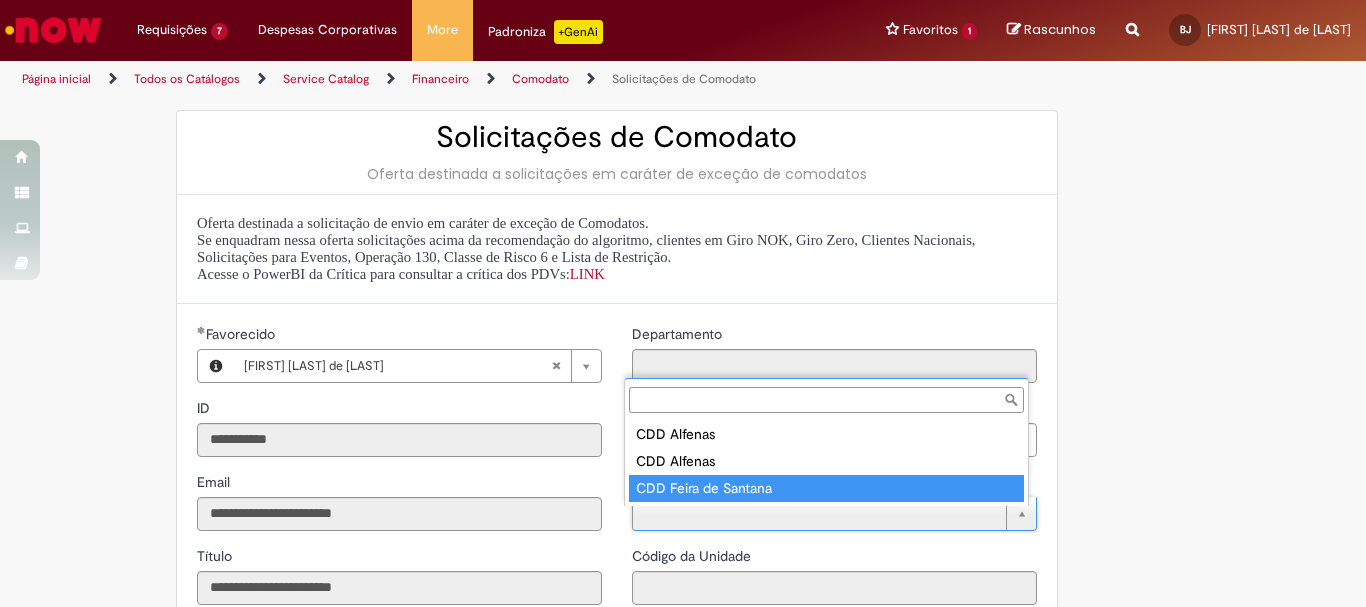 type on "****" 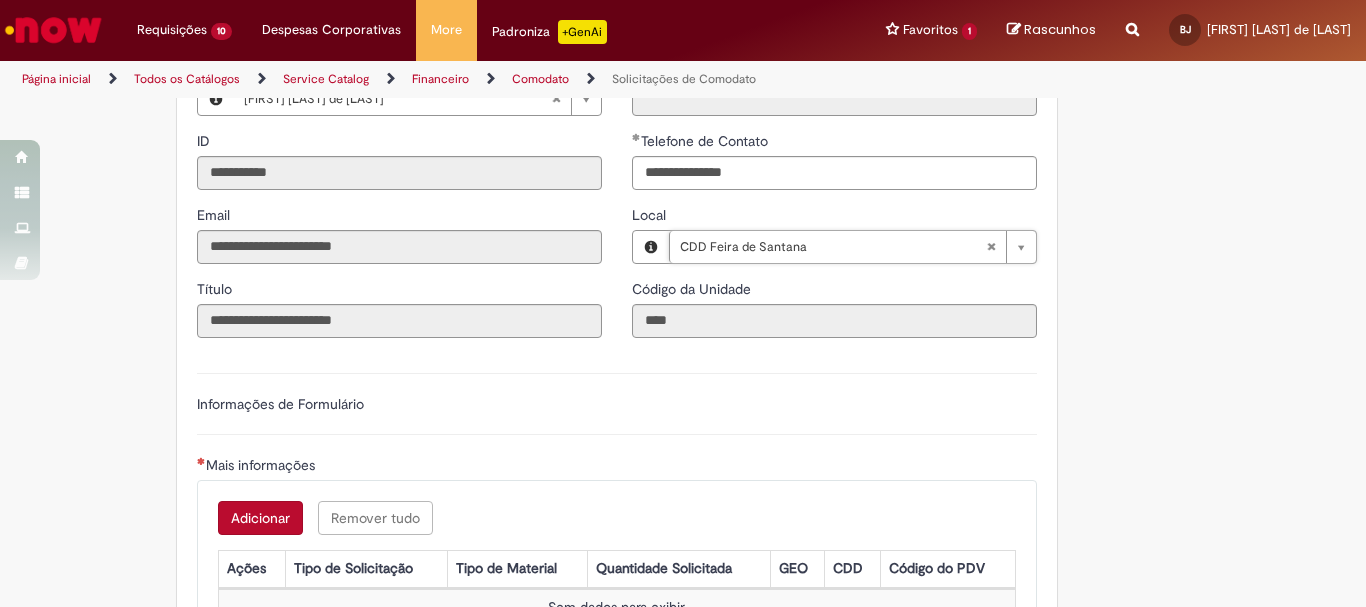 scroll, scrollTop: 467, scrollLeft: 0, axis: vertical 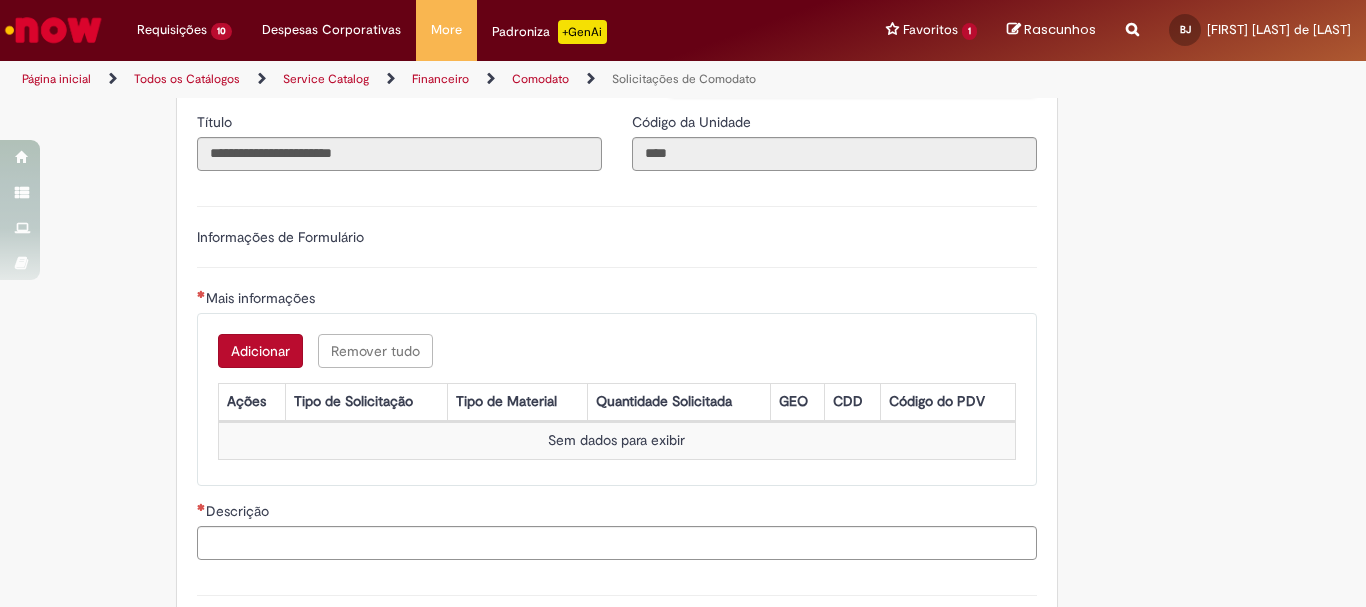 click on "Adicionar" at bounding box center [260, 351] 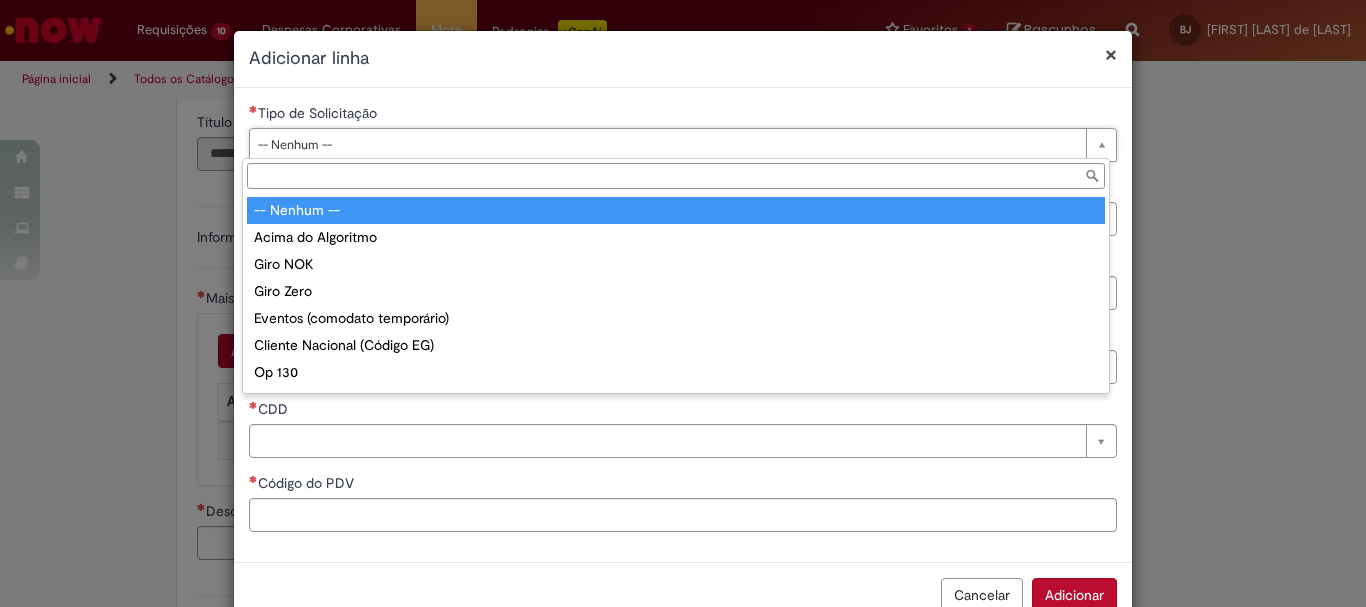 type on "*" 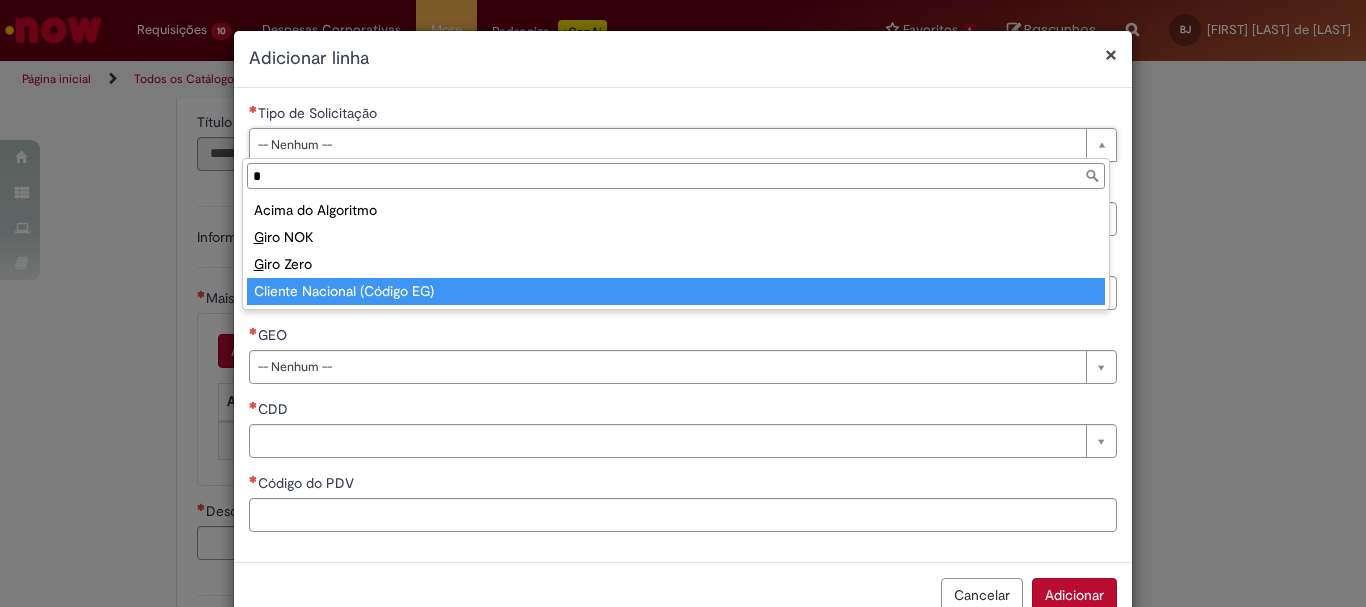 type on "**" 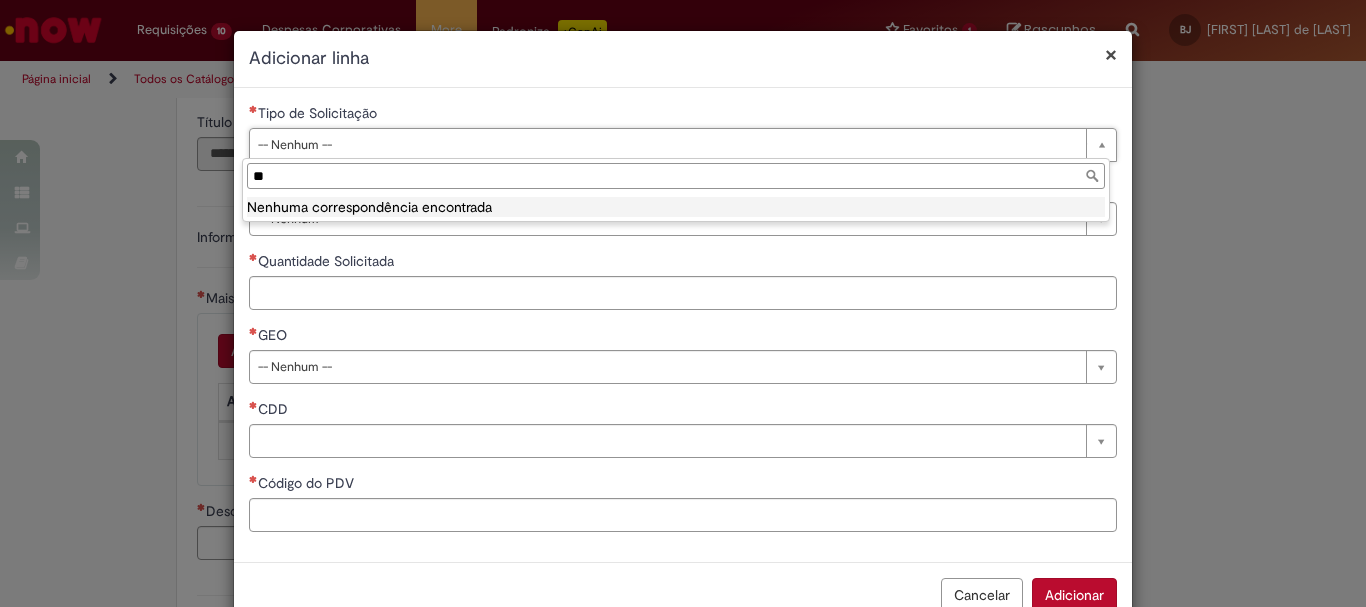 type on "*" 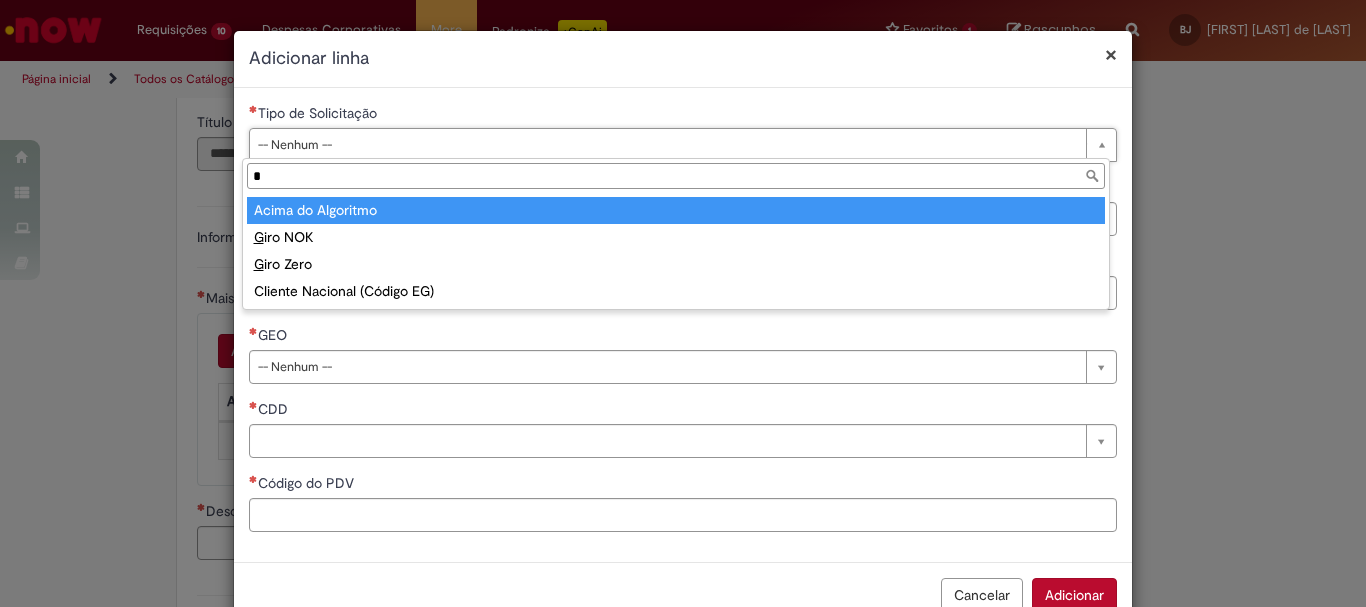 type 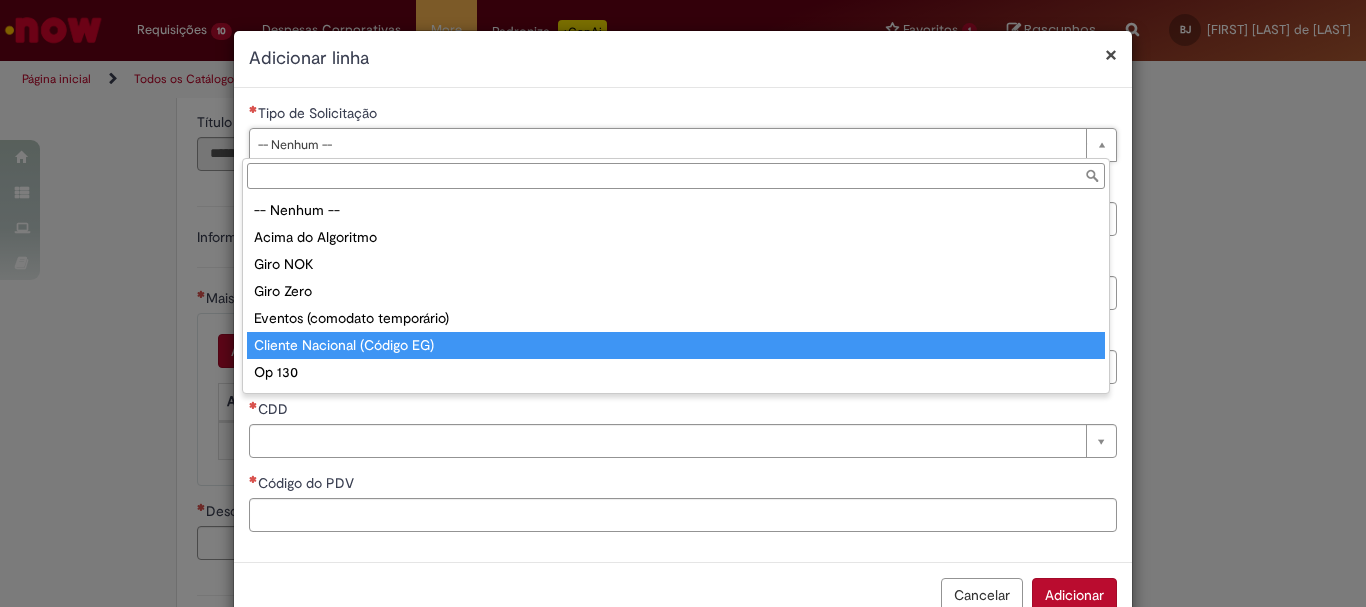 scroll, scrollTop: 51, scrollLeft: 0, axis: vertical 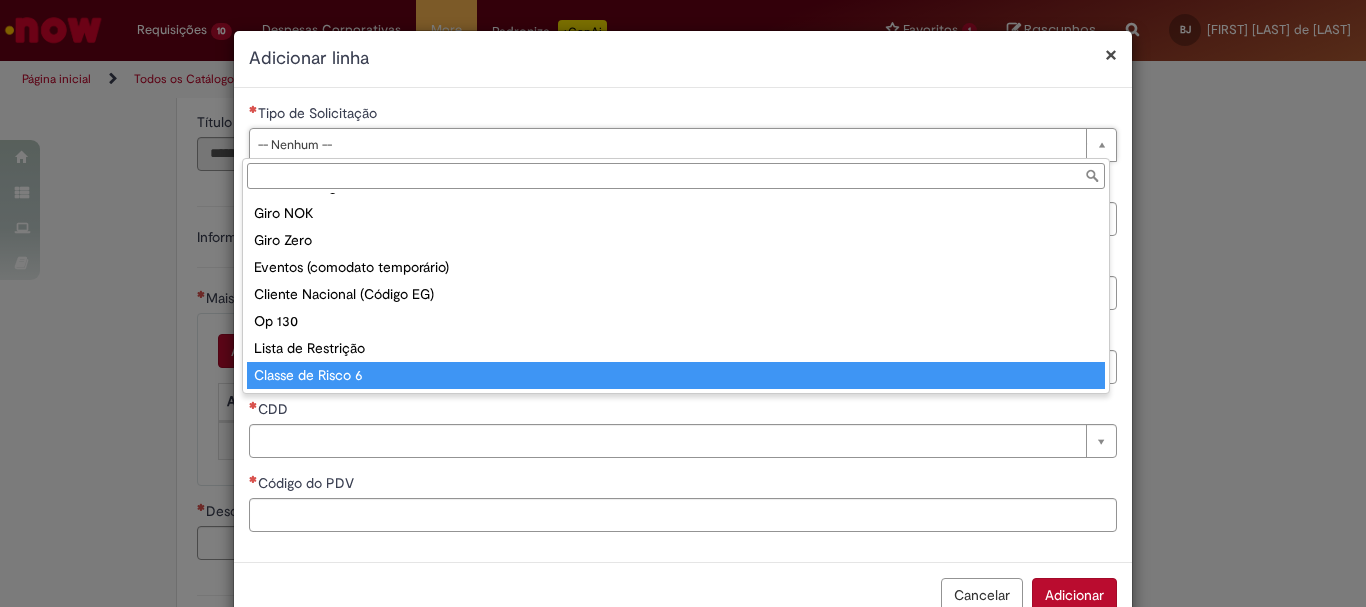type on "**********" 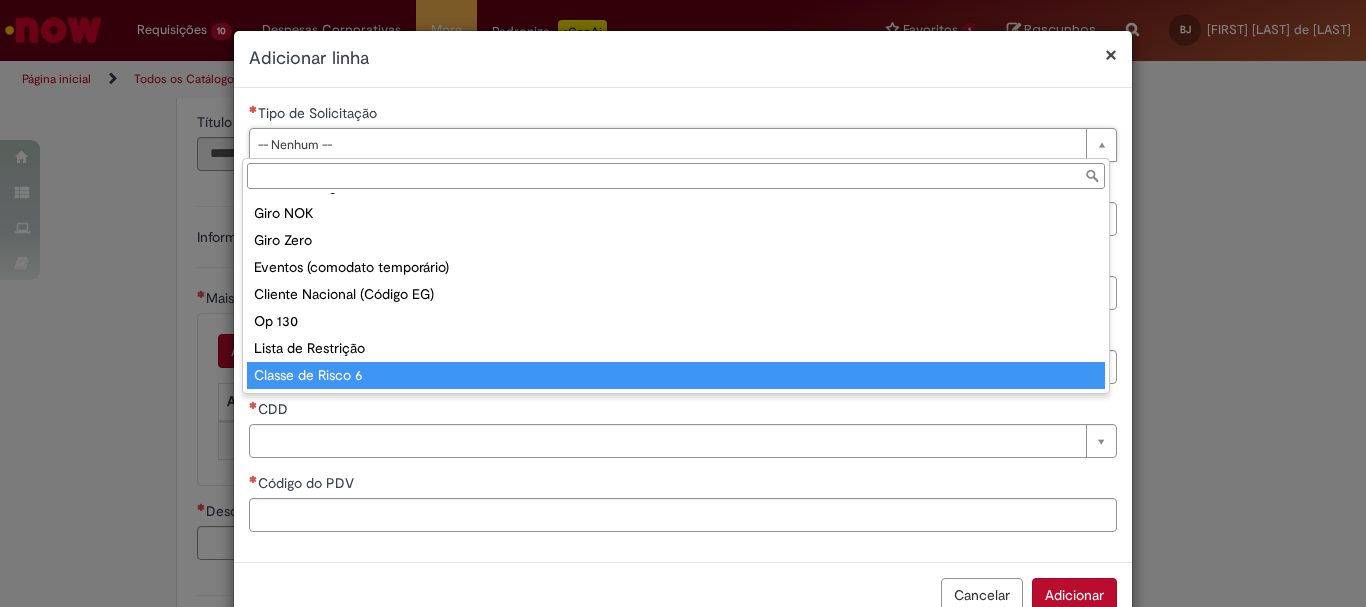 select on "**********" 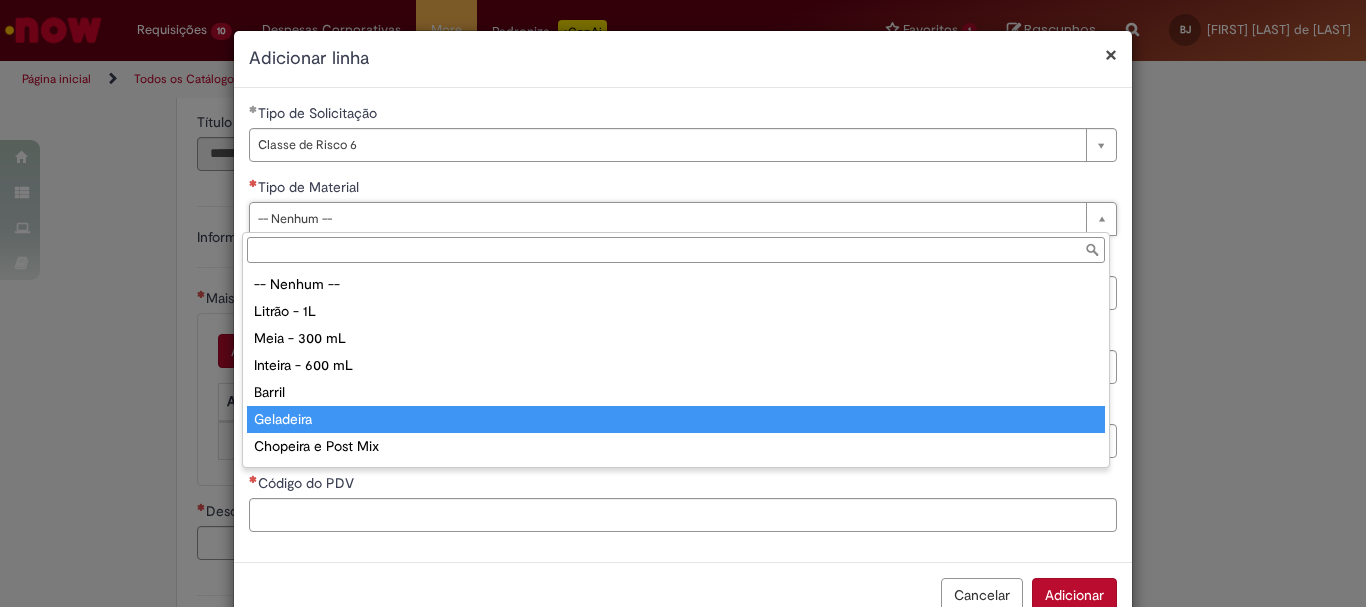 type on "*********" 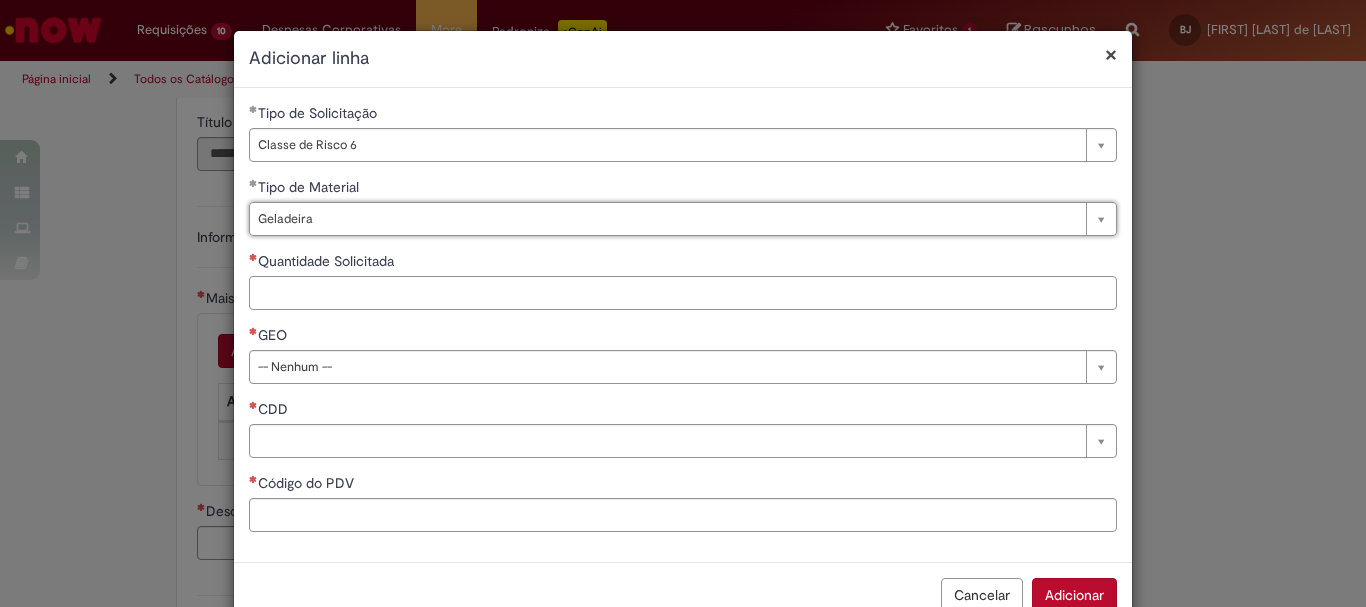 click on "Quantidade Solicitada" at bounding box center [683, 293] 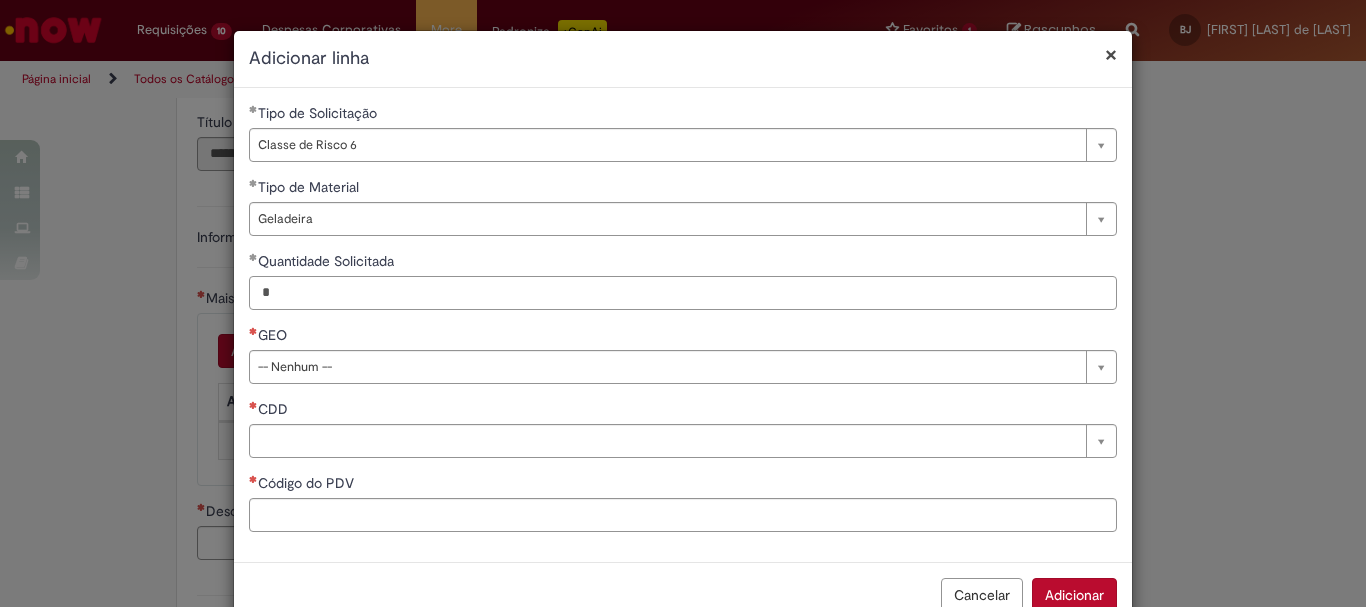 type on "*" 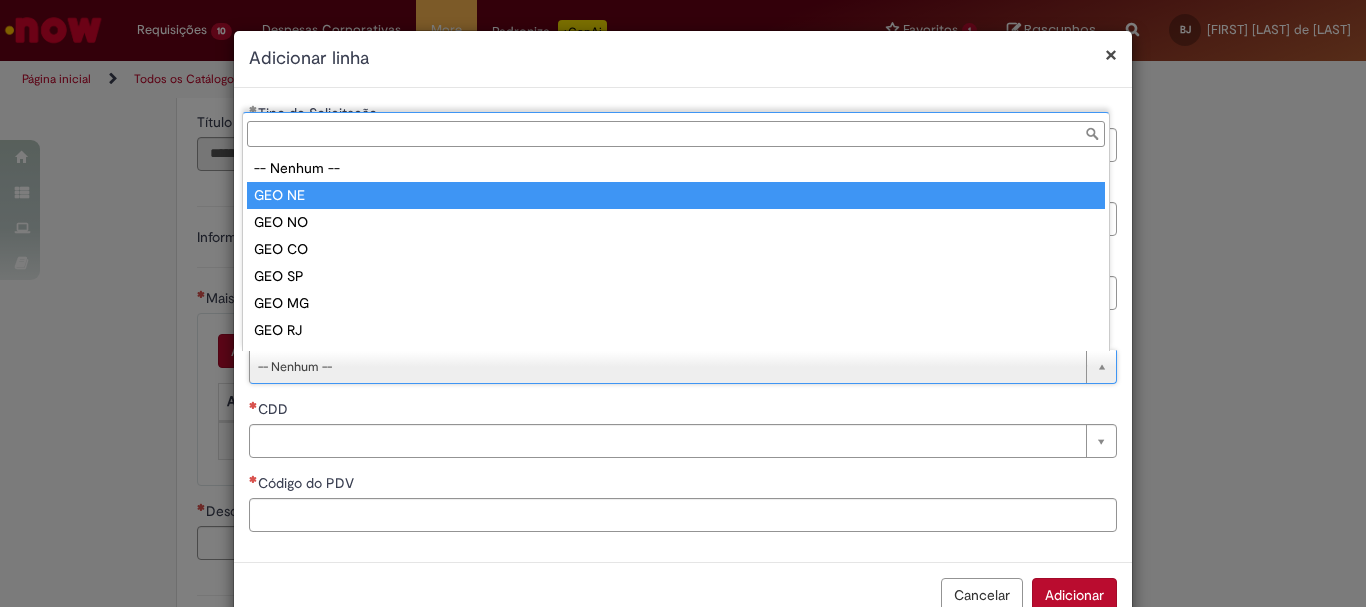 type on "******" 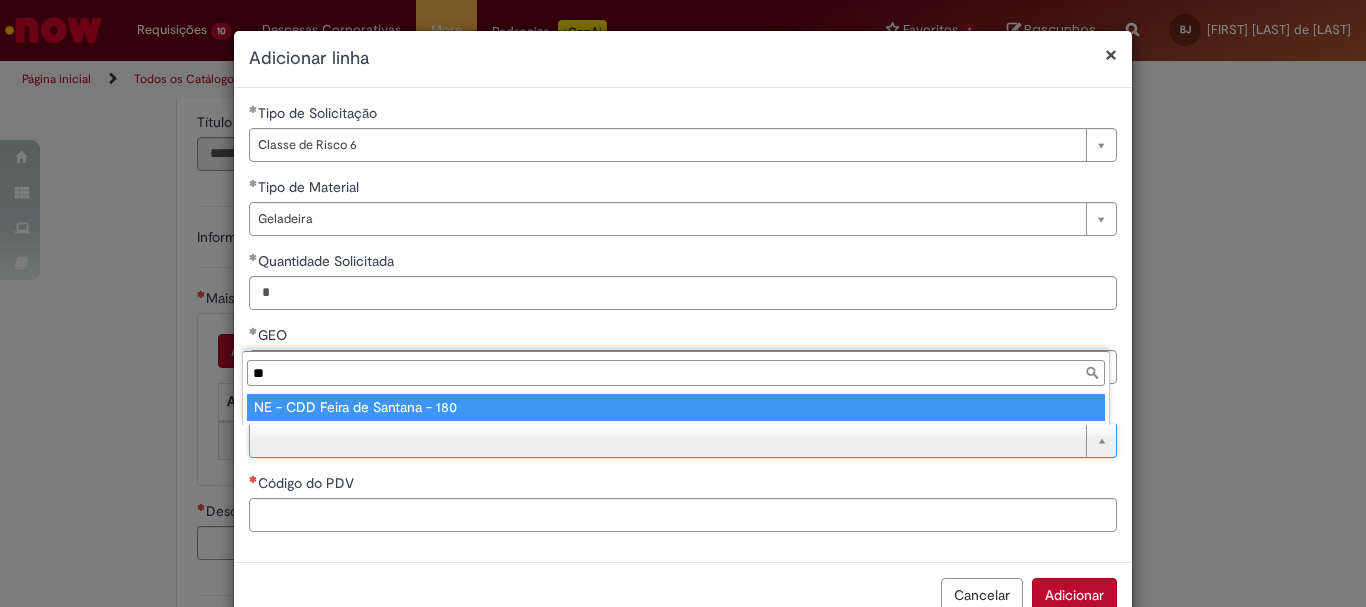 type on "**" 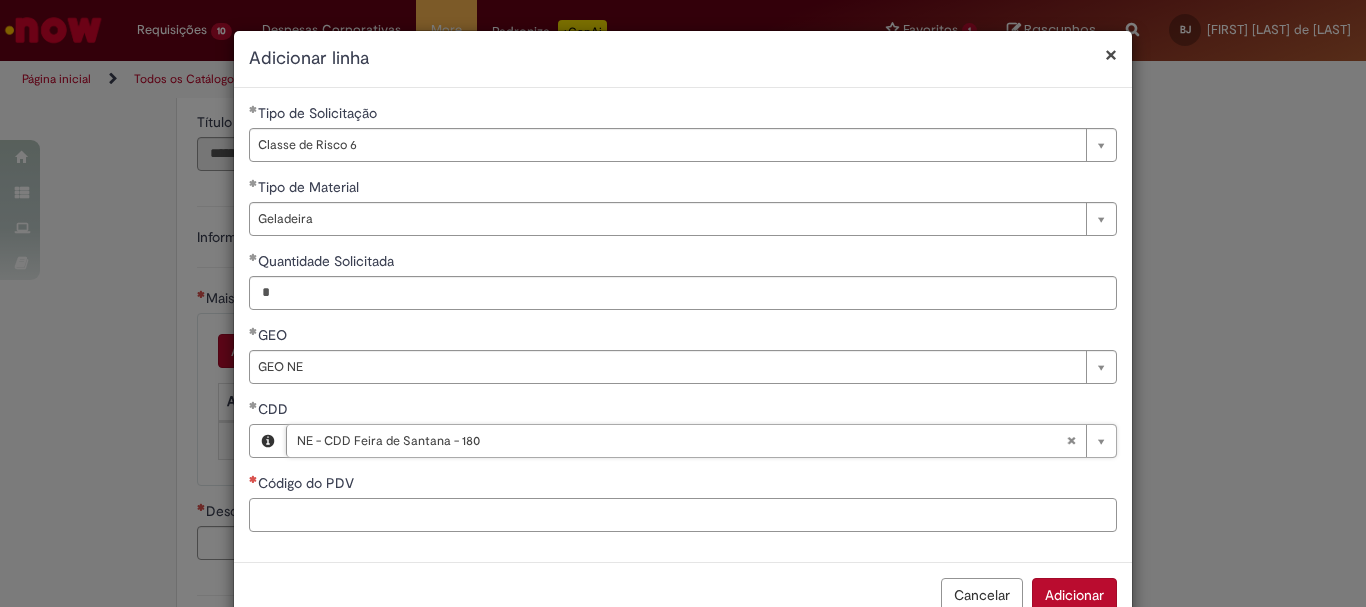 click on "Código do PDV" at bounding box center [683, 515] 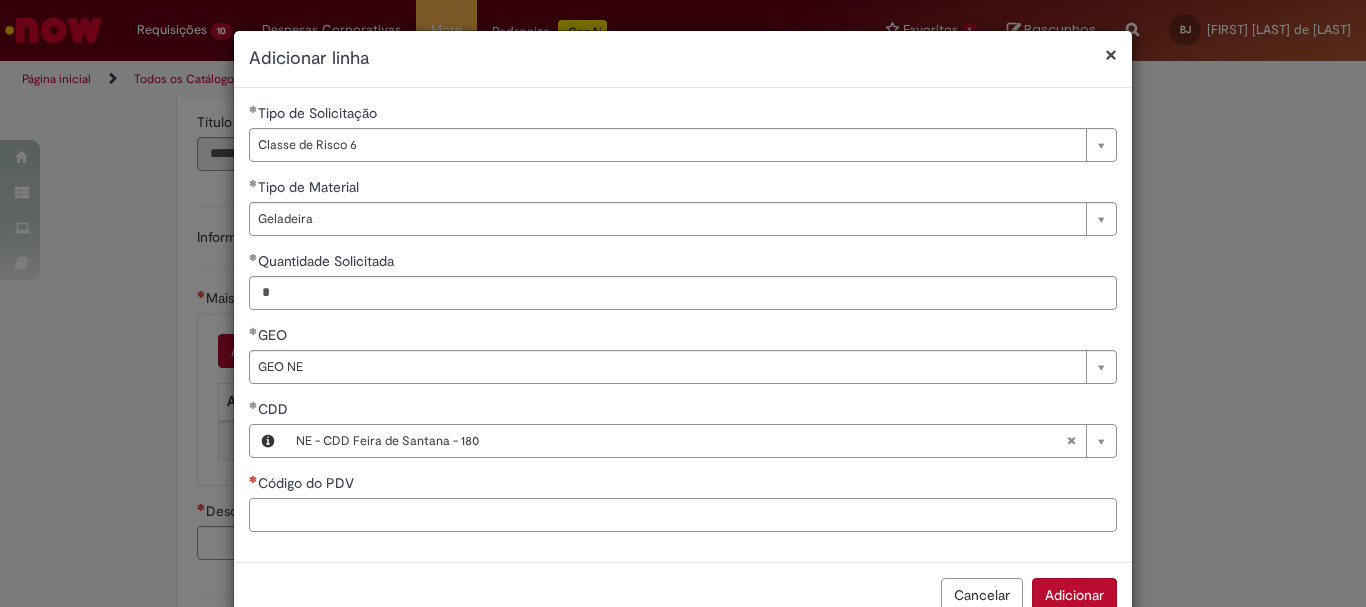 paste on "*****" 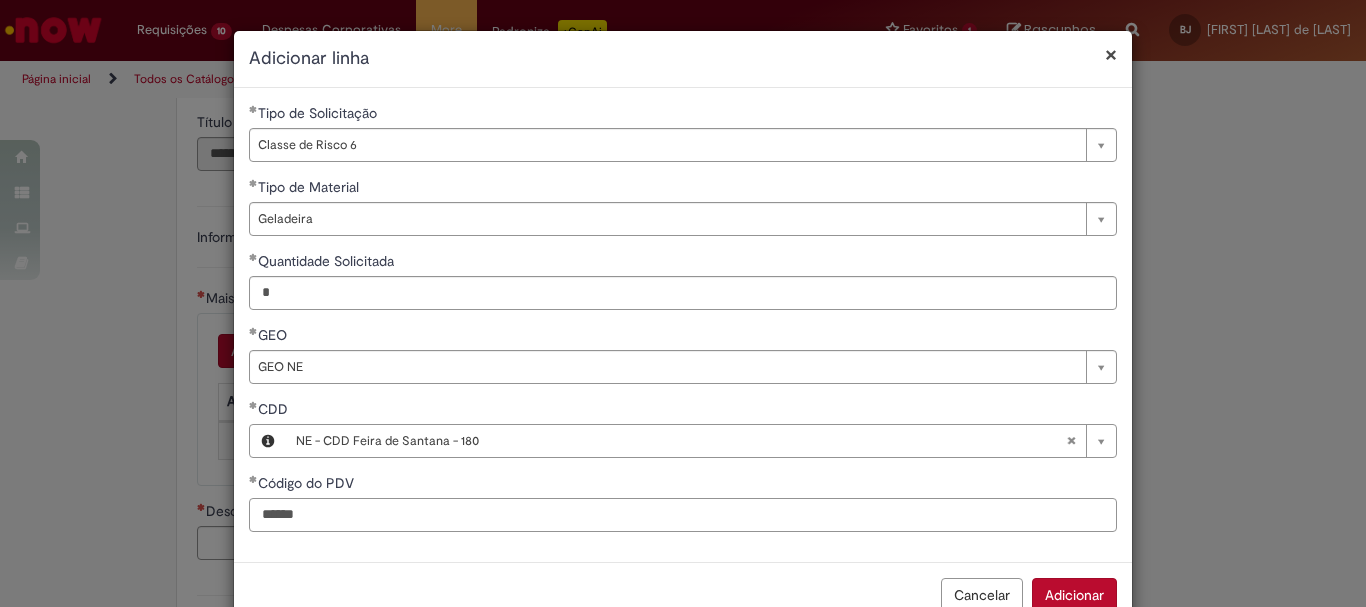 scroll, scrollTop: 51, scrollLeft: 0, axis: vertical 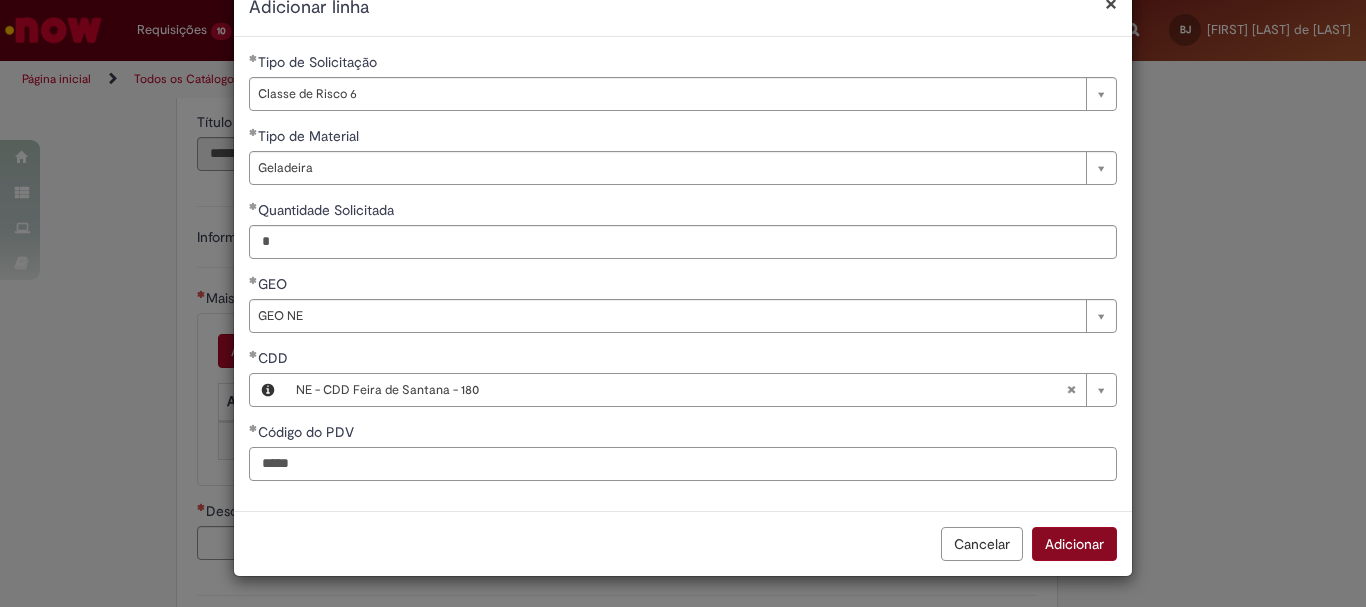 type on "*****" 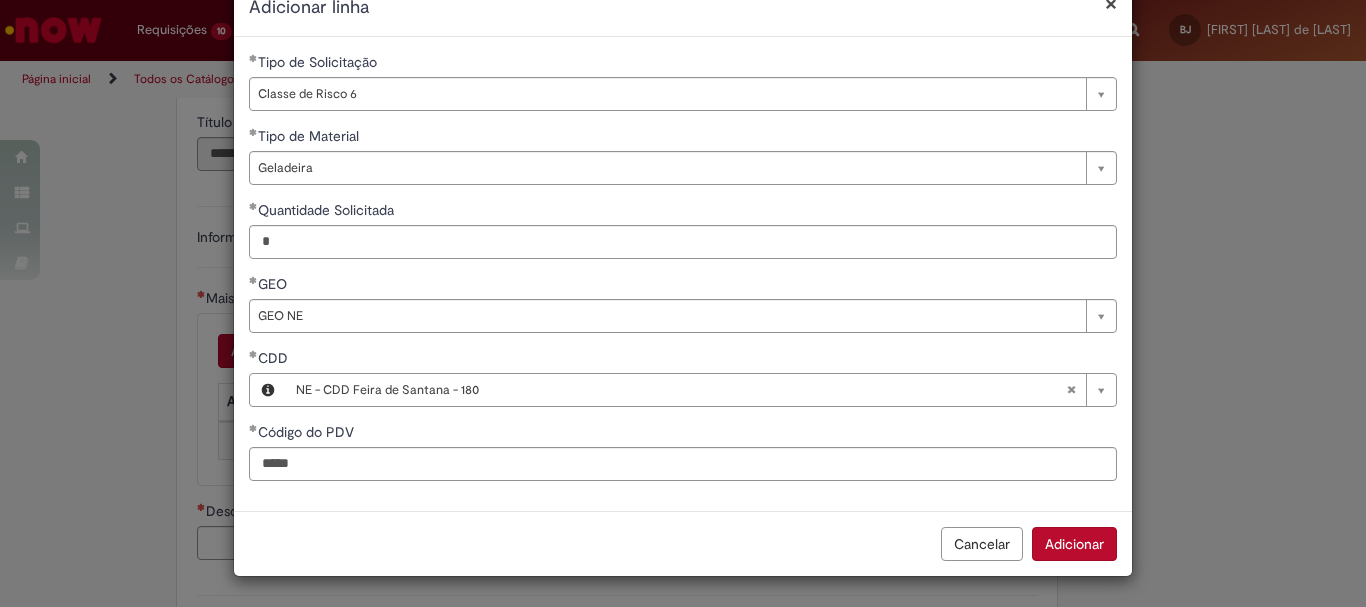 click on "Adicionar" at bounding box center [1074, 544] 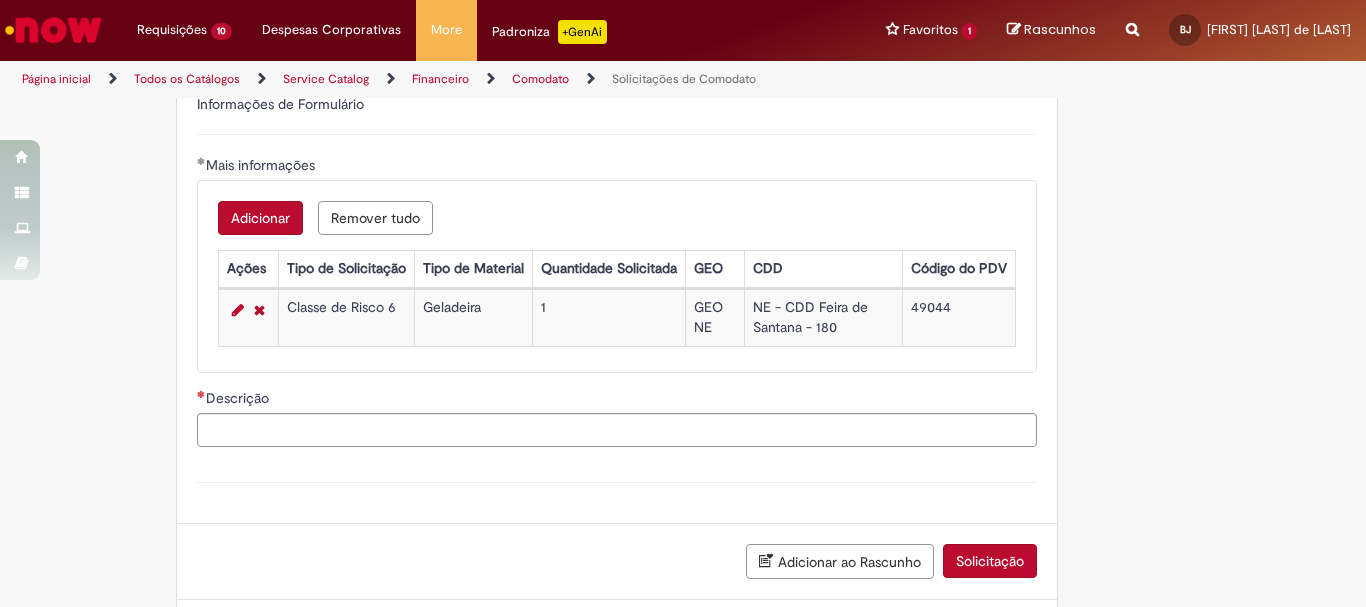 scroll, scrollTop: 633, scrollLeft: 0, axis: vertical 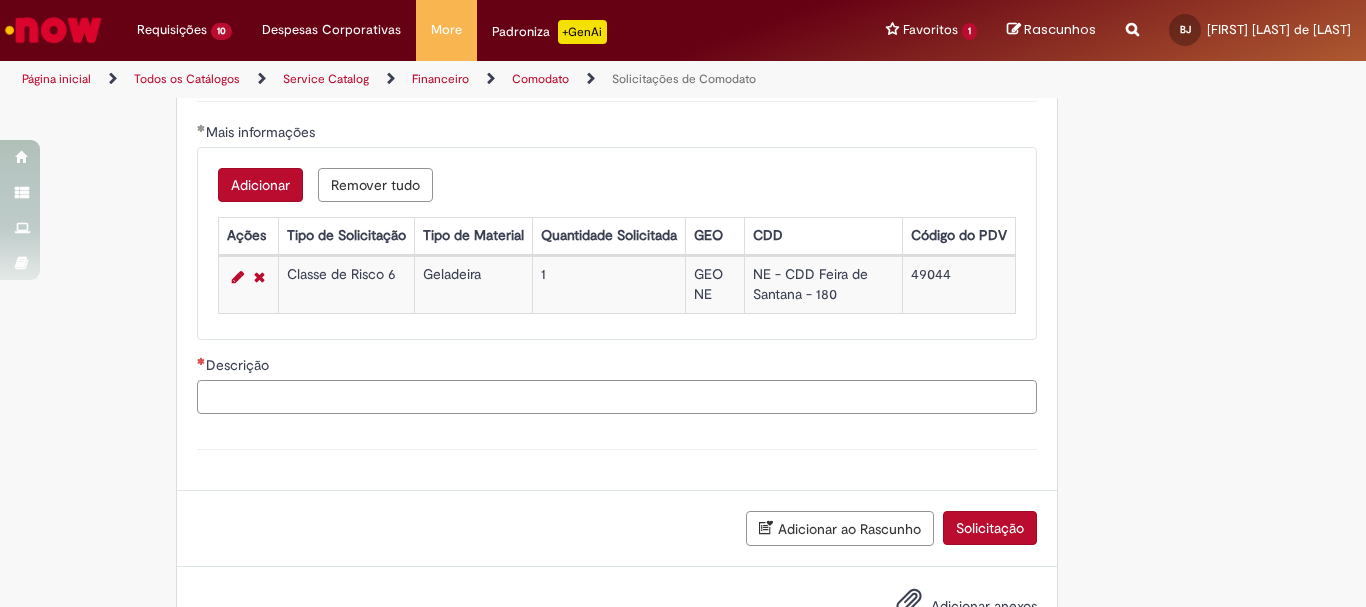 click on "Descrição" at bounding box center [617, 397] 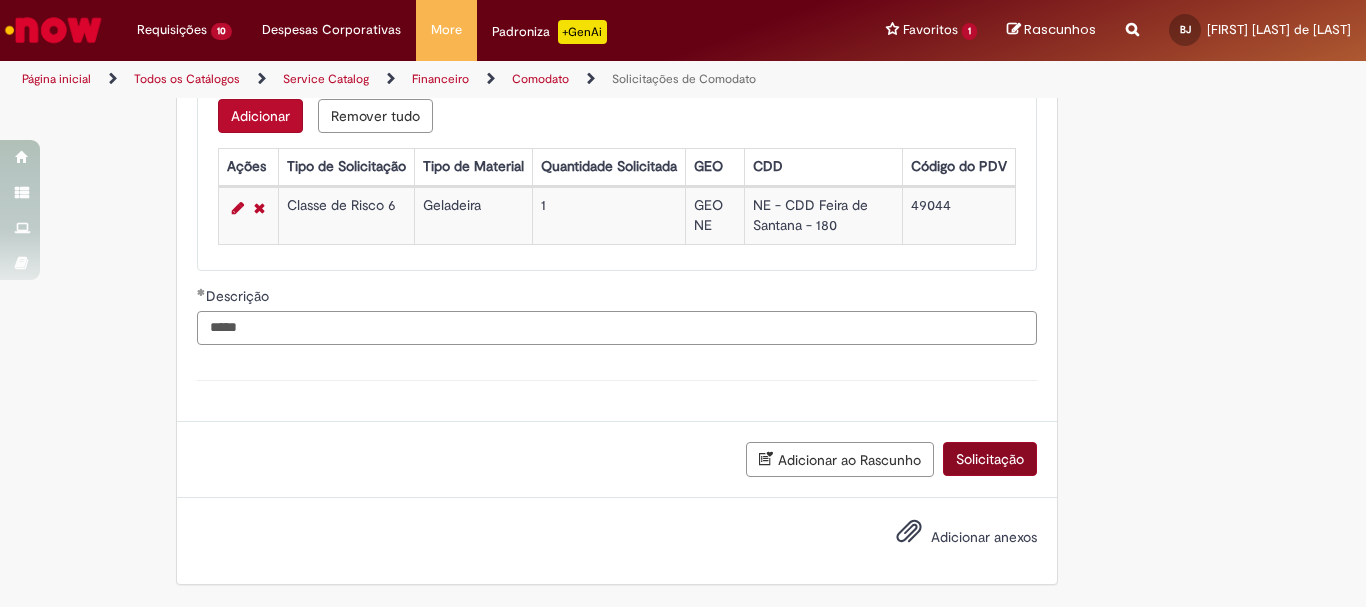 type on "*****" 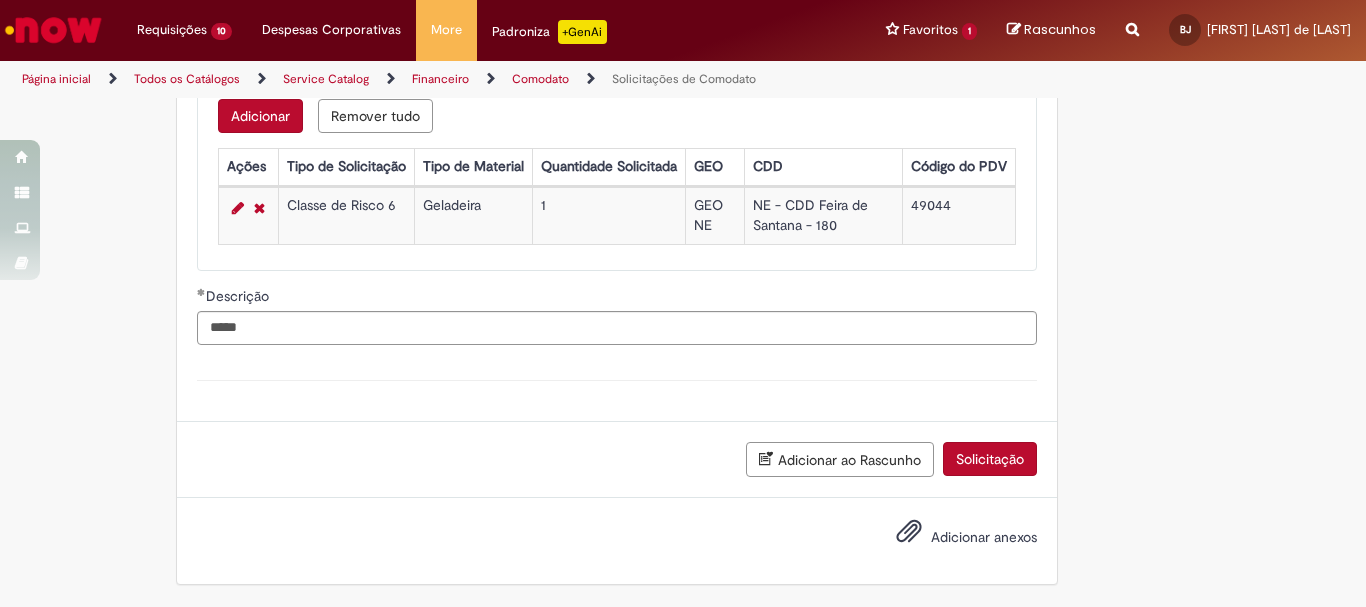 click on "Solicitação" at bounding box center [990, 459] 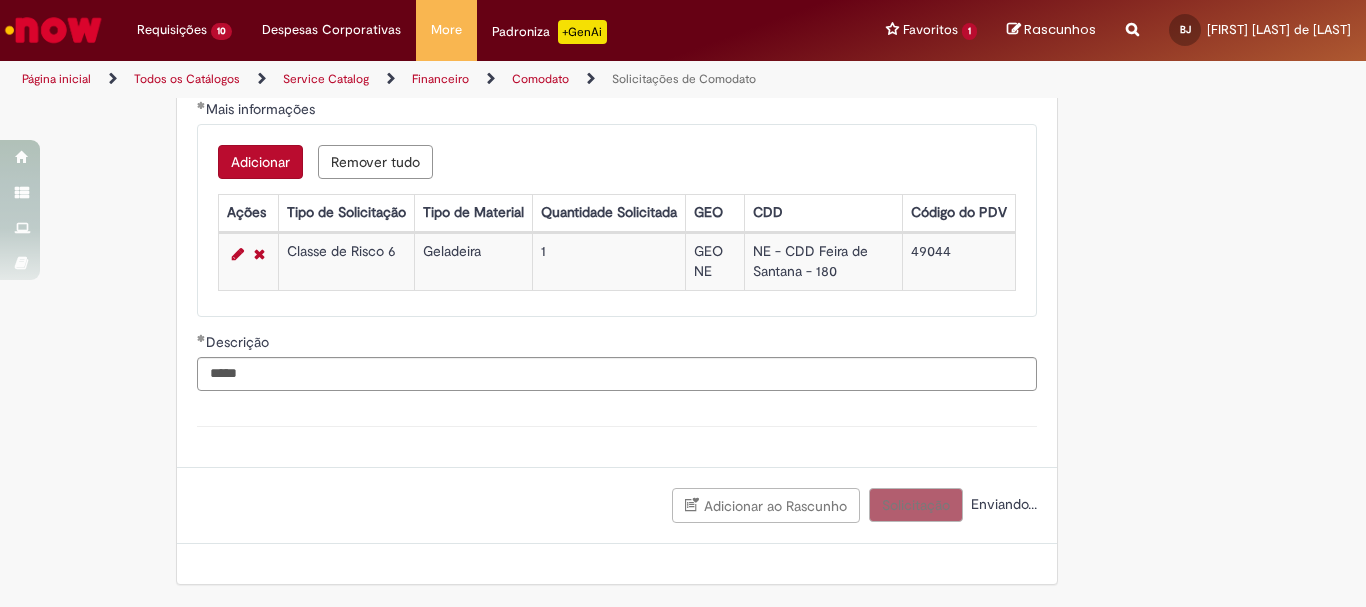 scroll, scrollTop: 664, scrollLeft: 0, axis: vertical 